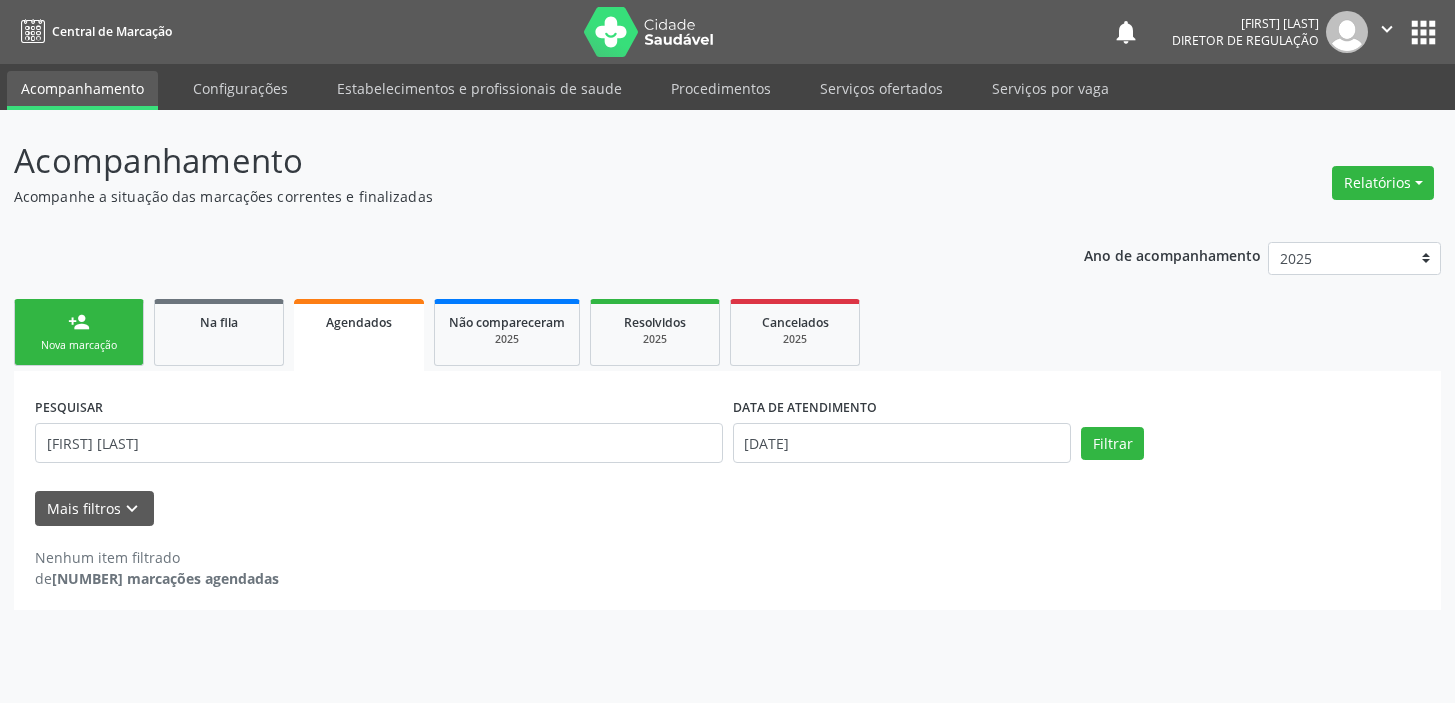 click on "person_add
Nova marcação" at bounding box center (79, 332) 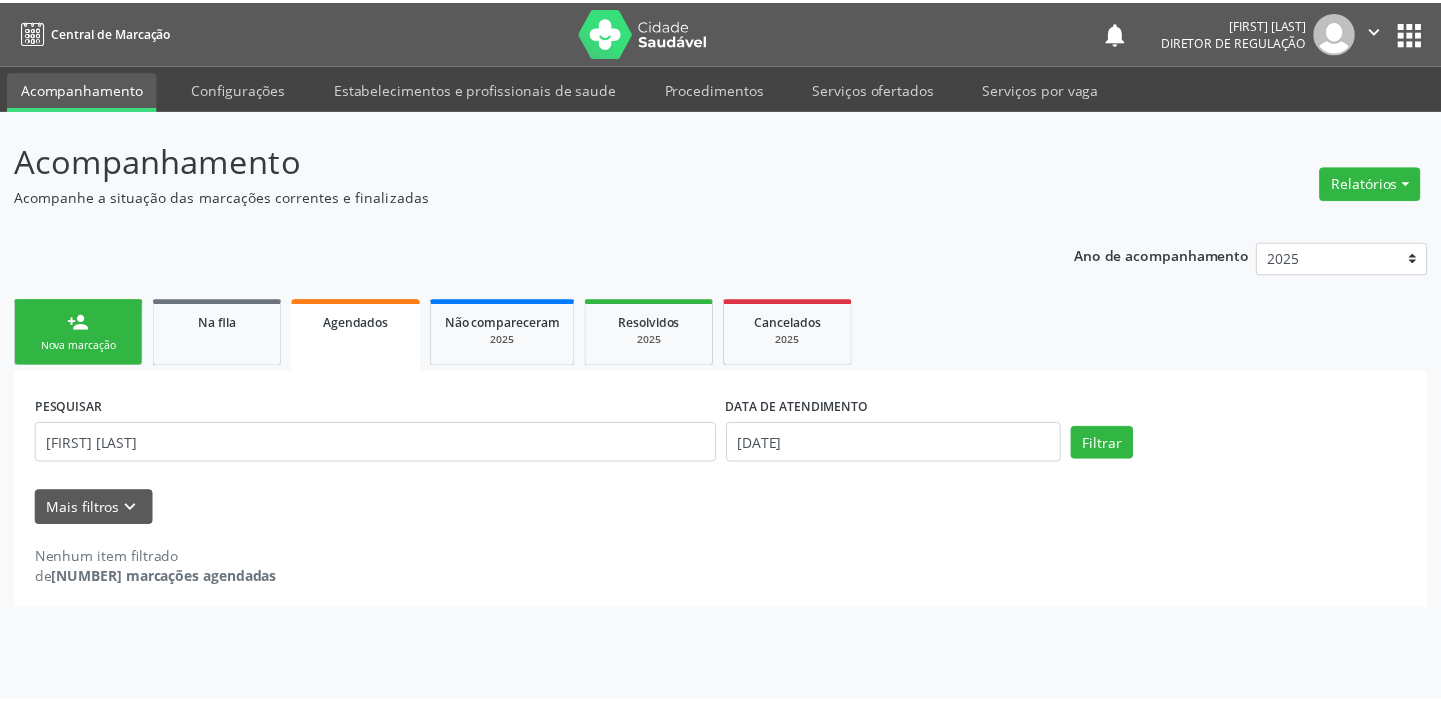 scroll, scrollTop: 0, scrollLeft: 0, axis: both 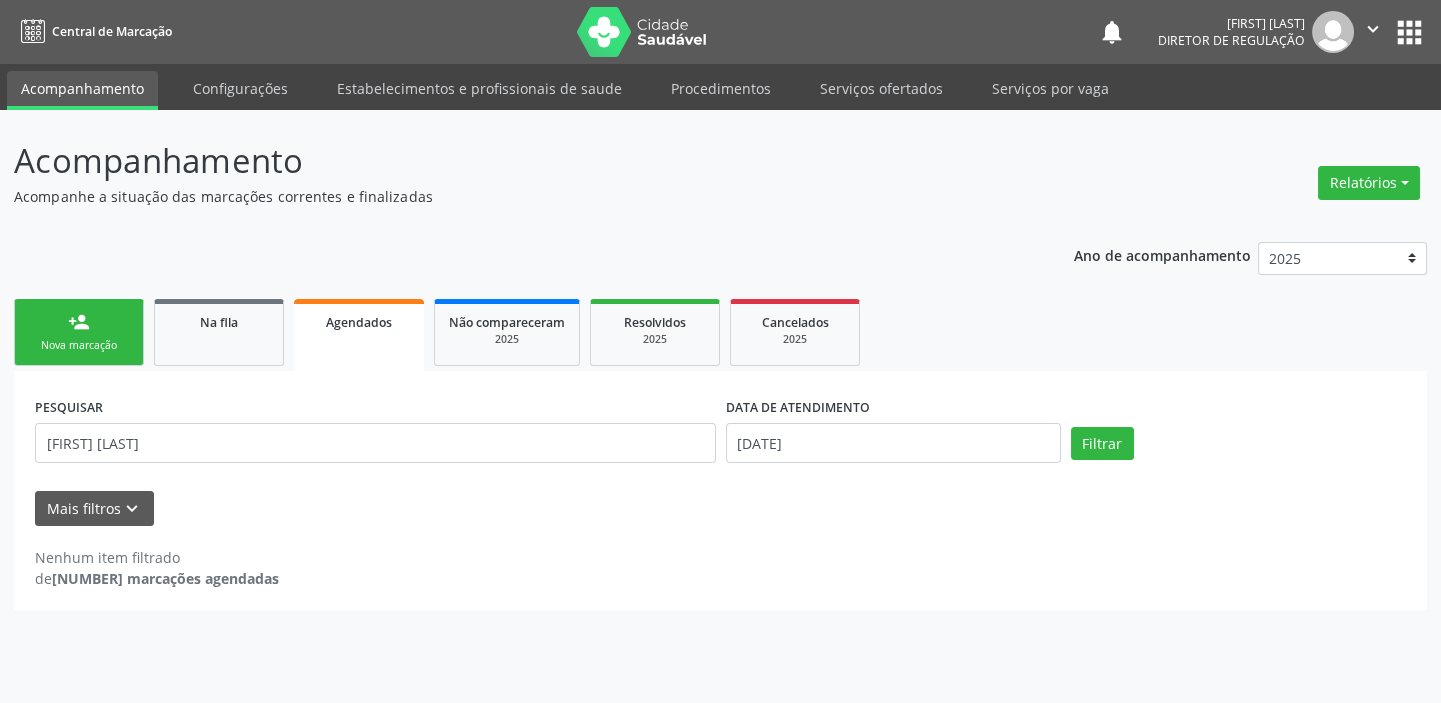 click on "person_add
Nova marcação" at bounding box center [79, 332] 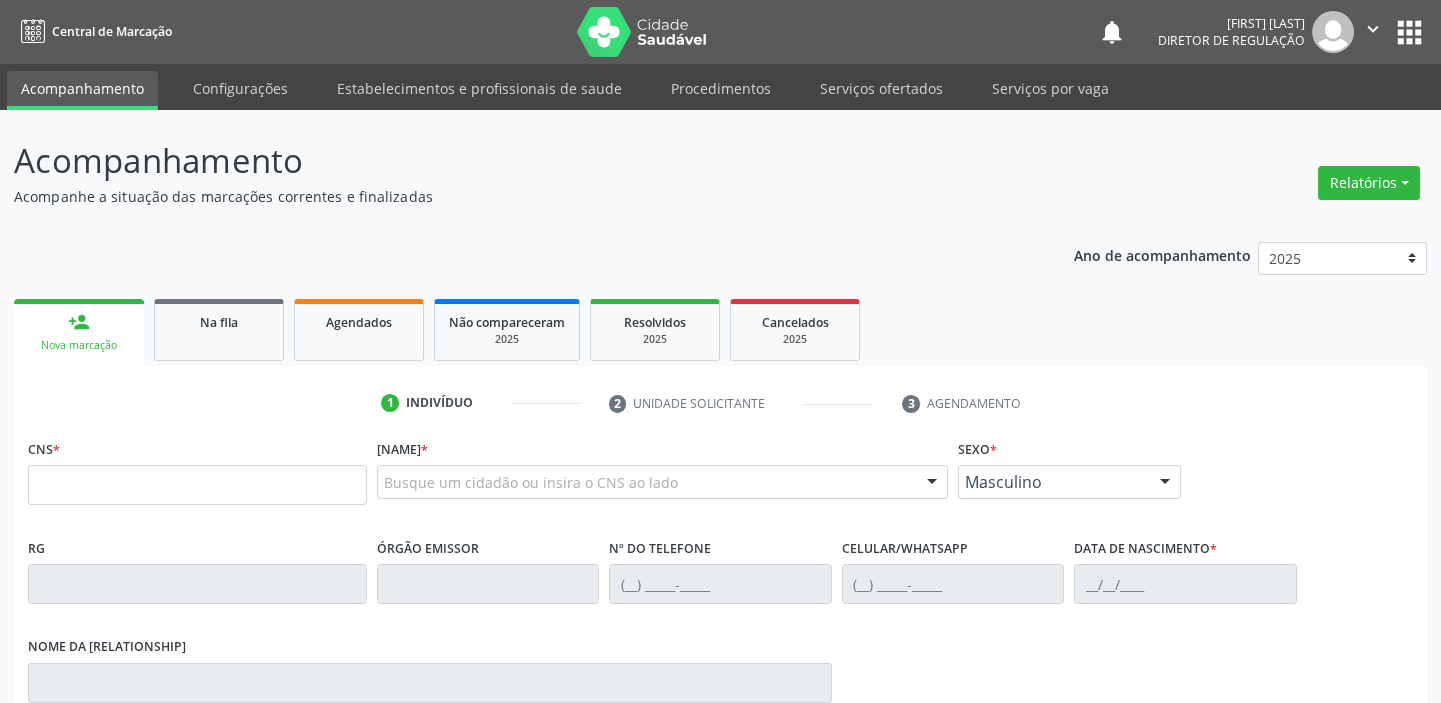 click on "person_add
Nova marcação" at bounding box center [79, 332] 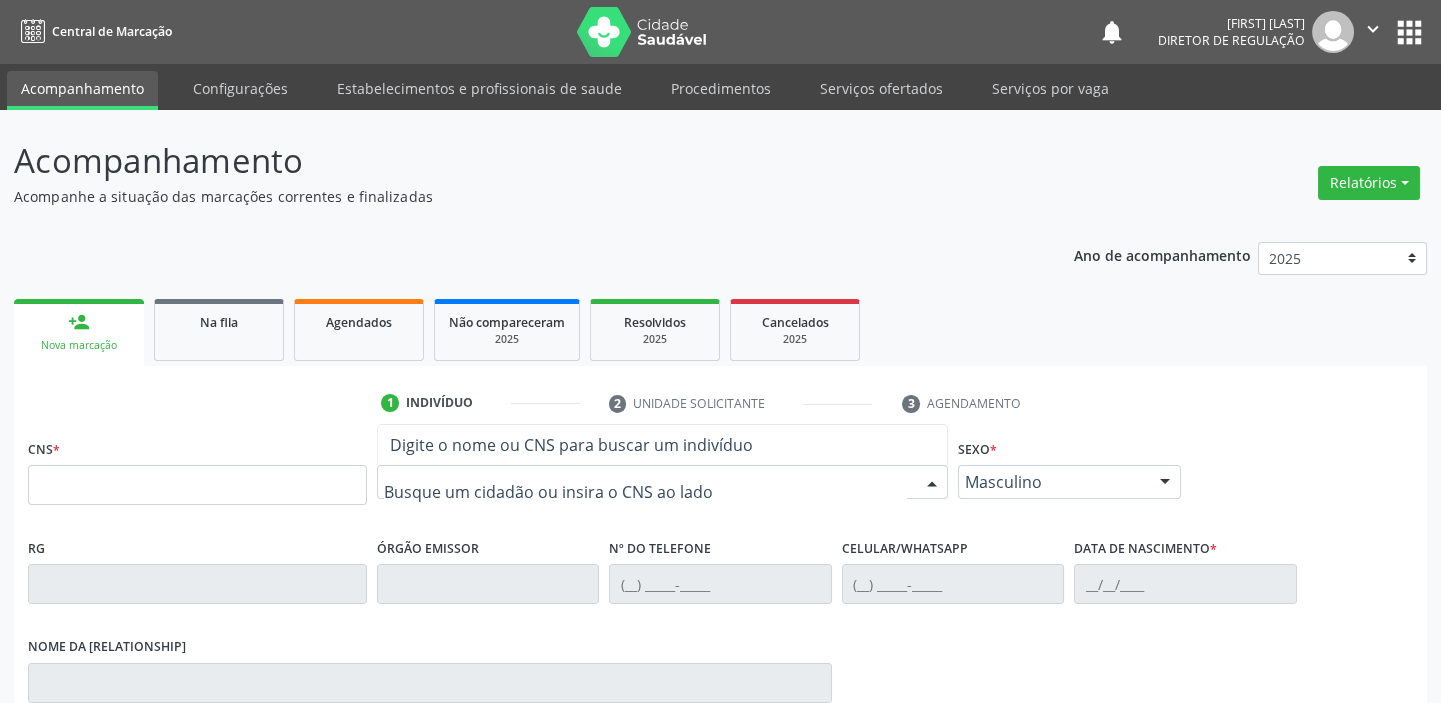 type on "[NUMBER]" 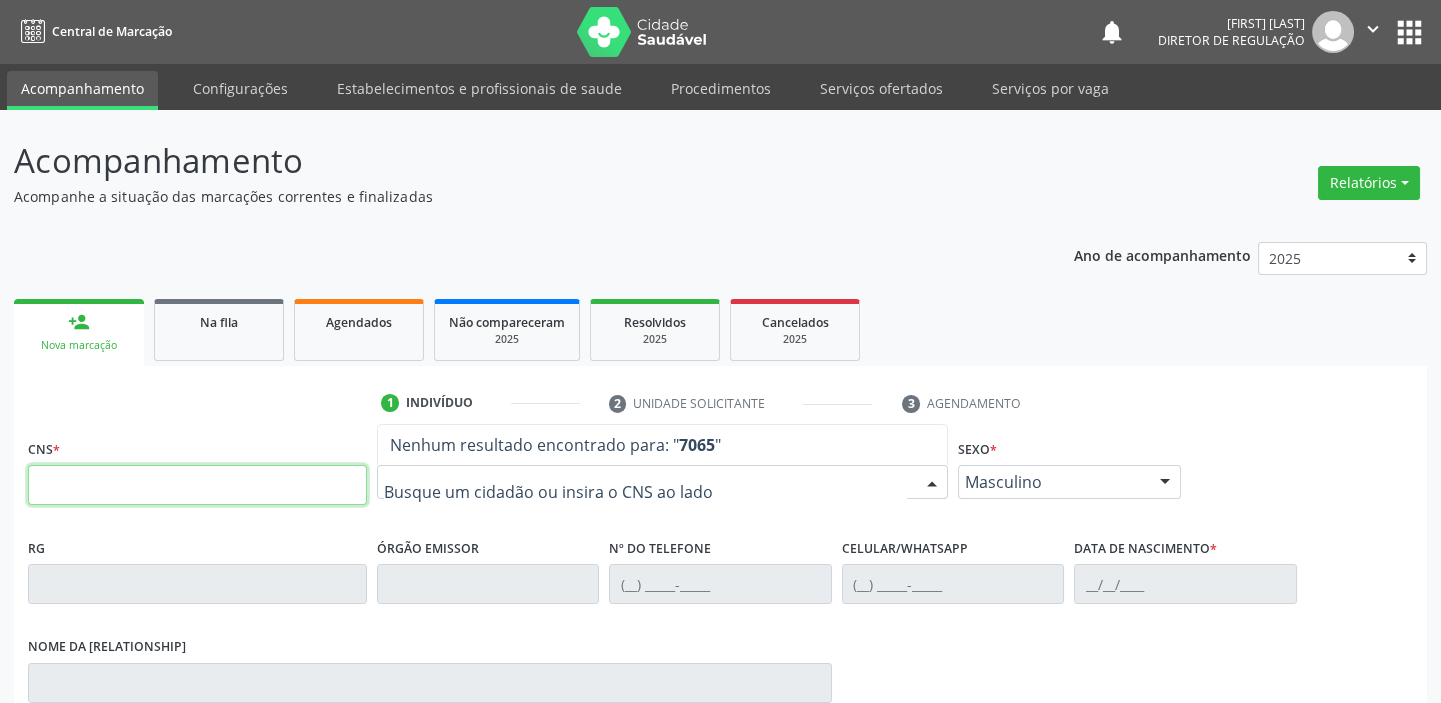 click at bounding box center [197, 485] 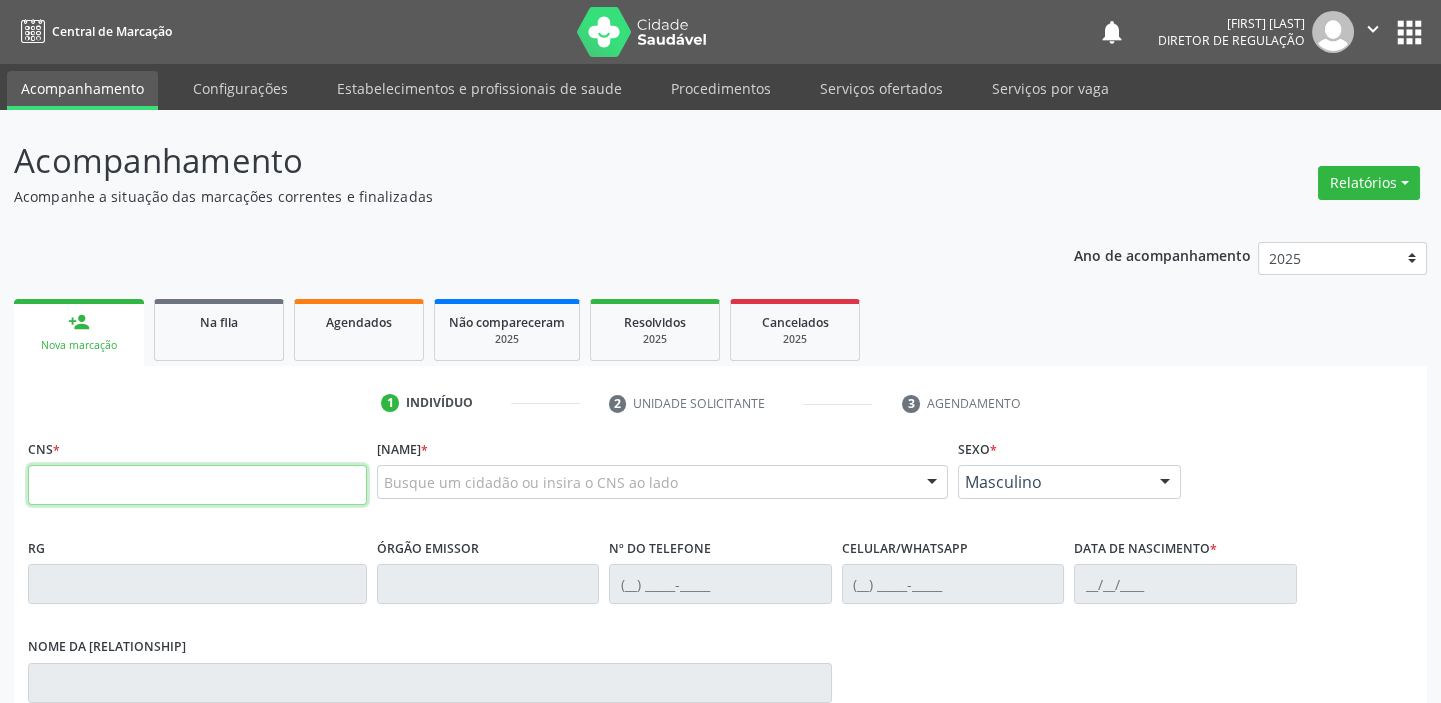 click at bounding box center [197, 485] 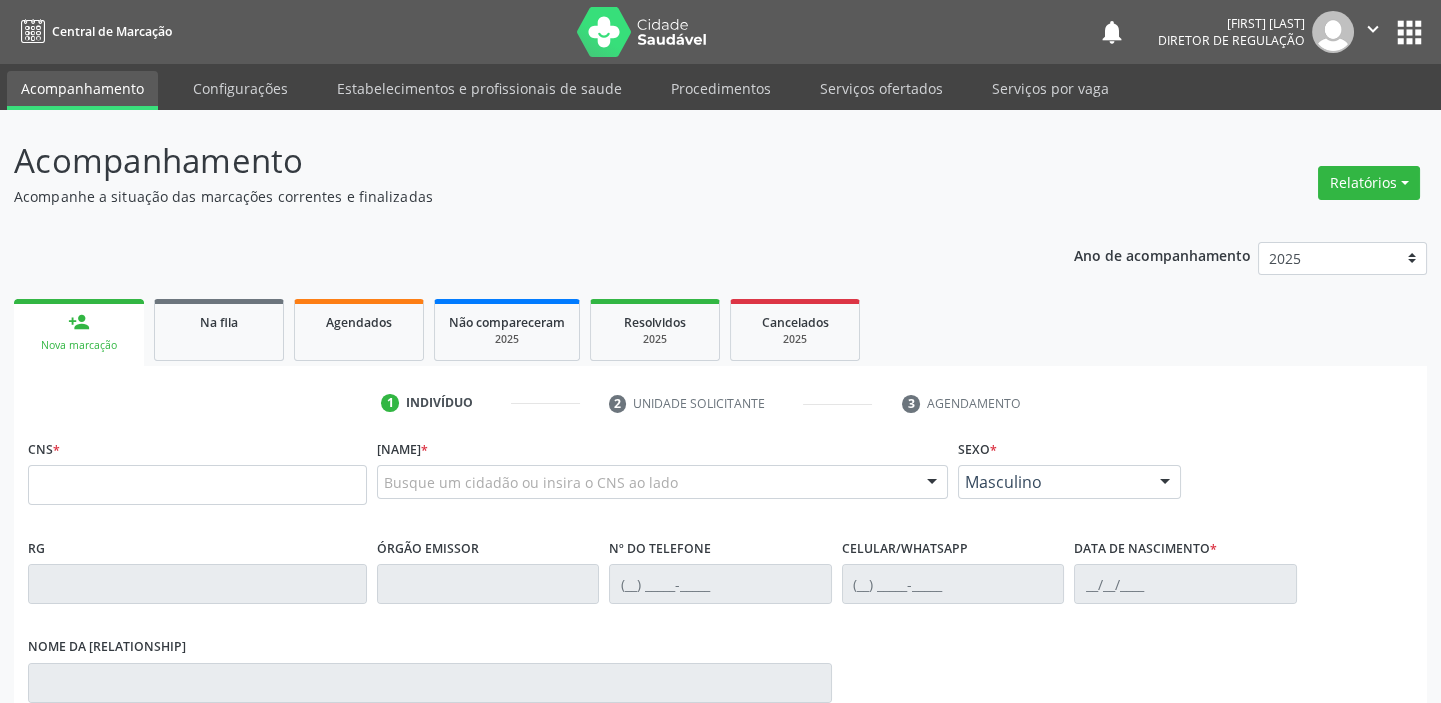 click on "[INSTRUCTION]" at bounding box center (662, 482) 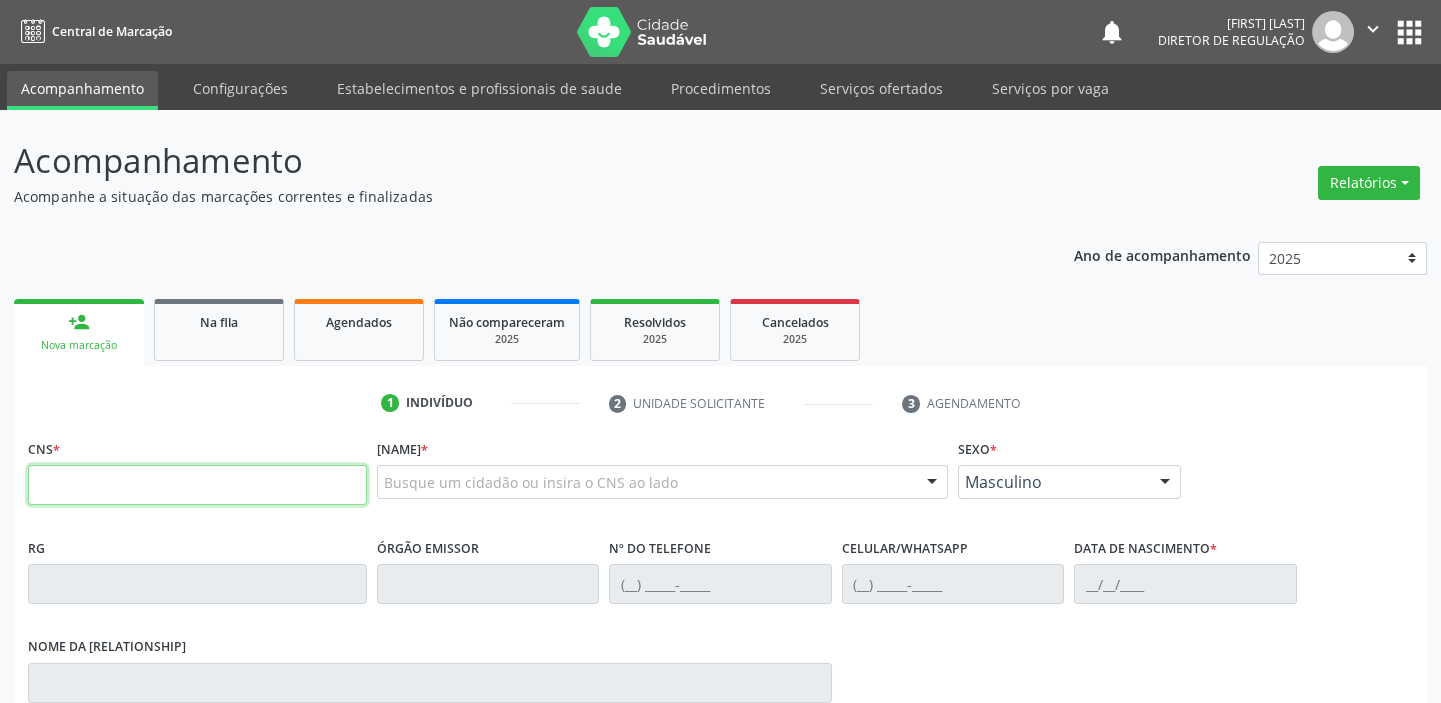click at bounding box center (197, 485) 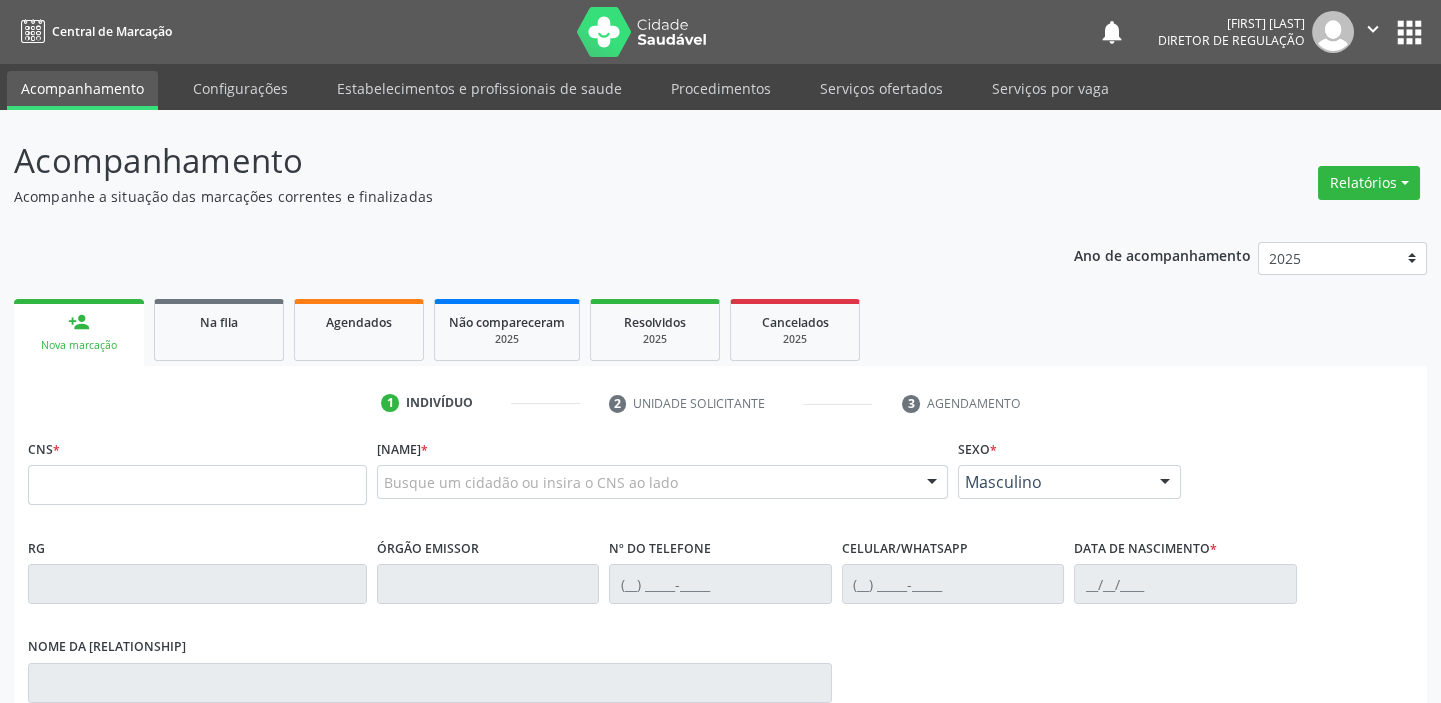 click on "CNS
*" at bounding box center [197, 483] 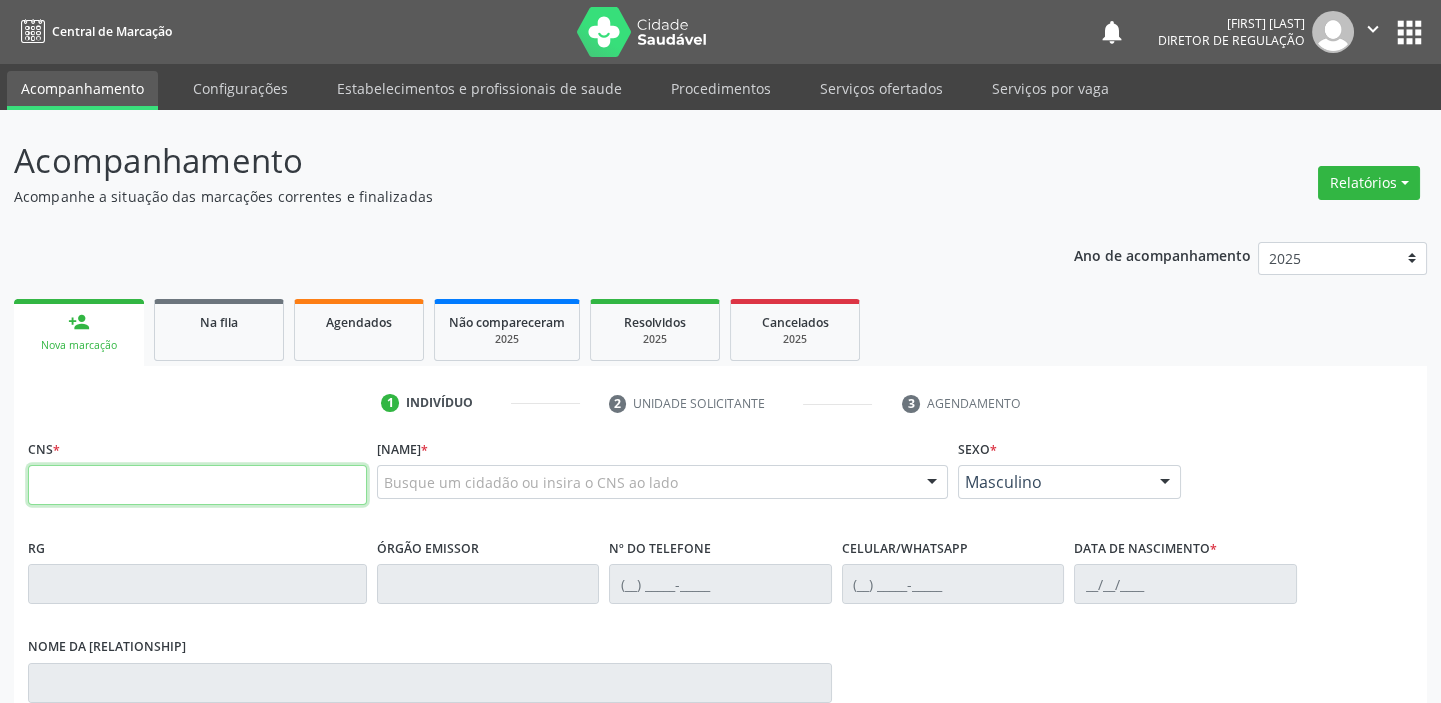 click at bounding box center [197, 485] 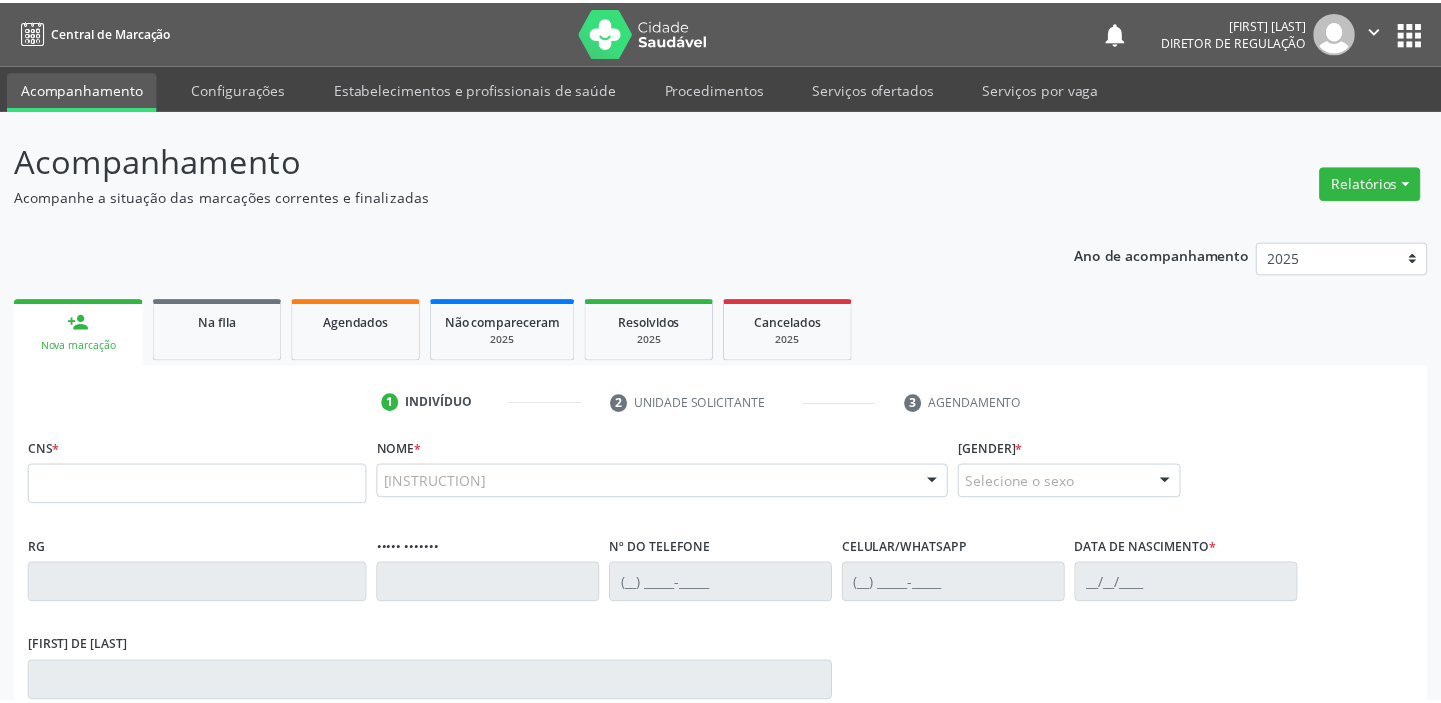 scroll, scrollTop: 0, scrollLeft: 0, axis: both 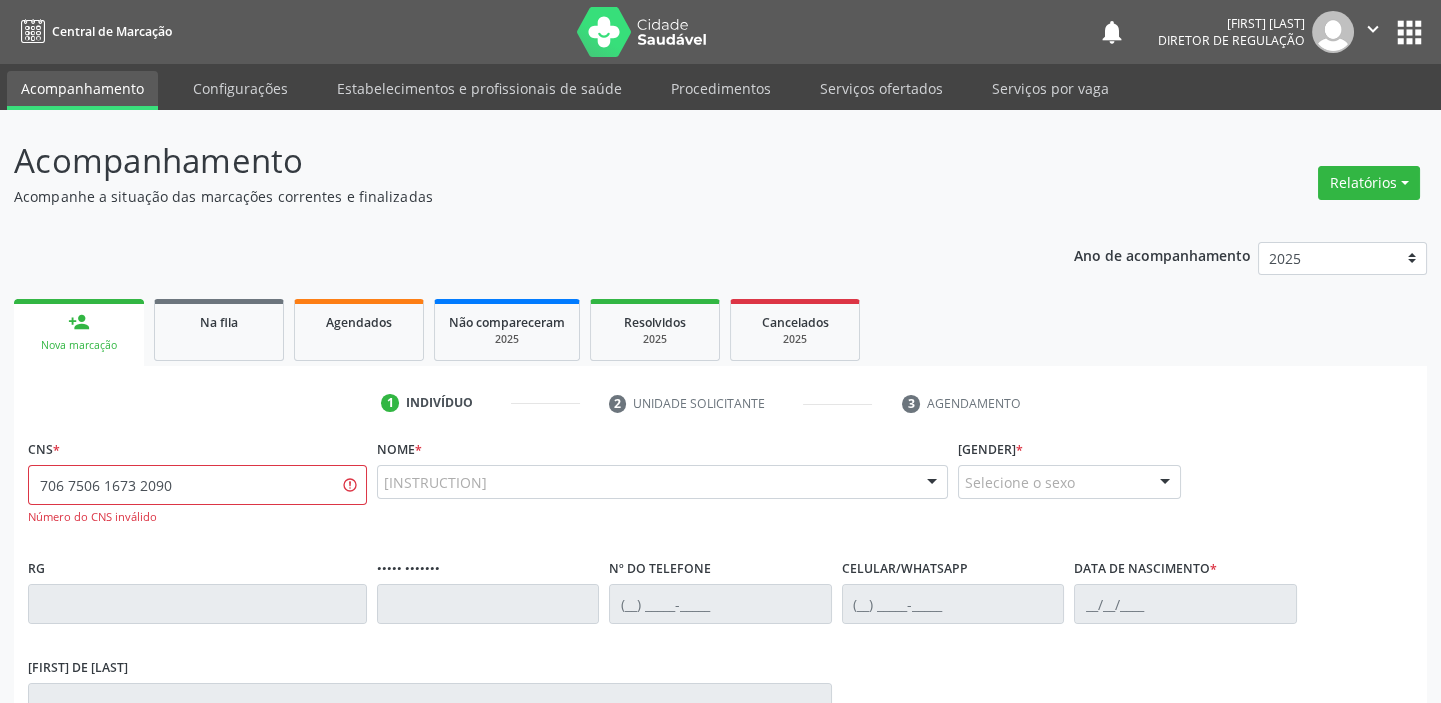 click on "706 7506 1673 2090" at bounding box center [197, 485] 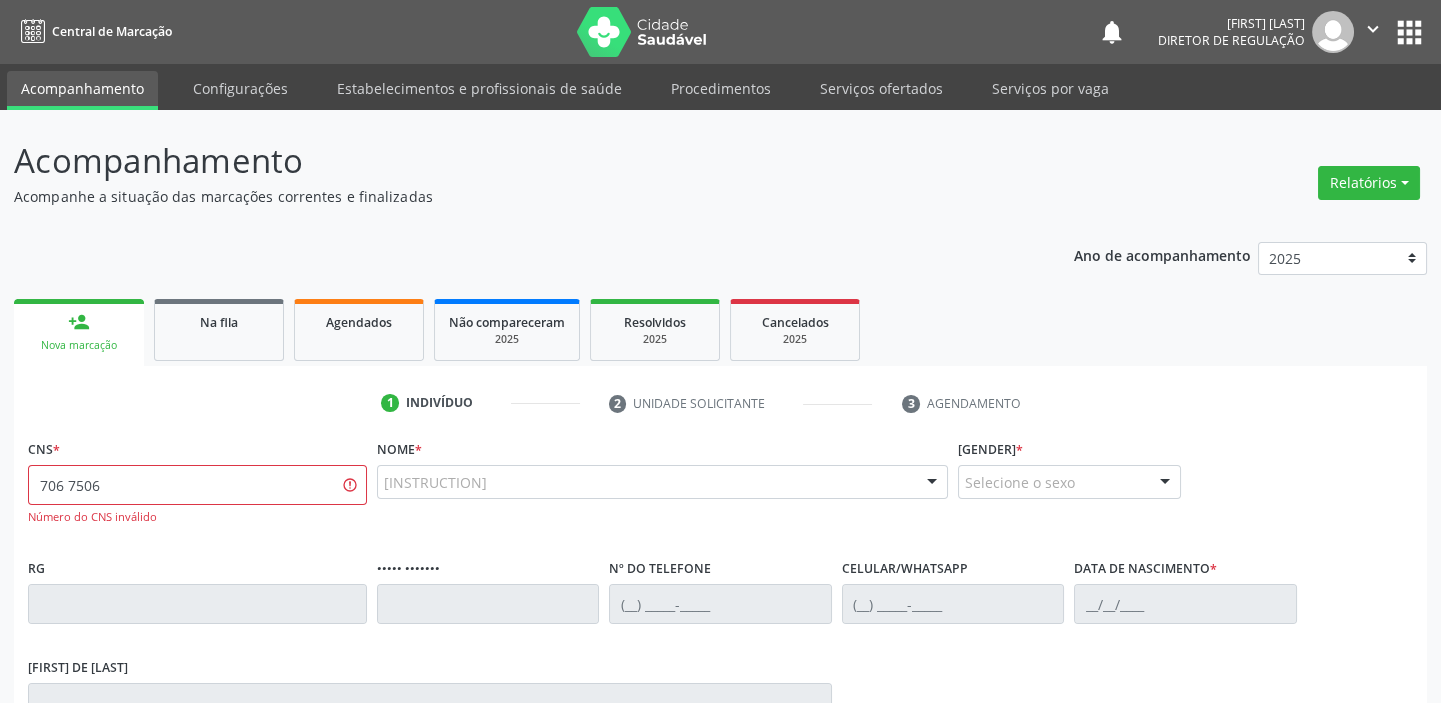 type on "706 7506" 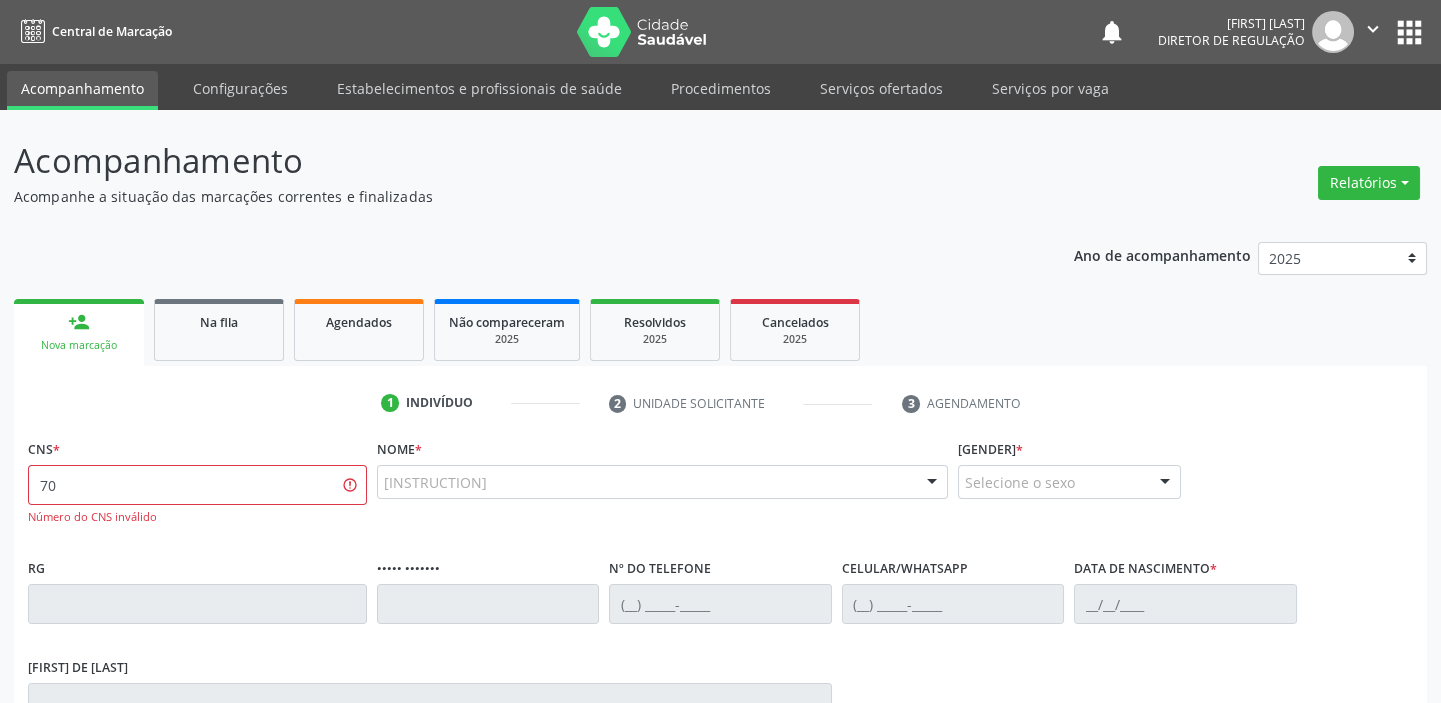 type on "7" 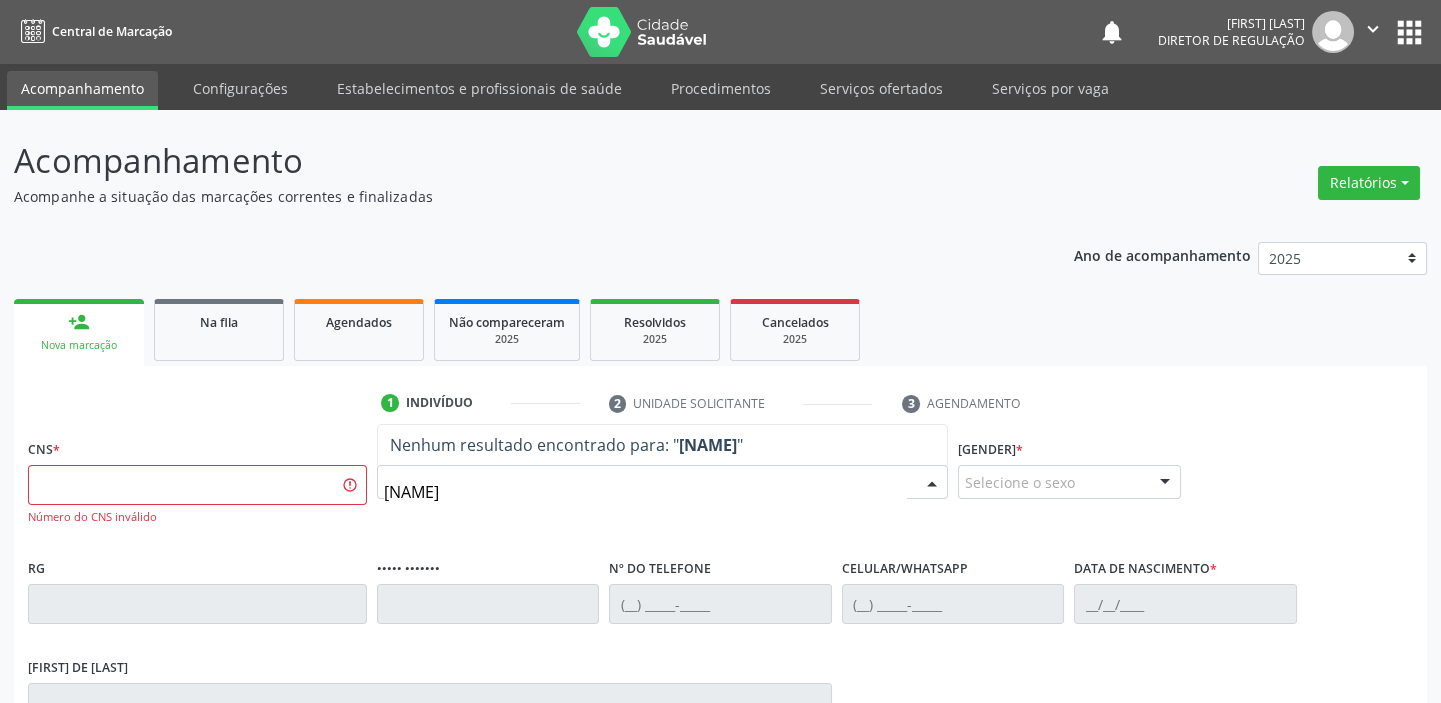 type on "[NAME]" 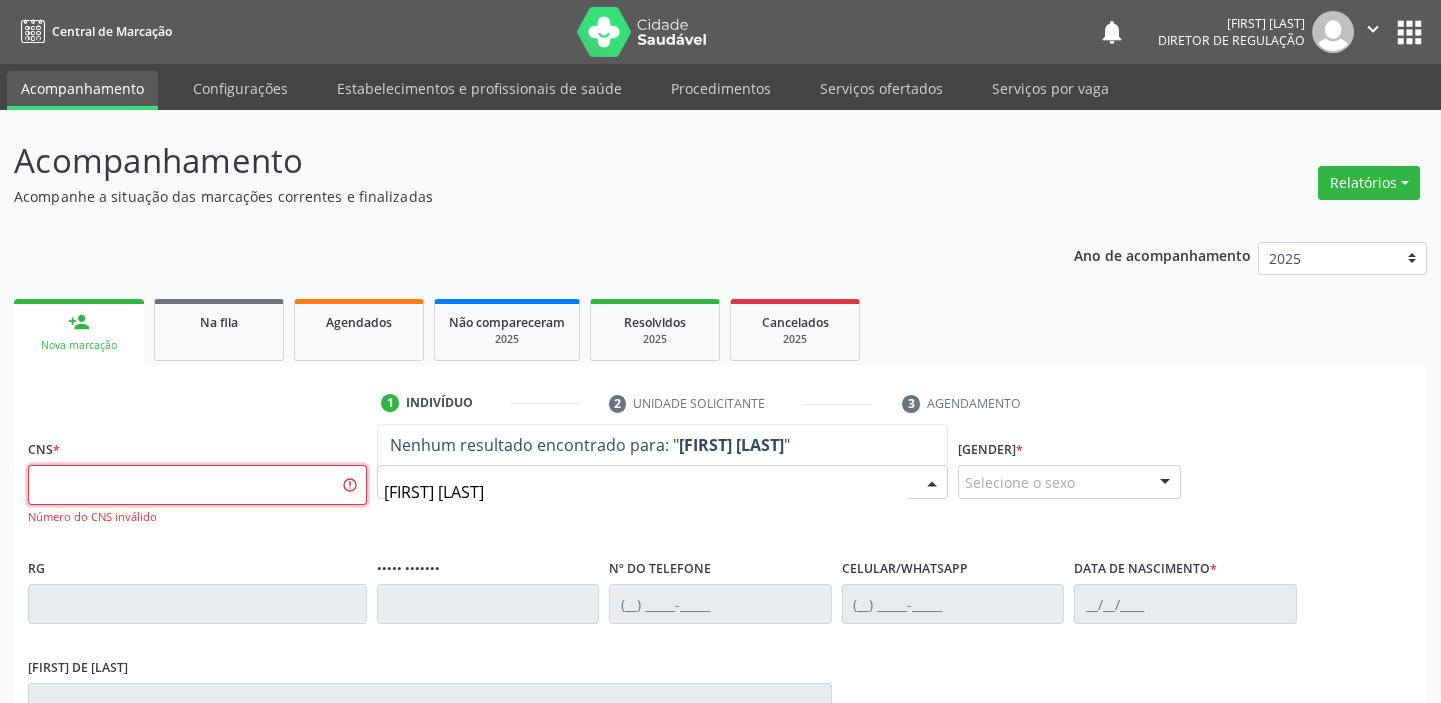 click at bounding box center (197, 485) 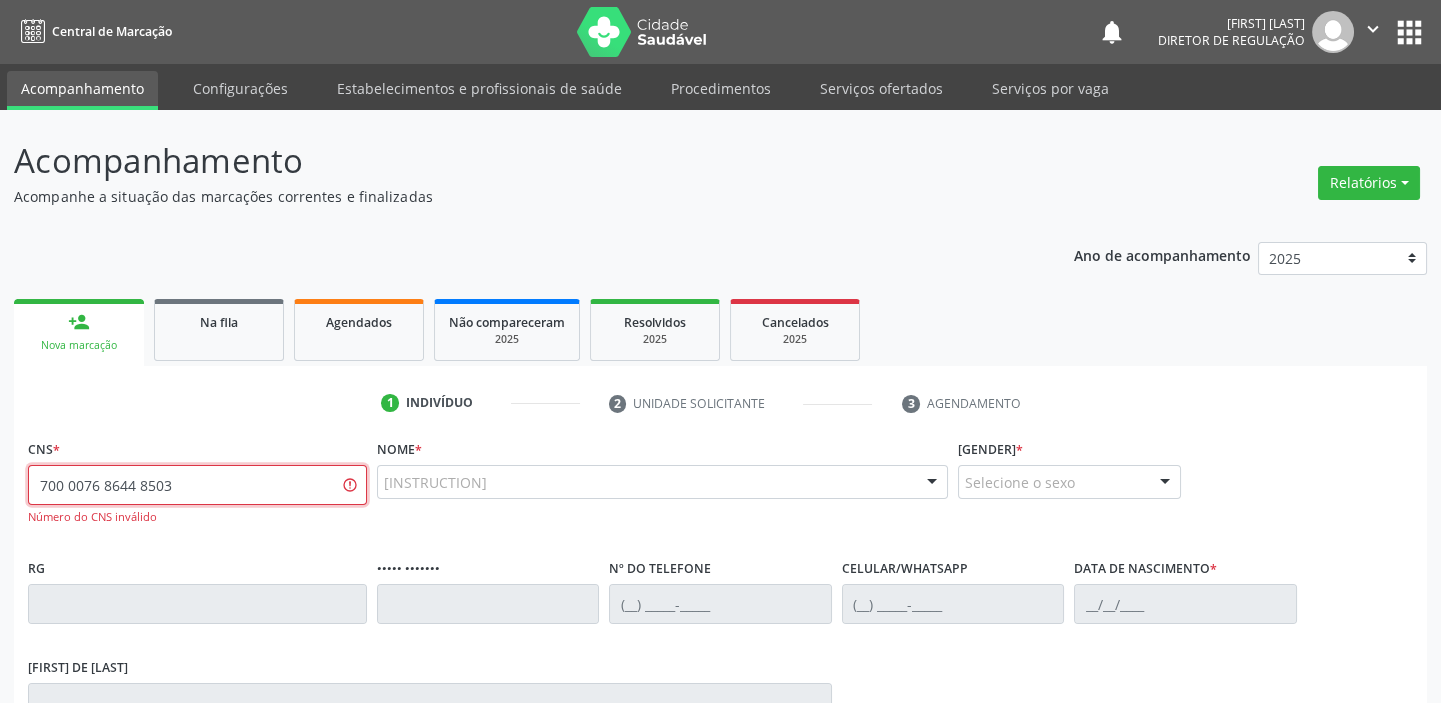 type on "700 0076 8644 8503" 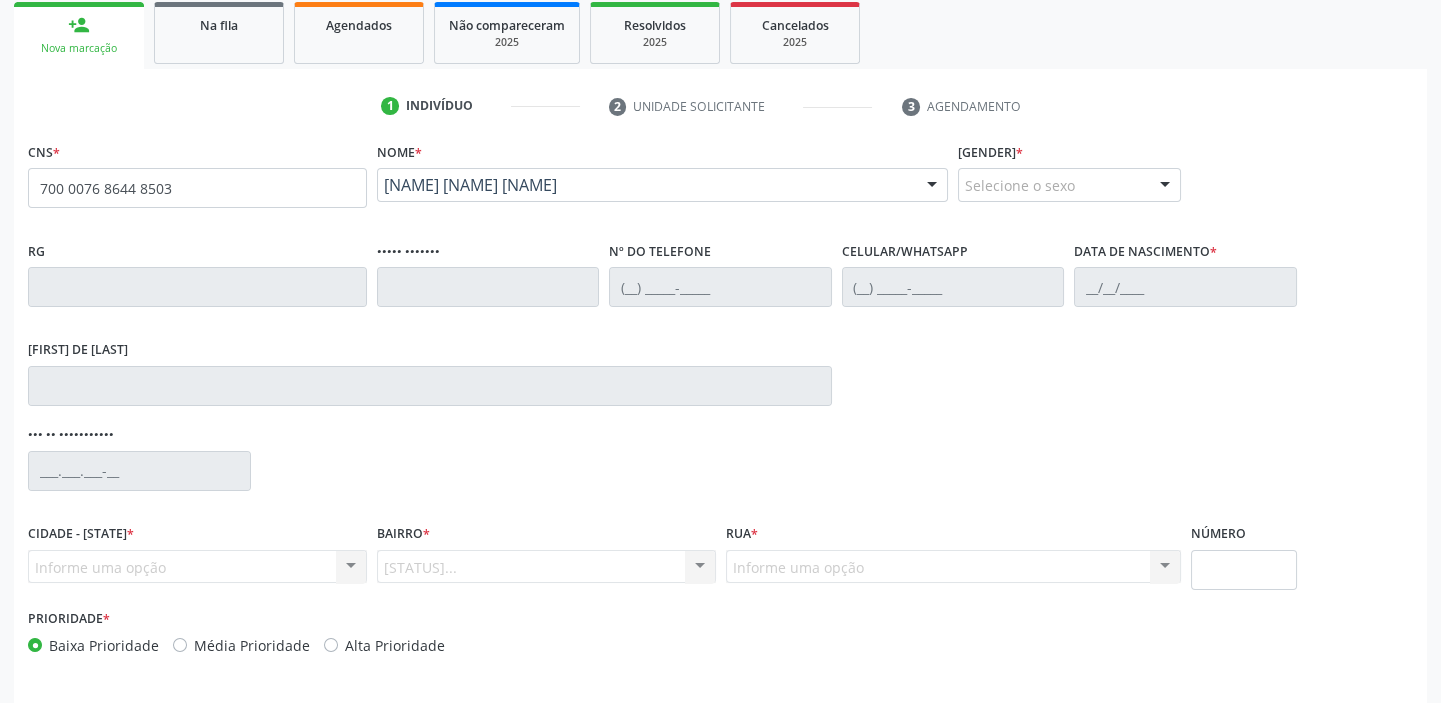 scroll, scrollTop: 366, scrollLeft: 0, axis: vertical 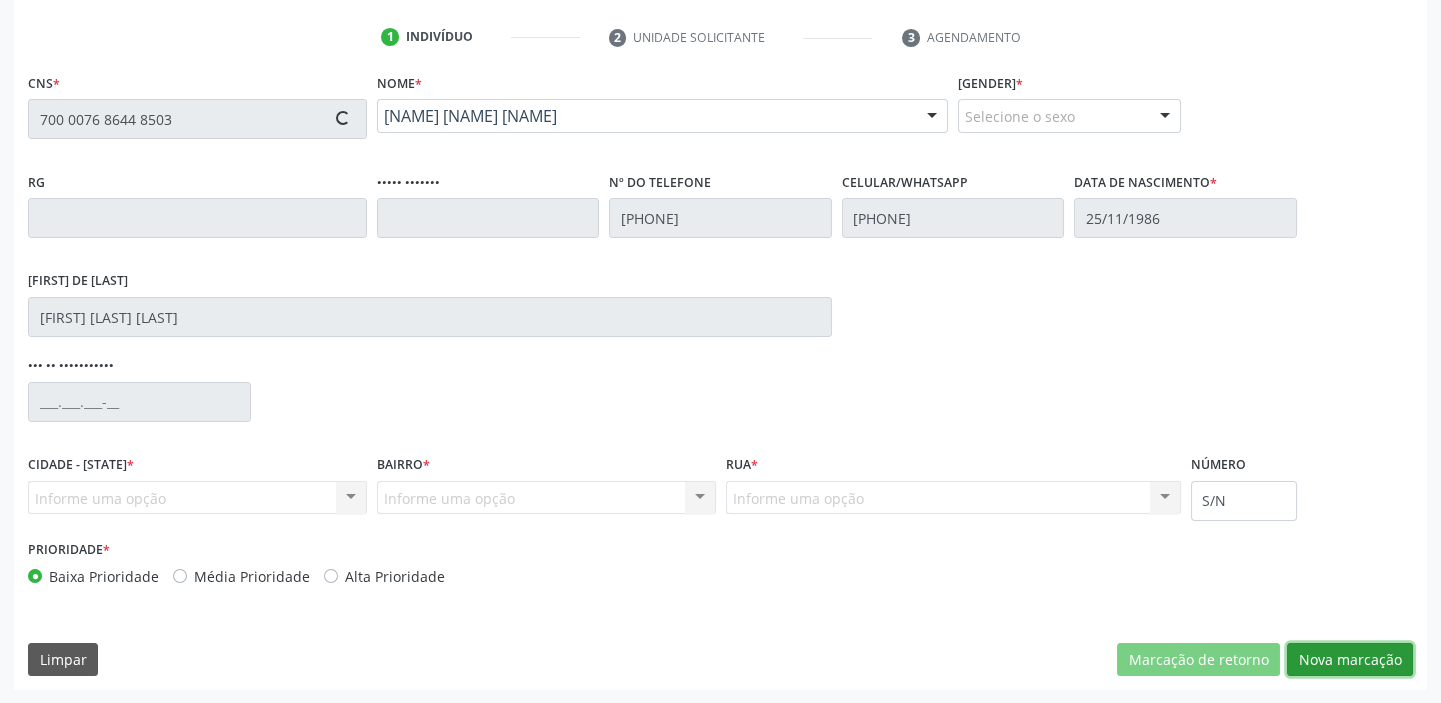 click on "Nova marcação" at bounding box center (1198, 660) 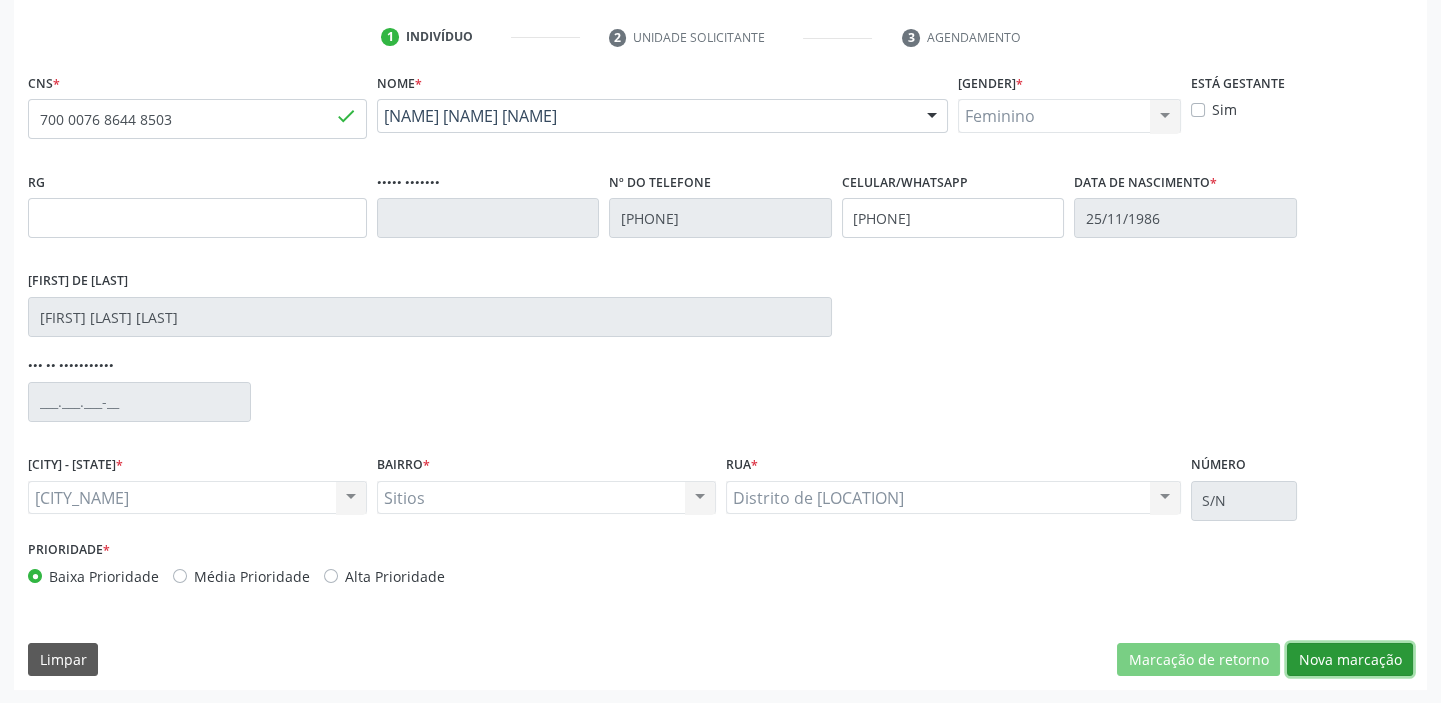 click on "Nova marcação" at bounding box center [1198, 660] 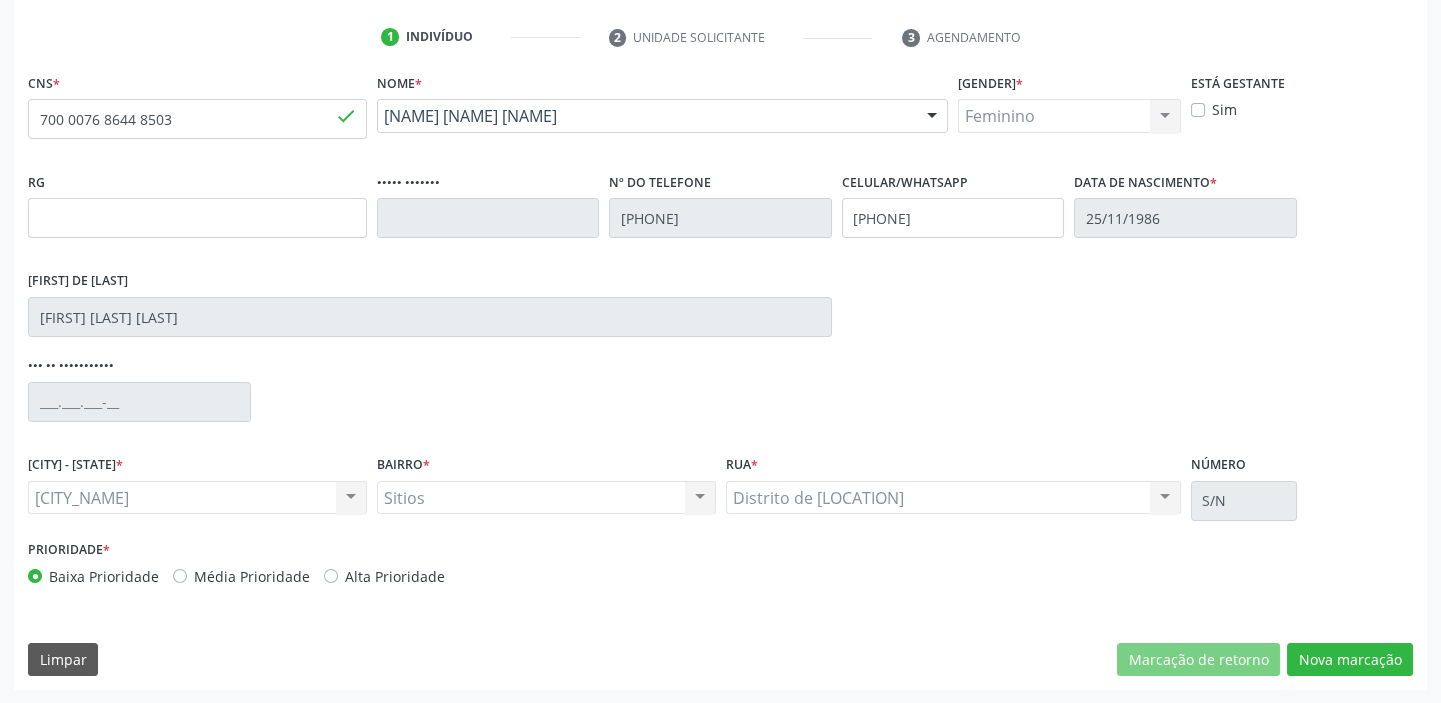 scroll, scrollTop: 201, scrollLeft: 0, axis: vertical 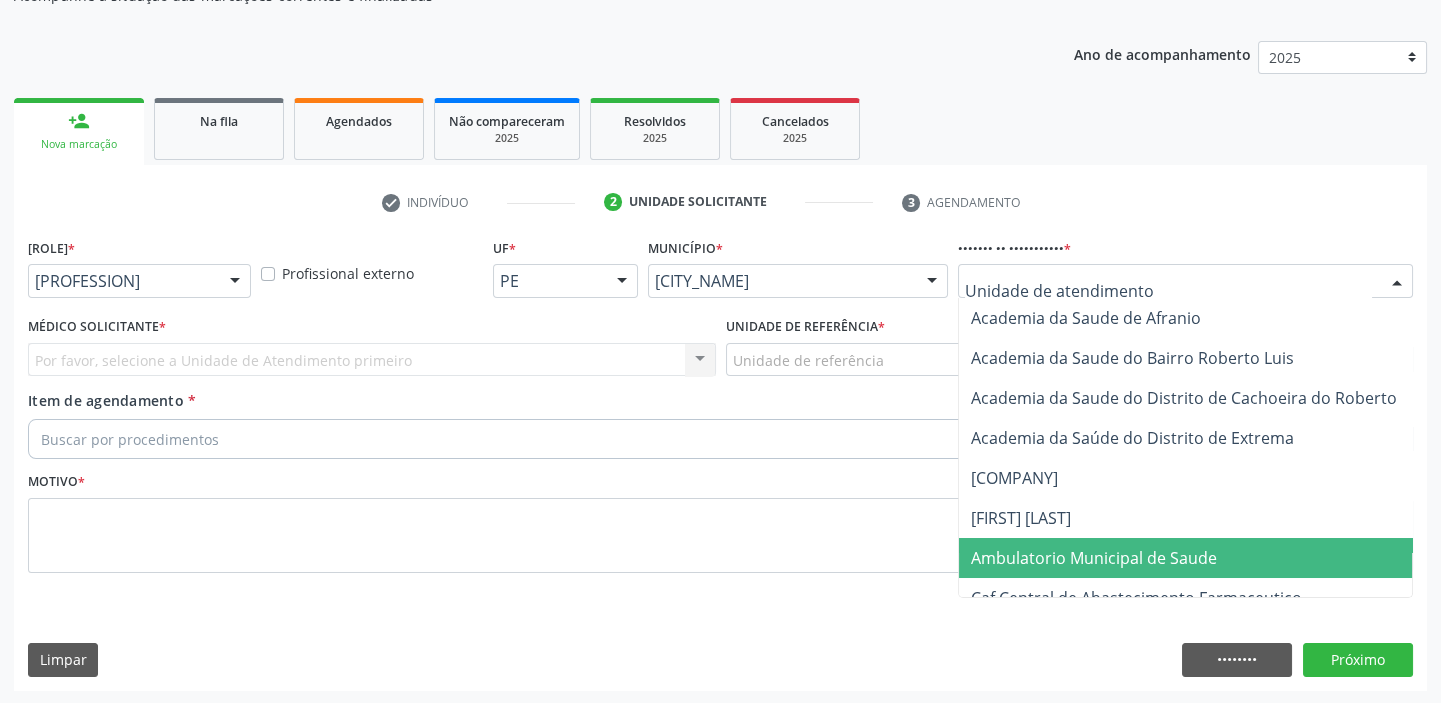 drag, startPoint x: 1025, startPoint y: 554, endPoint x: 830, endPoint y: 425, distance: 233.80762 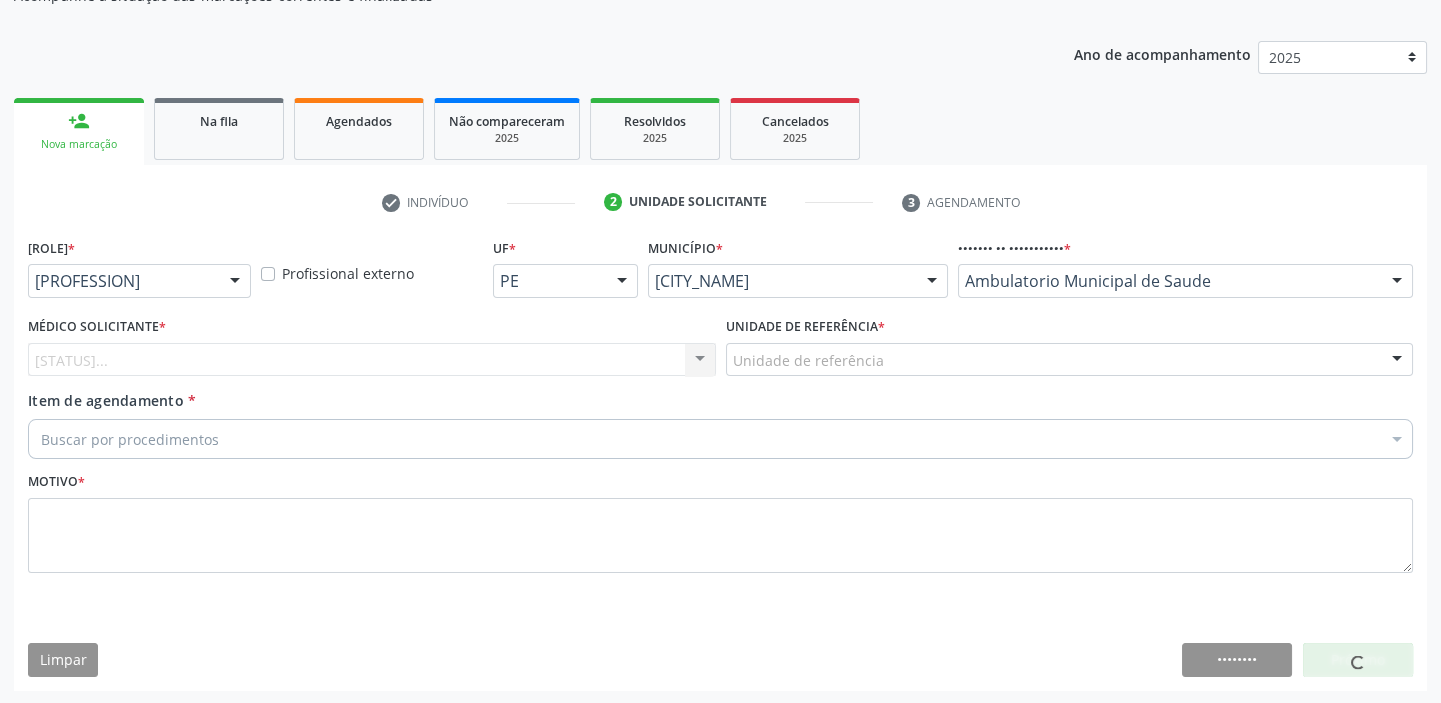 click on "Unidade de referência
*
Unidade de referência
ESF de Extrema   ESF de Barra das Melancias   ESF Jose e Maria Rodrigues de Macedo   ESF Maria da Silva Pereira   ESF Isabel Gomes   ESF Jose Ramos   ESF Custodia Maria da Conceicao   ESF Rosalia Cavalcanti Gomes   ESF Maria Dilurdes da Silva   ESF Ana Coelho Nonato
Nenhum resultado encontrado para: "   "
Não há nenhuma opção para ser exibida." at bounding box center [1070, 351] 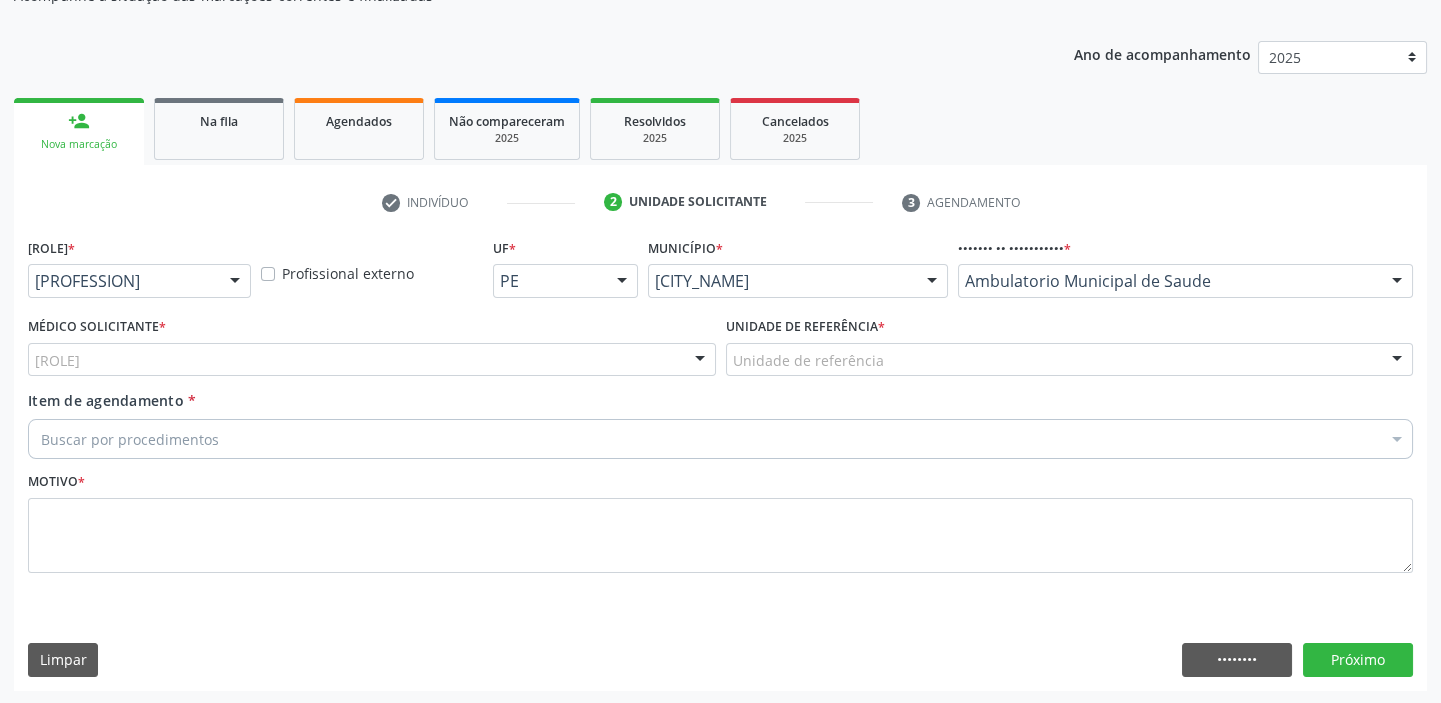 drag, startPoint x: 734, startPoint y: 358, endPoint x: 761, endPoint y: 462, distance: 107.44766 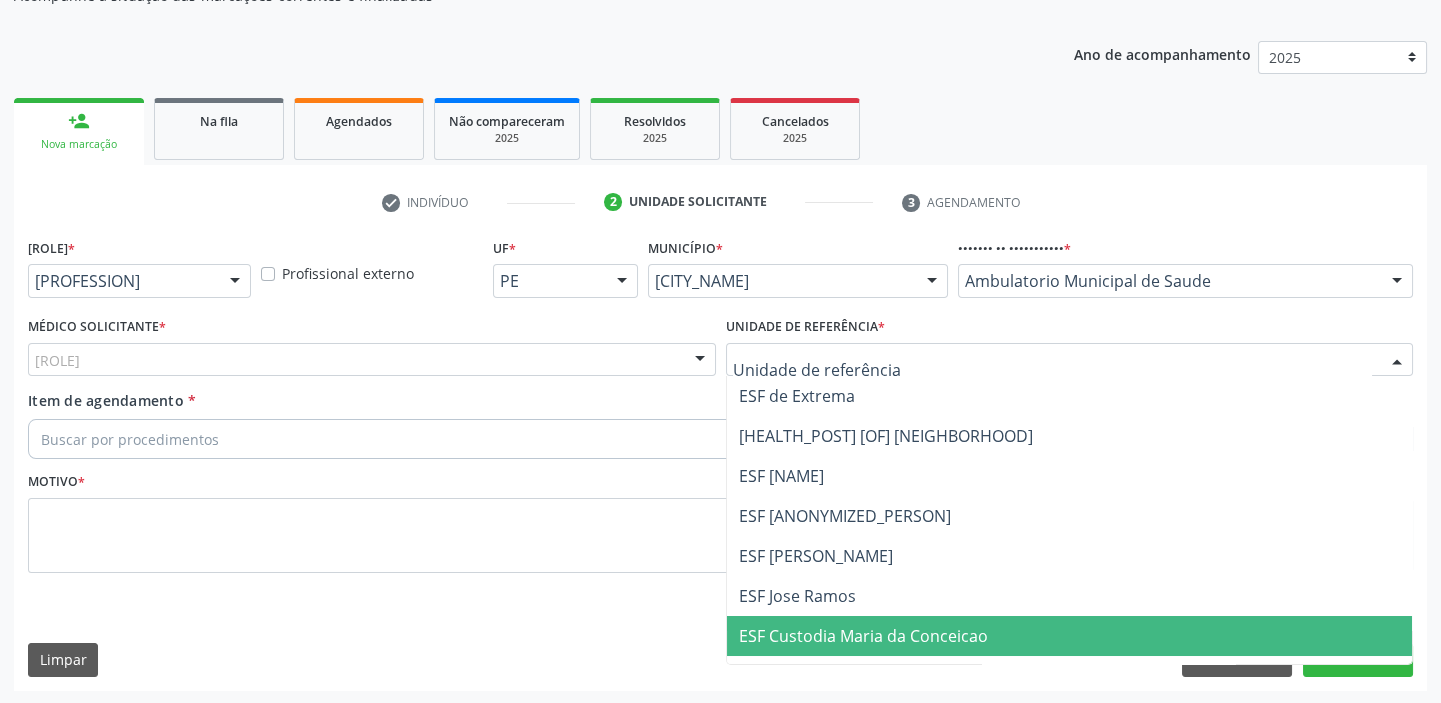 click on "ESF Custodia Maria da Conceicao" at bounding box center [1070, 636] 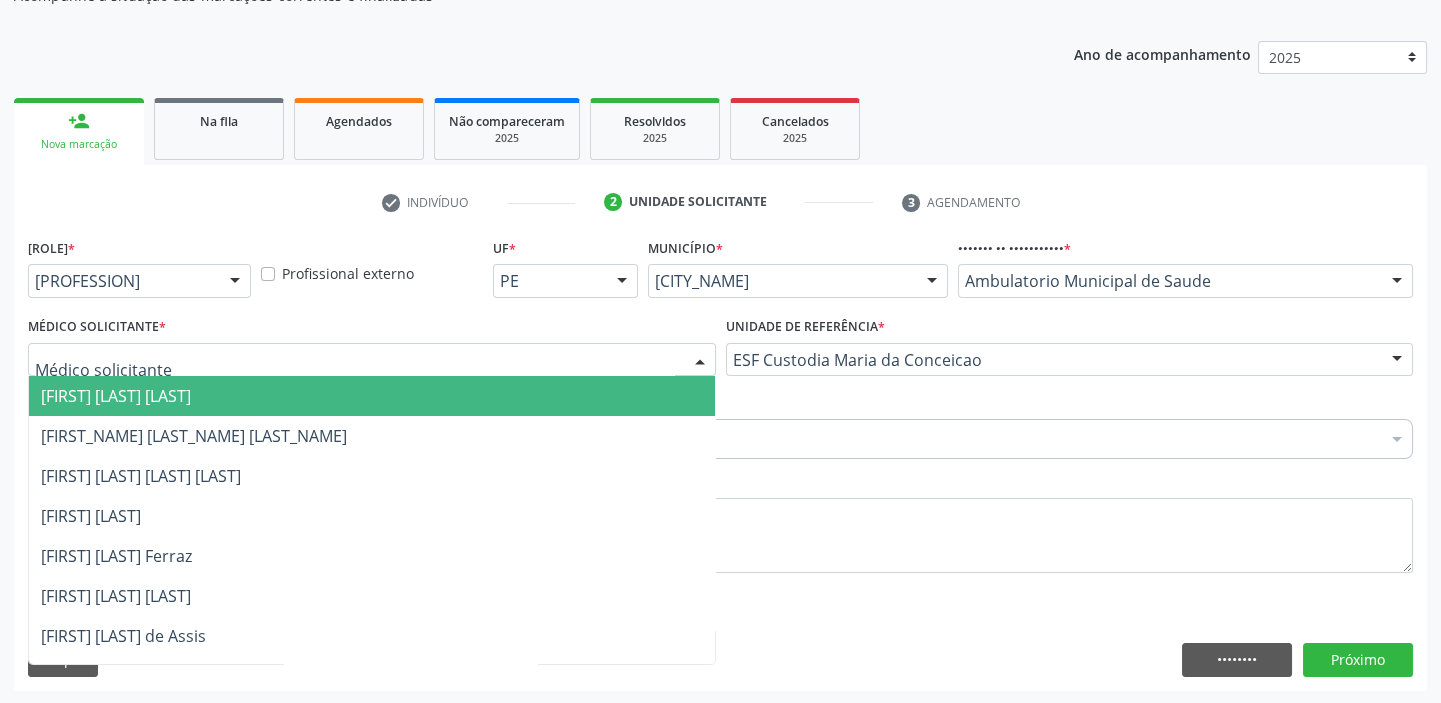 click on "[FIRST] [LAST] [LAST]" at bounding box center [116, 396] 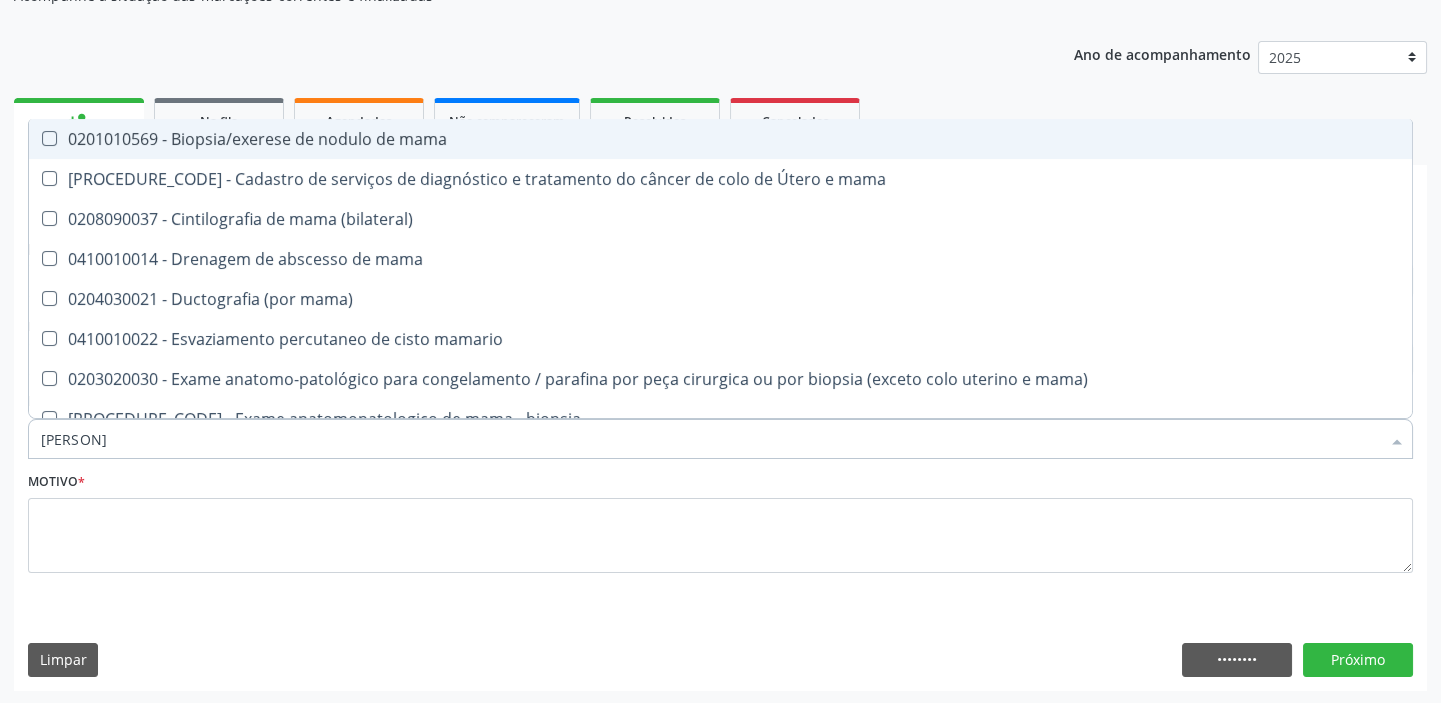 type on "mam" 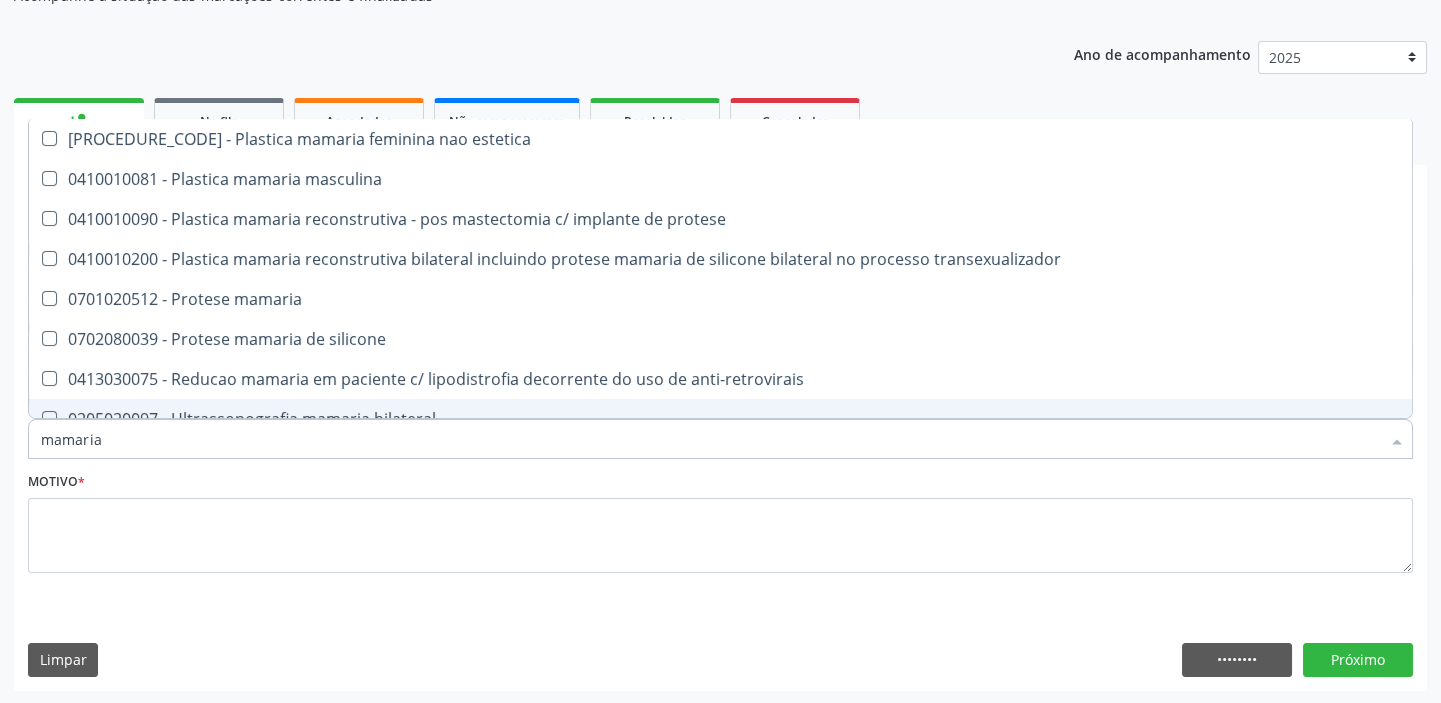 scroll, scrollTop: 60, scrollLeft: 0, axis: vertical 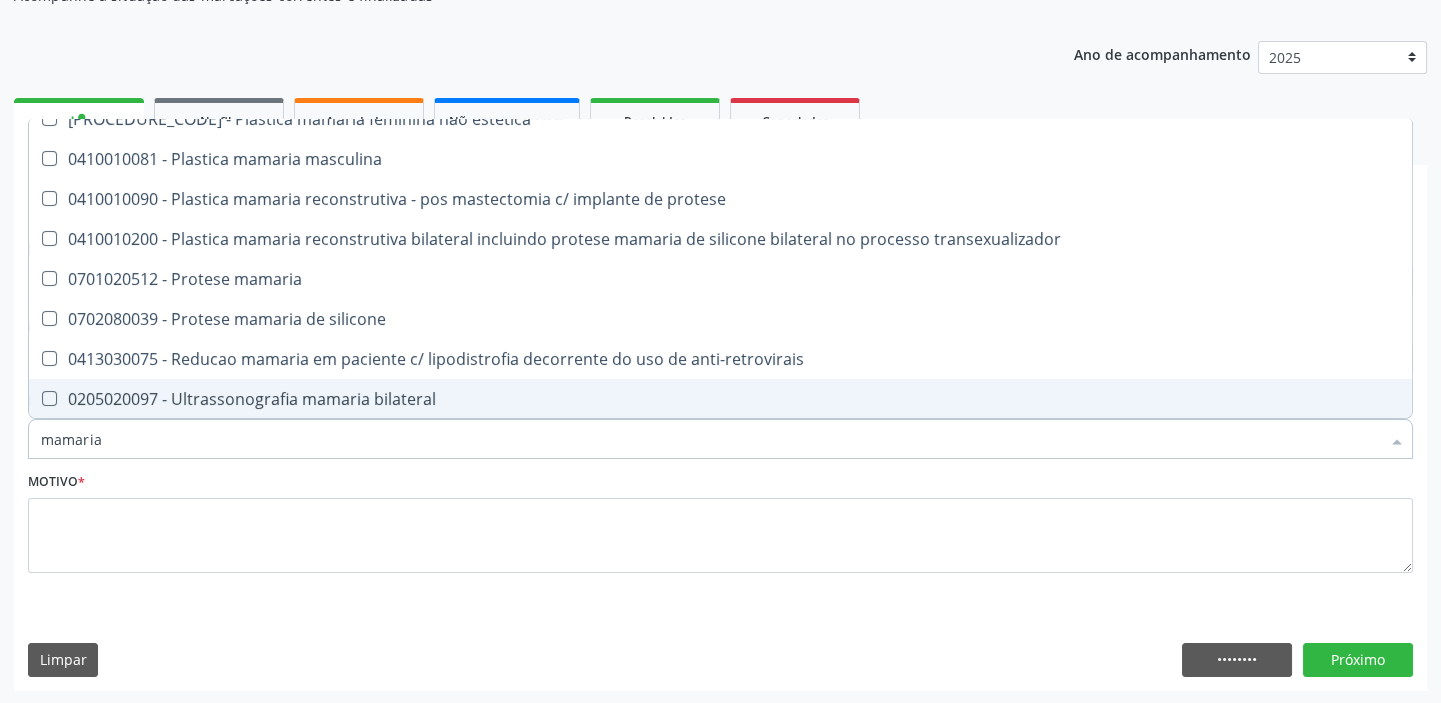 click on "0205020097 - Ultrassonografia mamaria bilateral" at bounding box center [720, 399] 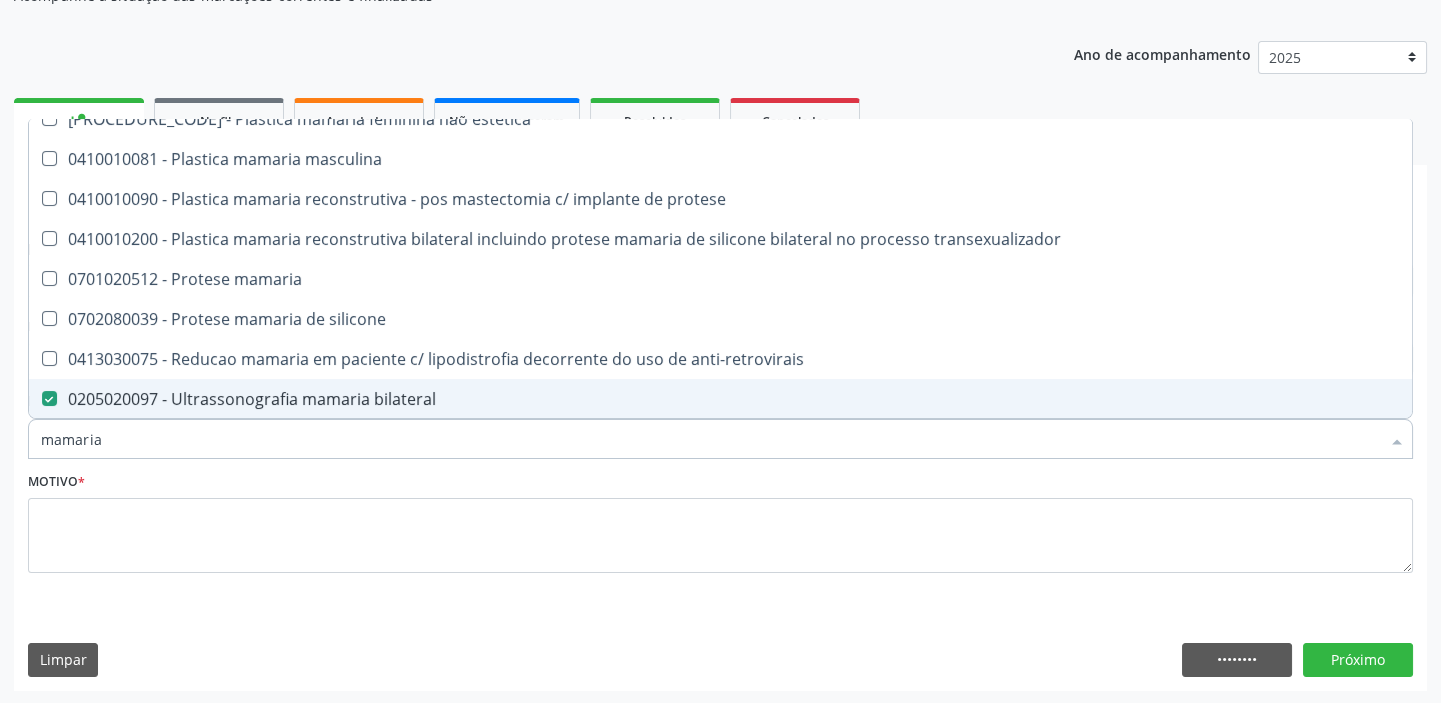drag, startPoint x: 126, startPoint y: 441, endPoint x: 22, endPoint y: 432, distance: 104.388695 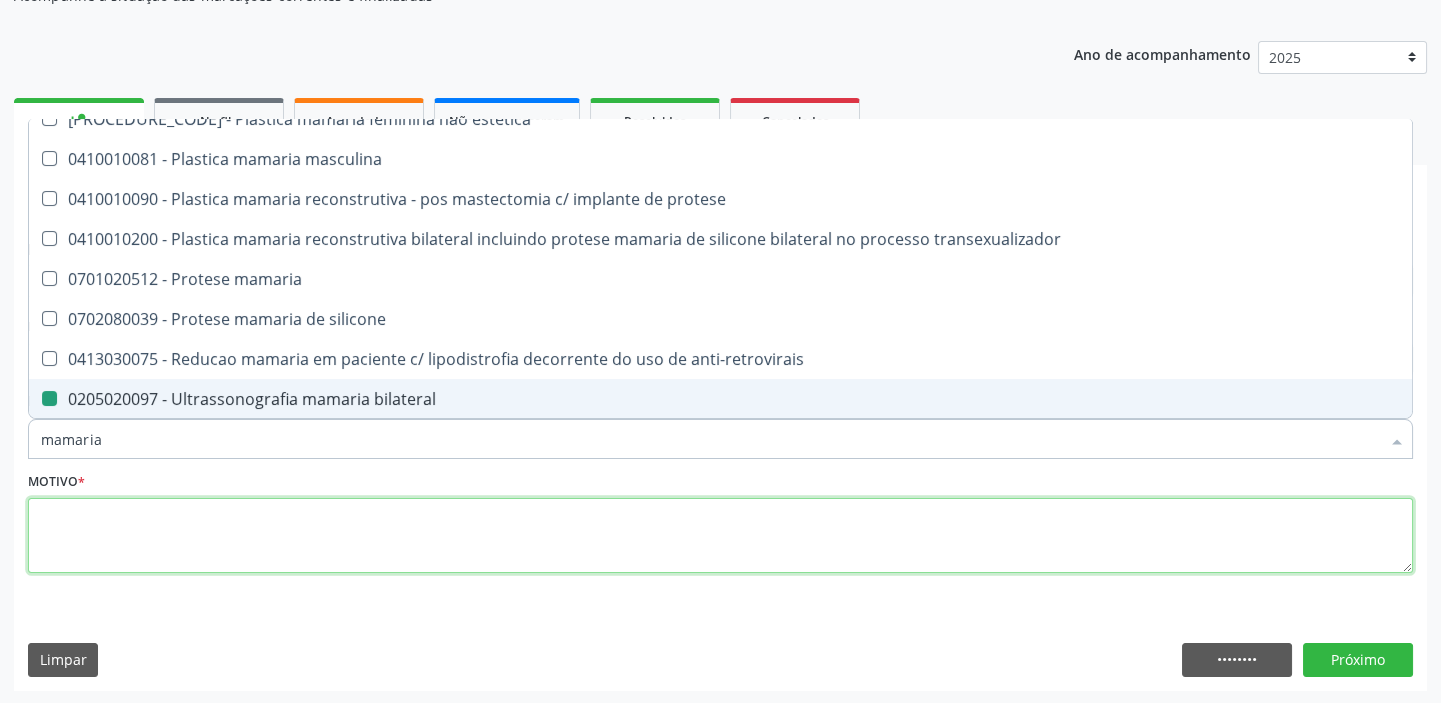 click at bounding box center [720, 536] 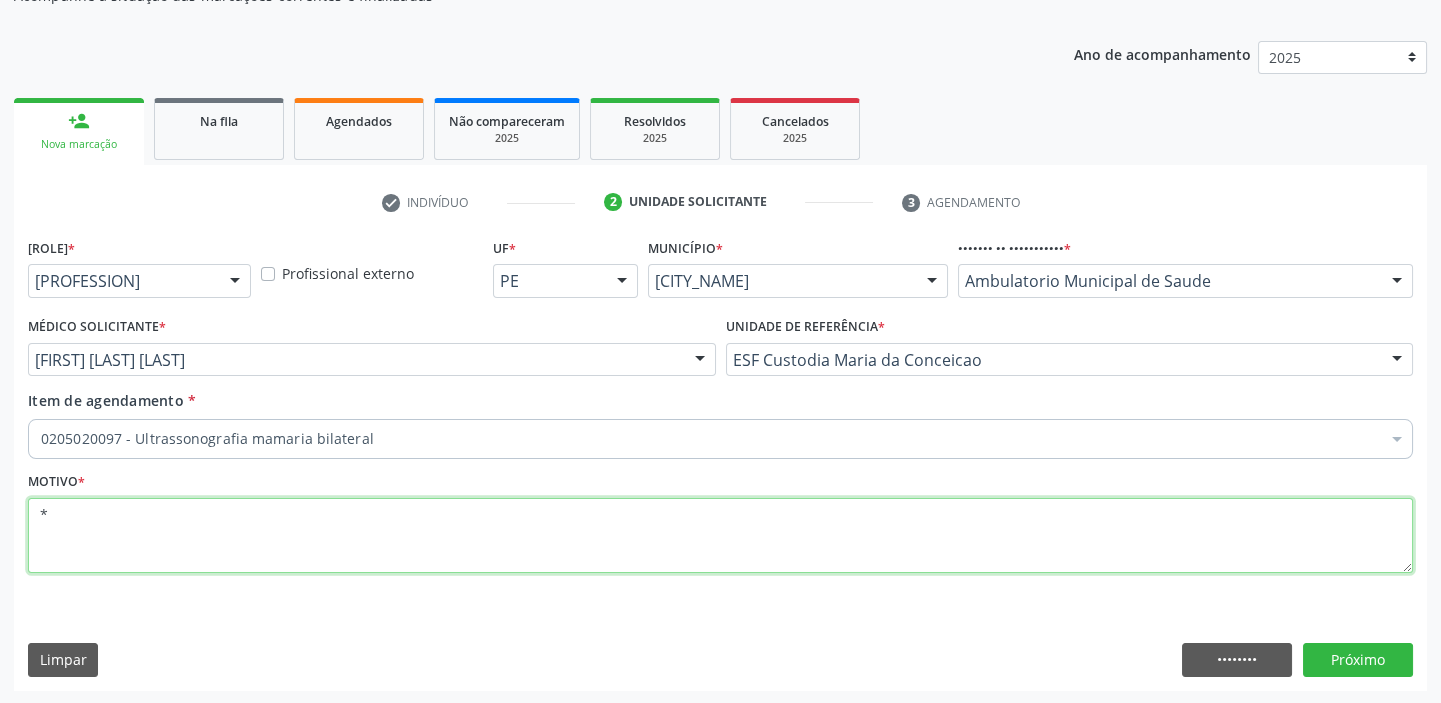 scroll, scrollTop: 0, scrollLeft: 0, axis: both 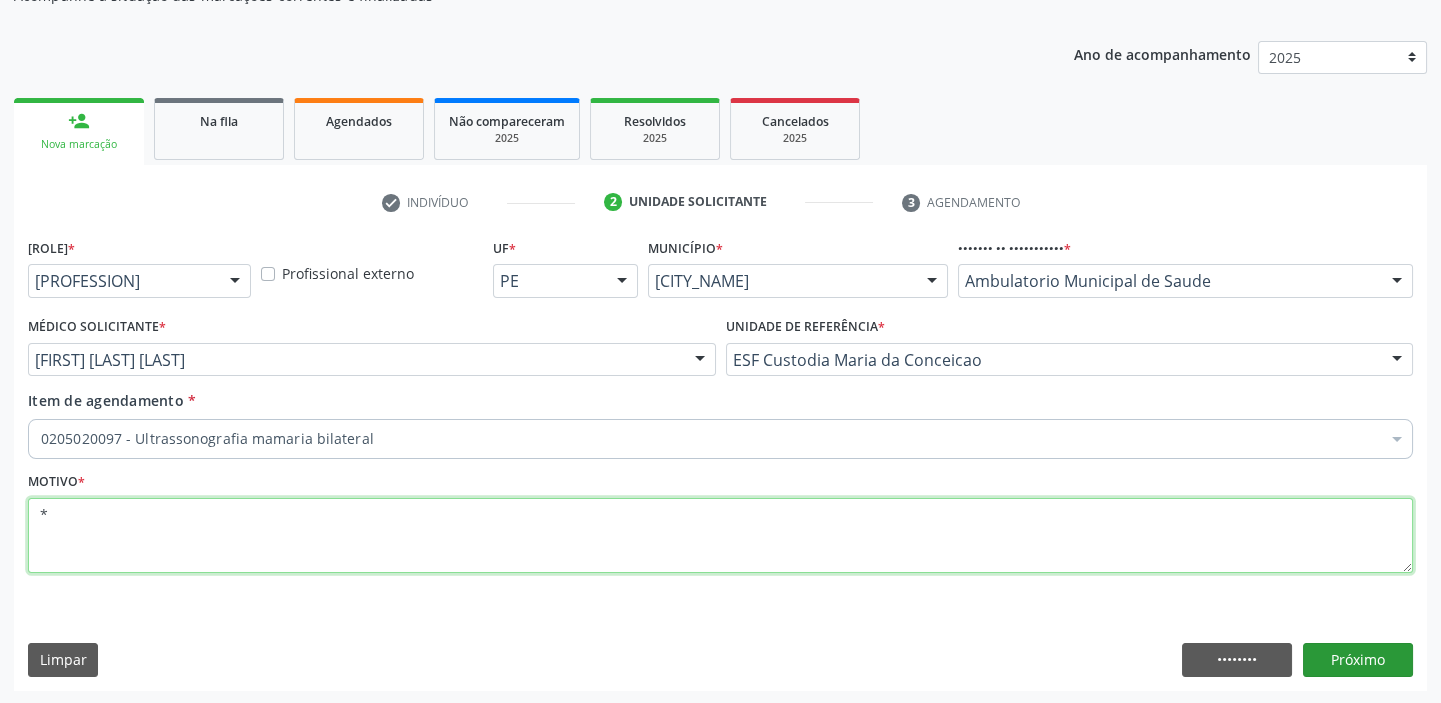 type on "*" 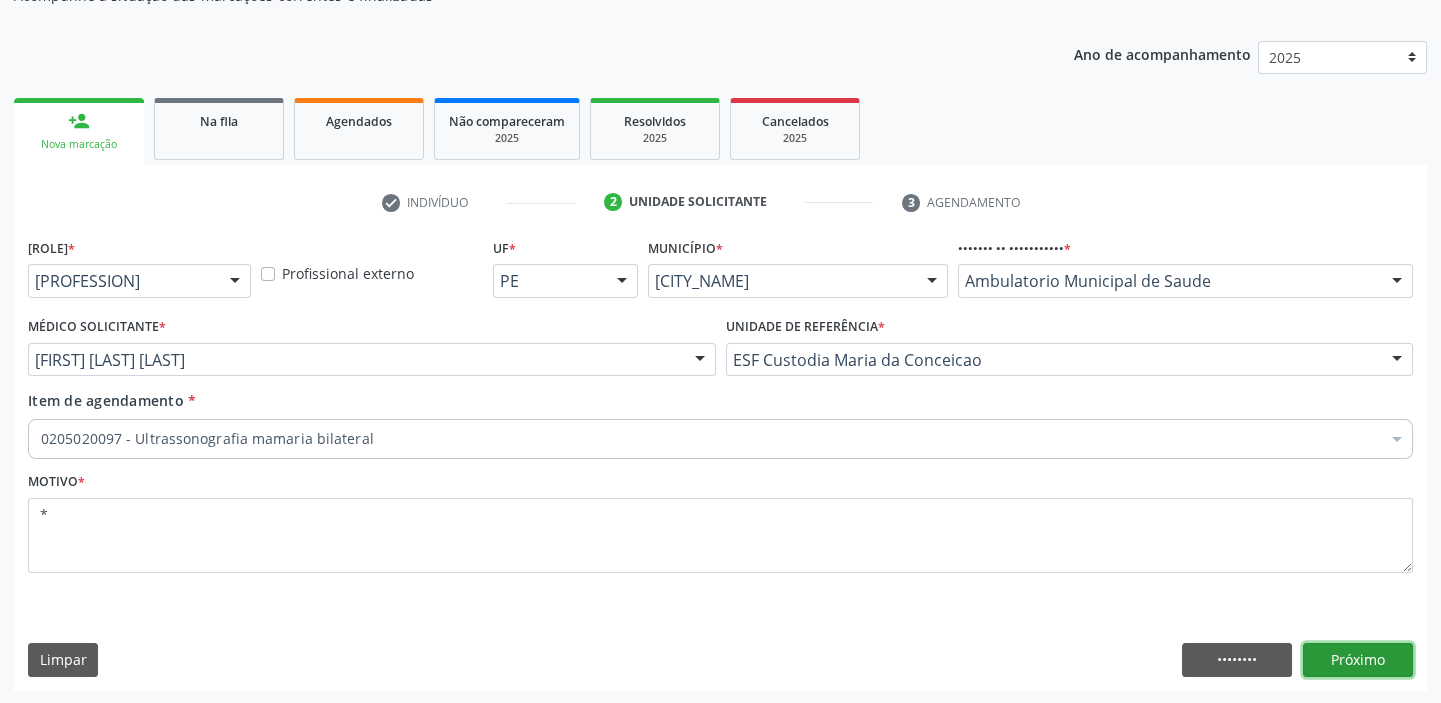 click on "Próximo" at bounding box center (1358, 660) 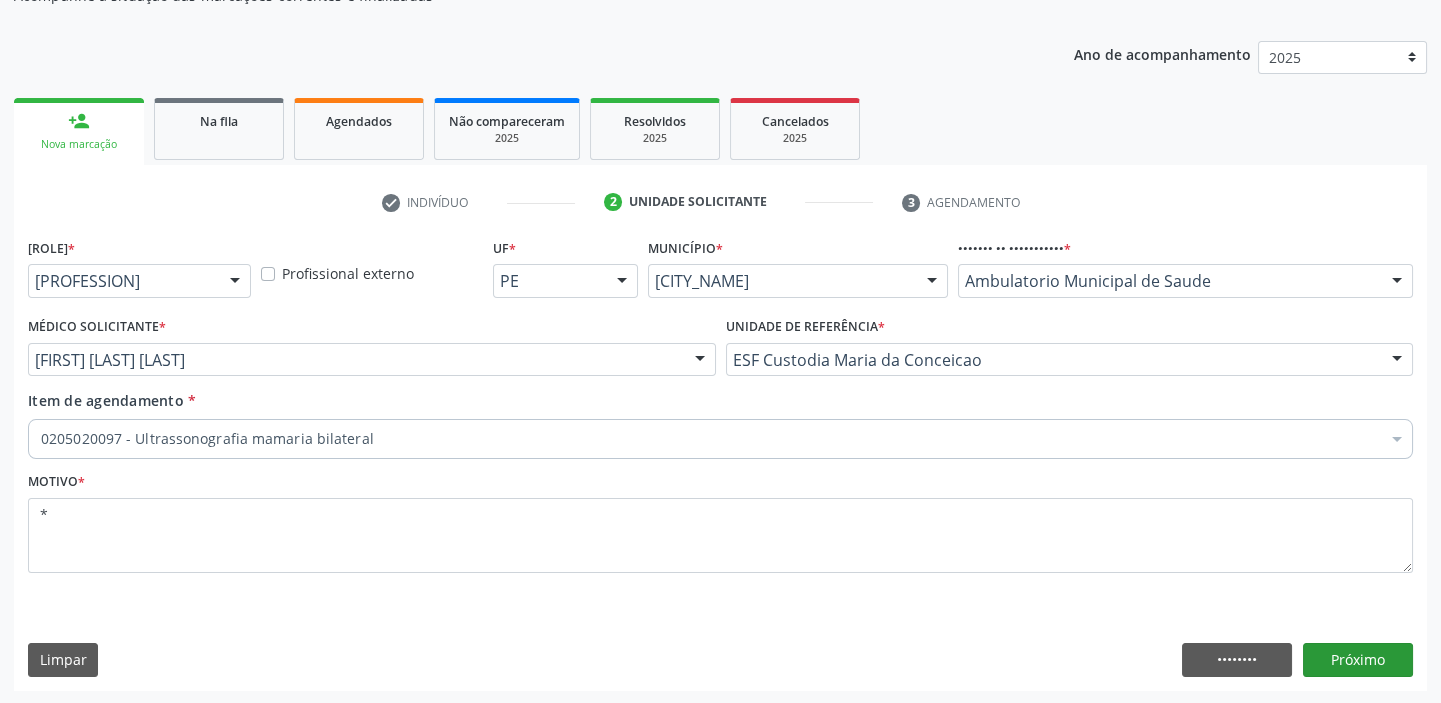scroll, scrollTop: 166, scrollLeft: 0, axis: vertical 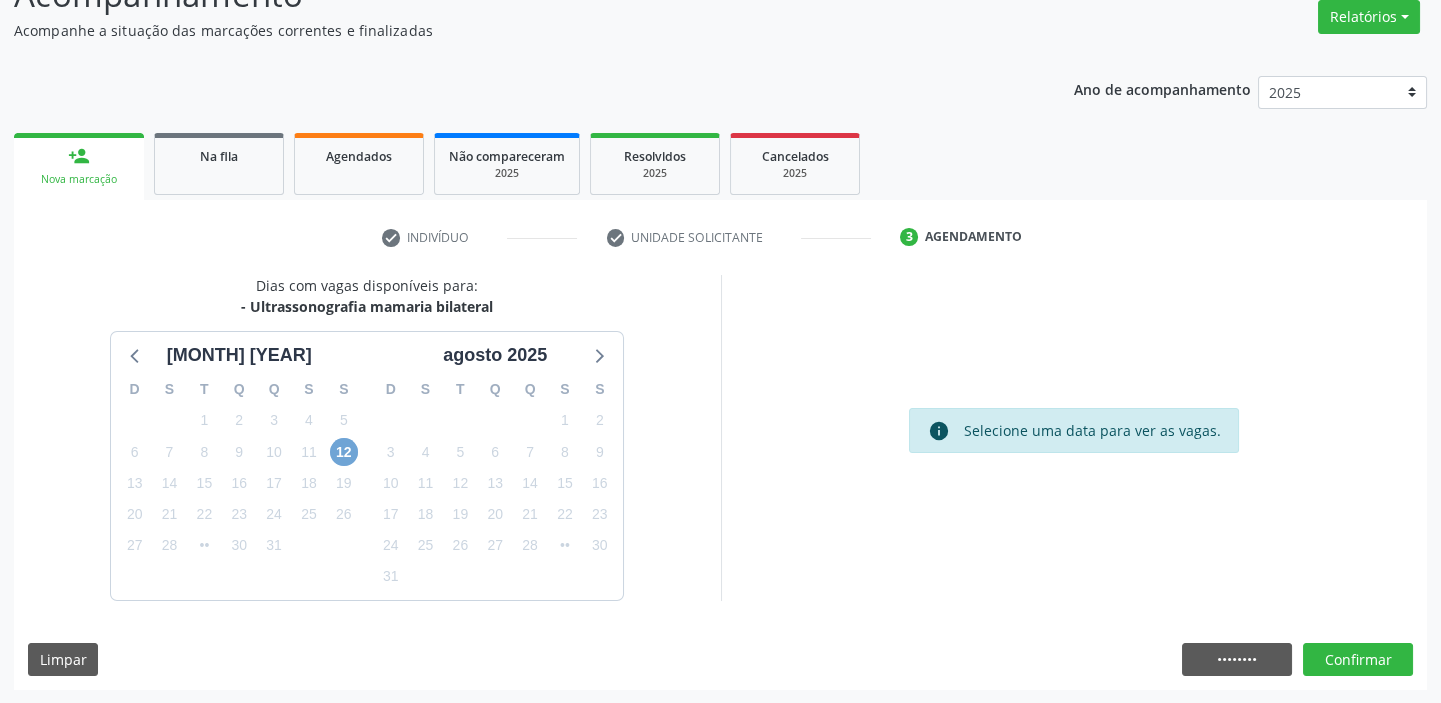 click on "12" at bounding box center [344, 452] 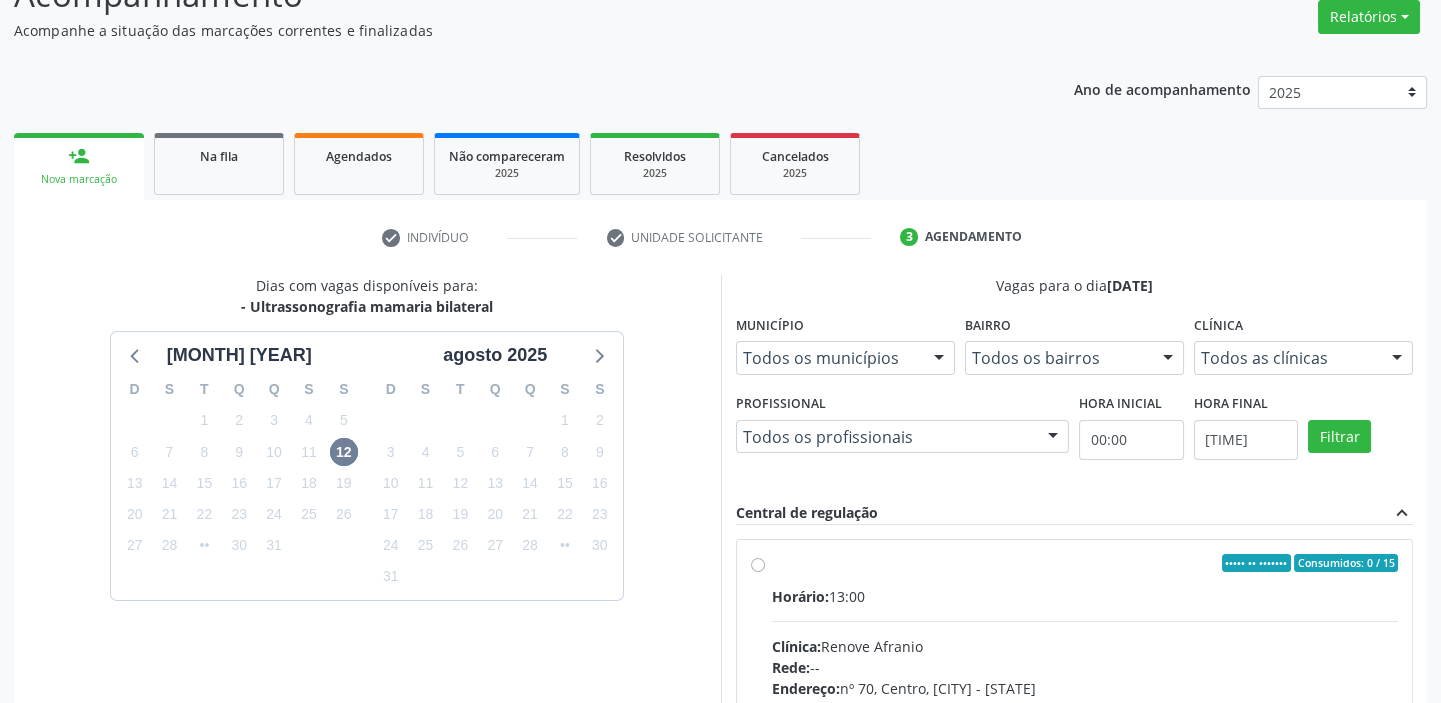 click on "Ordem de chegada
Consumidos: 0 / 15
Horário:   [TIME]
Clínica:  Renove Afranio
Rede:
--
Endereço:   nº 70, [DISTRICT], [CITY] - [STATE]
Telefone:   [PHONE]
Profissional:
--
Informações adicionais sobre o atendimento
Idade de atendimento:
Sem restrição
Gênero(s) atendido(s):
Sem restrição
Informações adicionais:
--" at bounding box center (1085, 707) 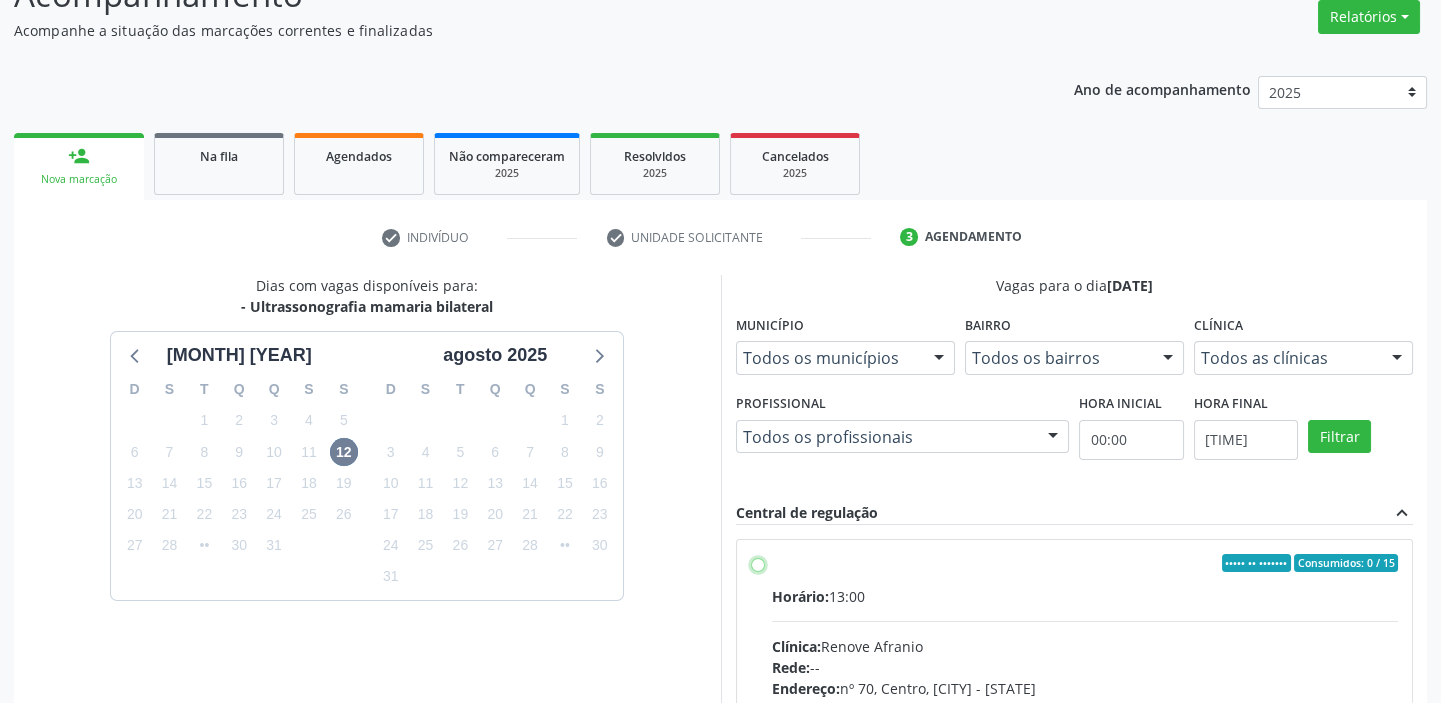 click on "Ordem de chegada
Consumidos: 0 / 15
Horário:   [TIME]
Clínica:  Renove Afranio
Rede:
--
Endereço:   nº 70, [DISTRICT], [CITY] - [STATE]
Telefone:   [PHONE]
Profissional:
--
Informações adicionais sobre o atendimento
Idade de atendimento:
Sem restrição
Gênero(s) atendido(s):
Sem restrição
Informações adicionais:
--" at bounding box center [758, 563] 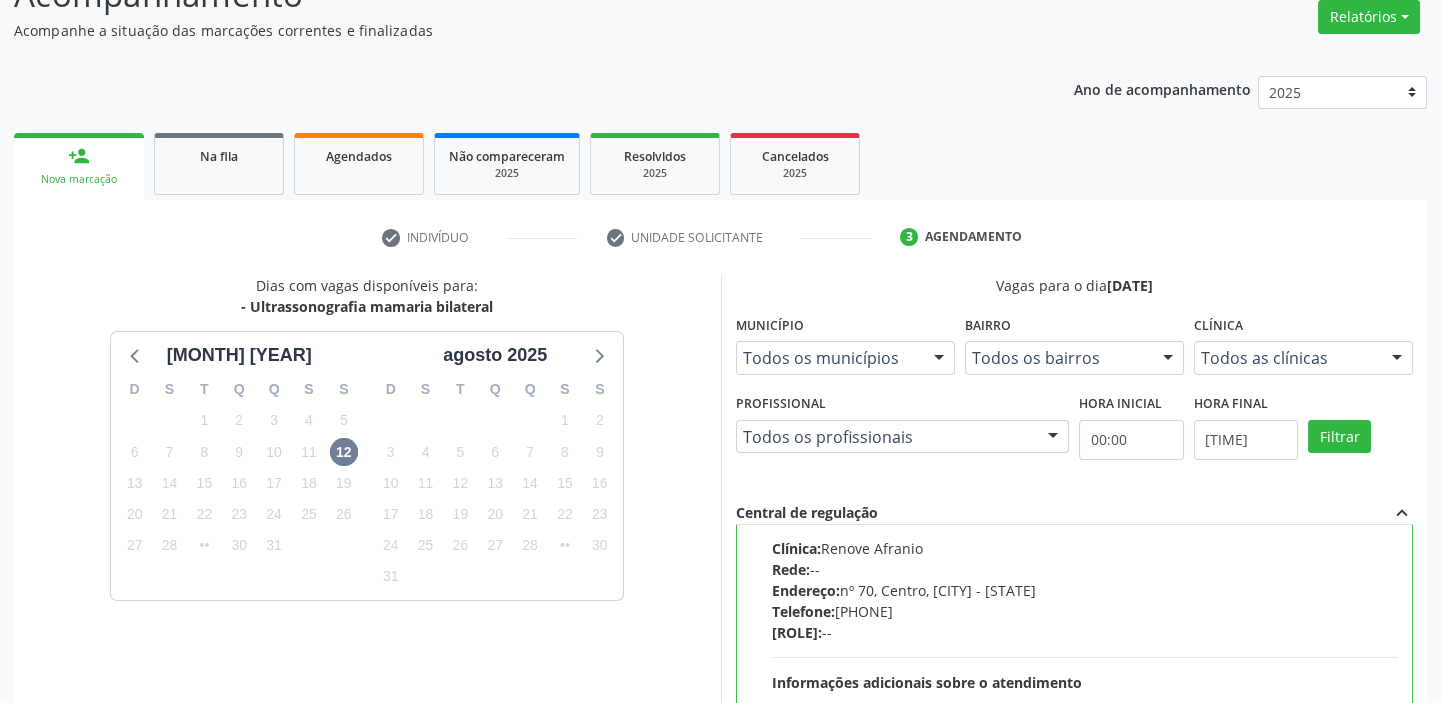 scroll, scrollTop: 99, scrollLeft: 0, axis: vertical 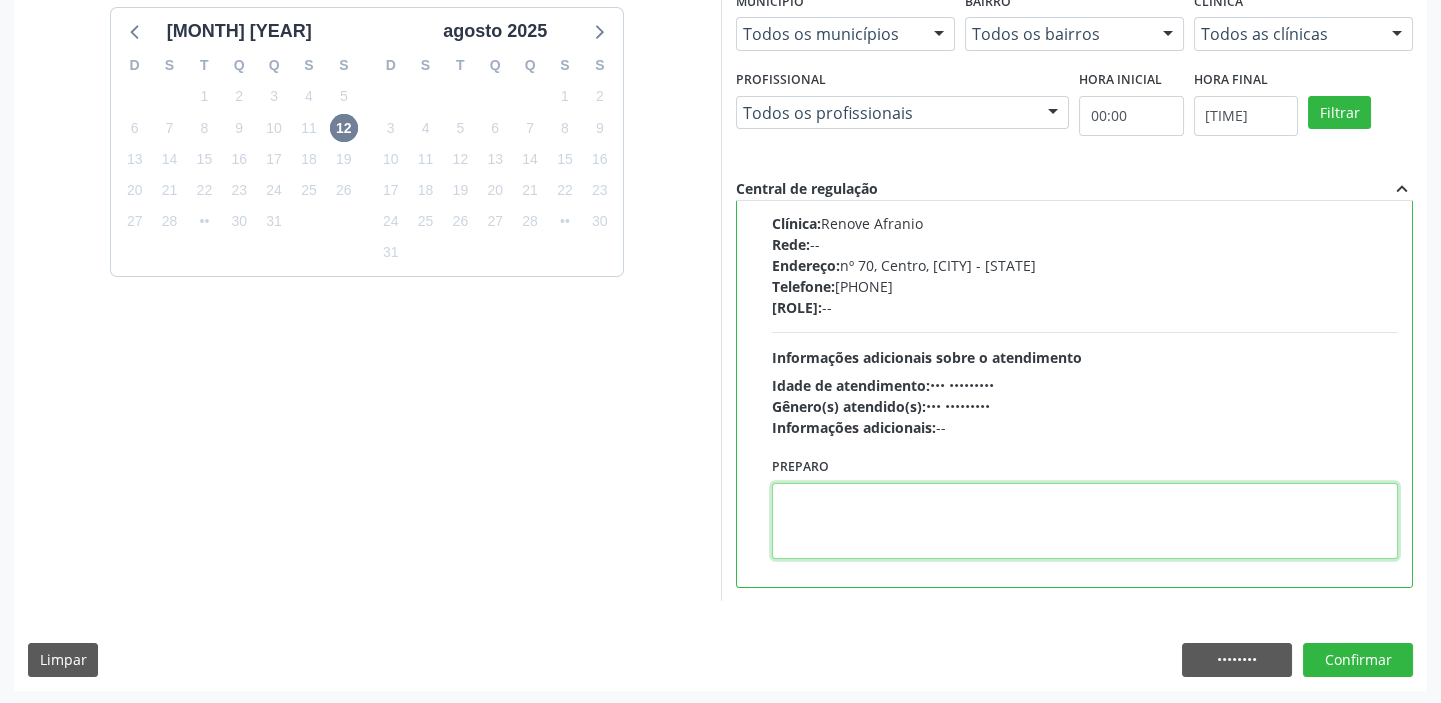 click at bounding box center (1085, 521) 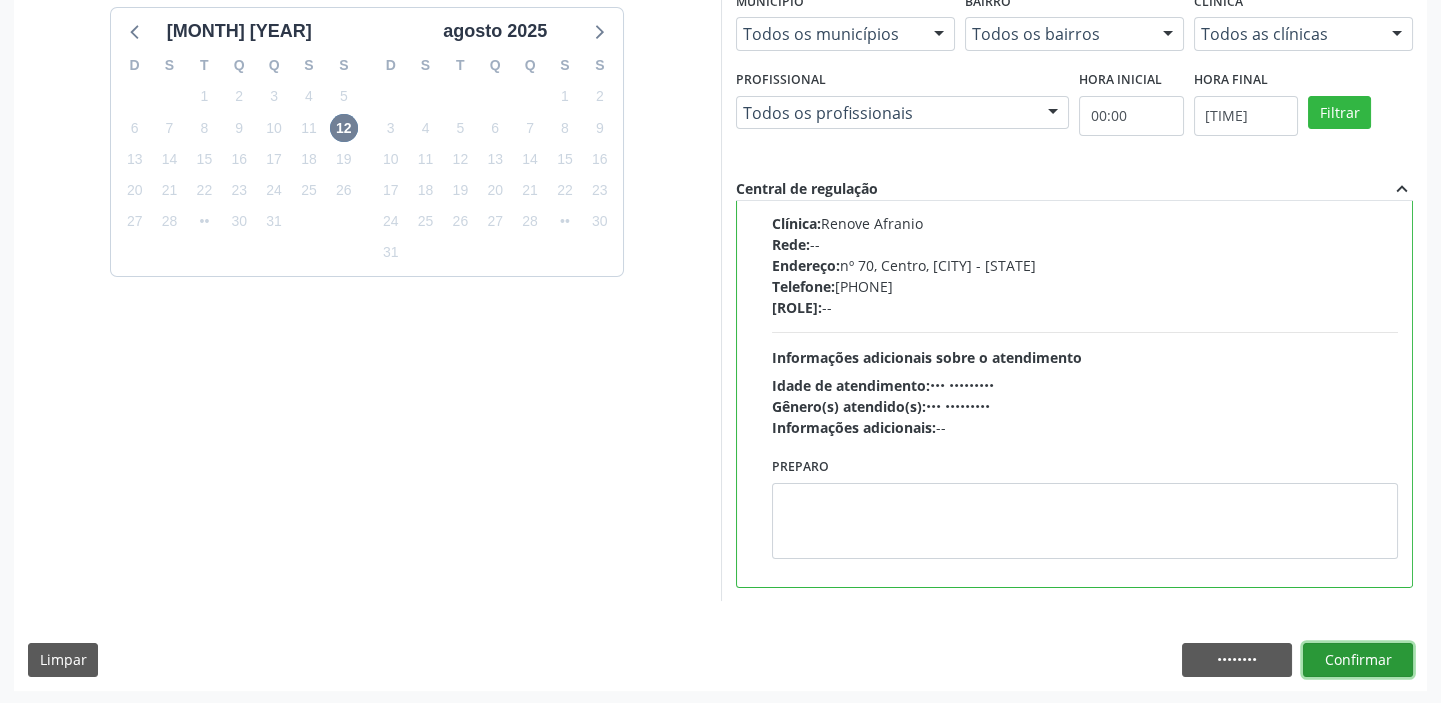 click on "Confirmar" at bounding box center (1358, 660) 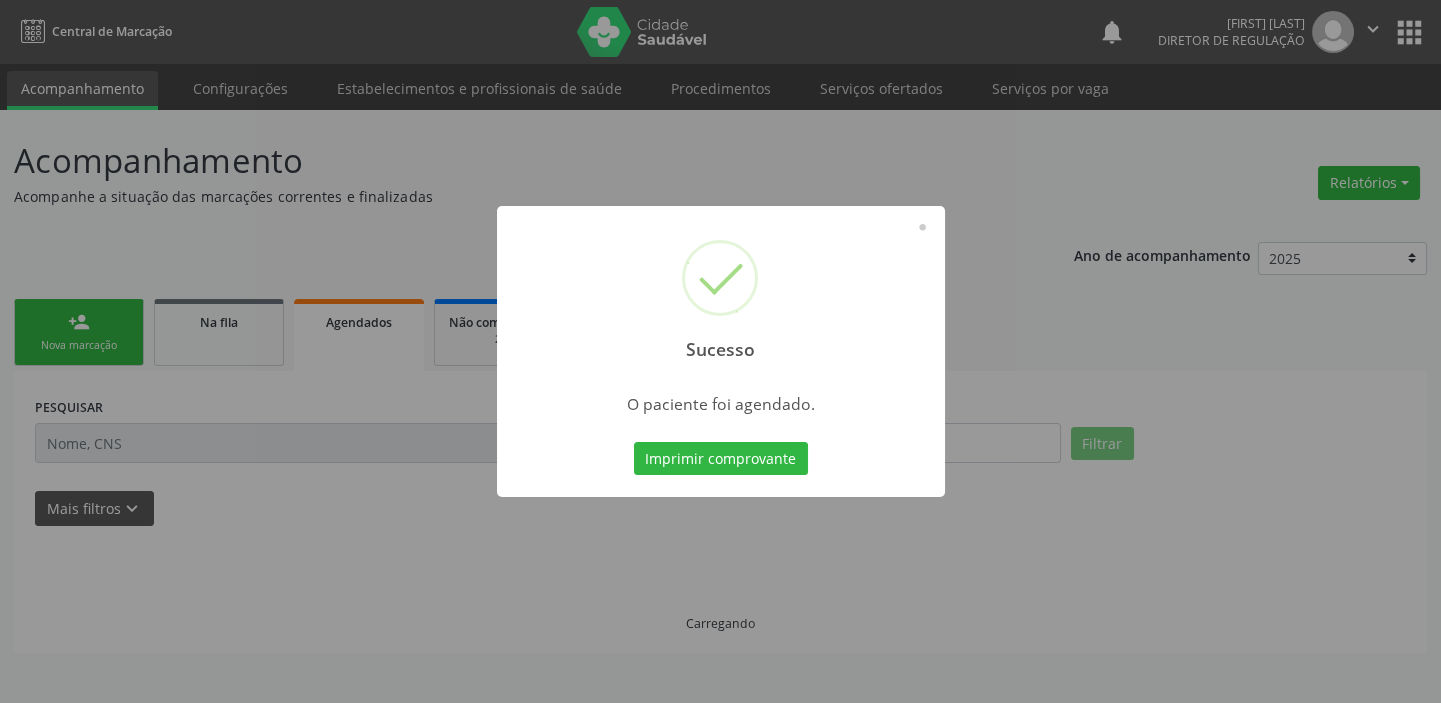 scroll, scrollTop: 0, scrollLeft: 0, axis: both 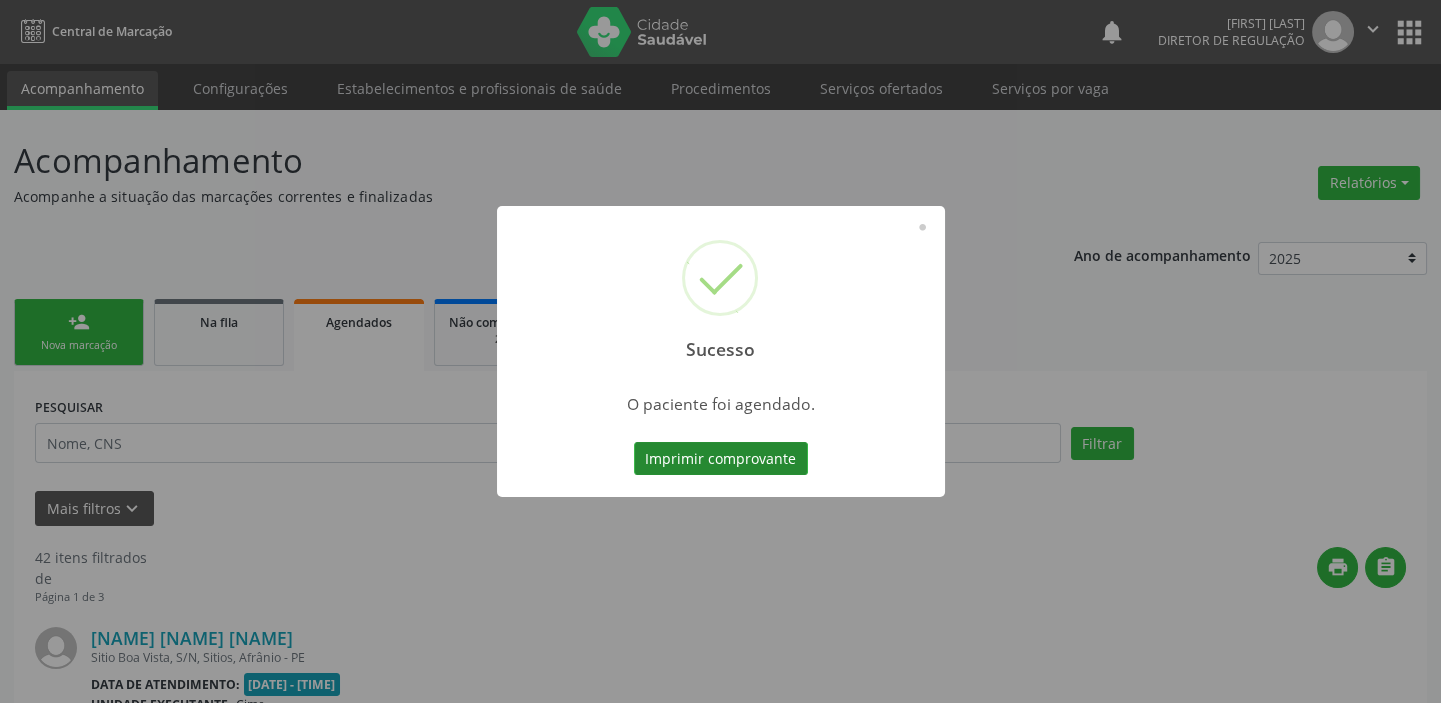 click on "Imprimir comprovante" at bounding box center [721, 459] 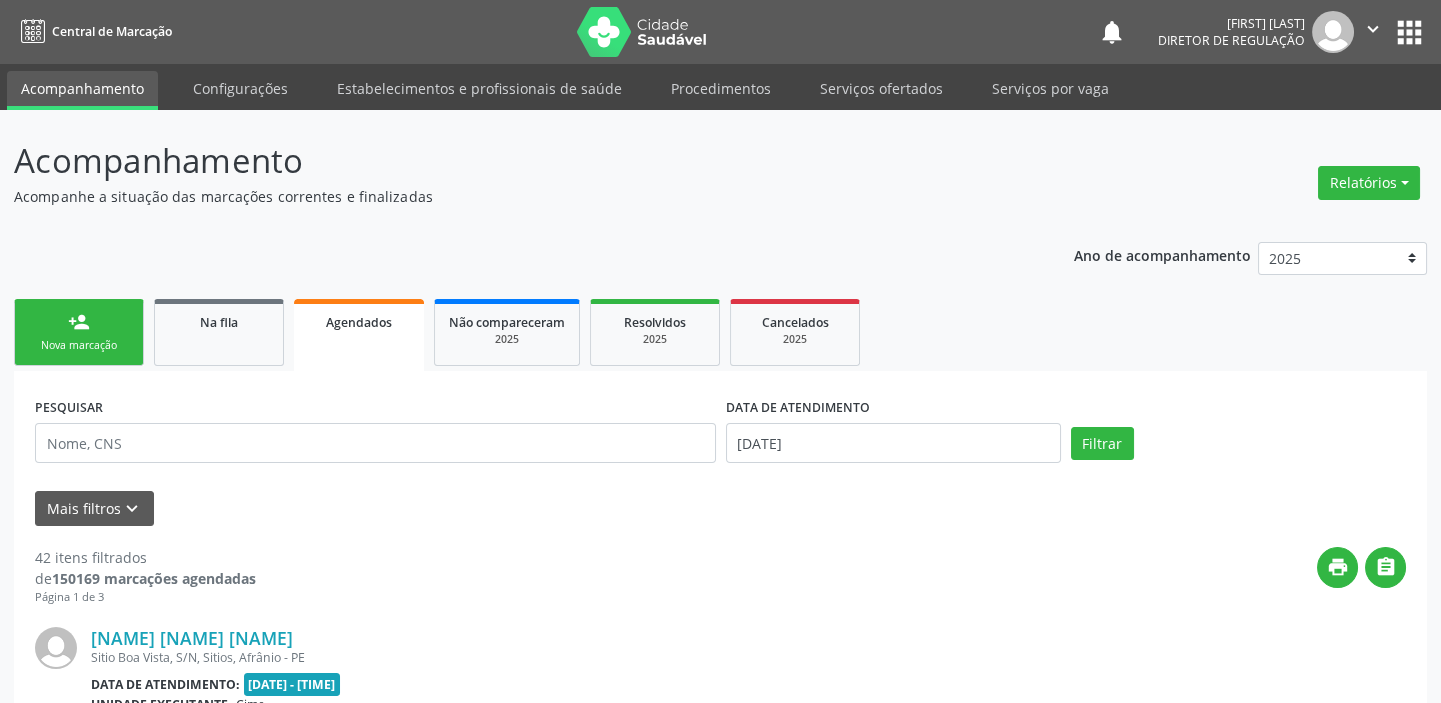 click on "Nova marcação" at bounding box center [79, 345] 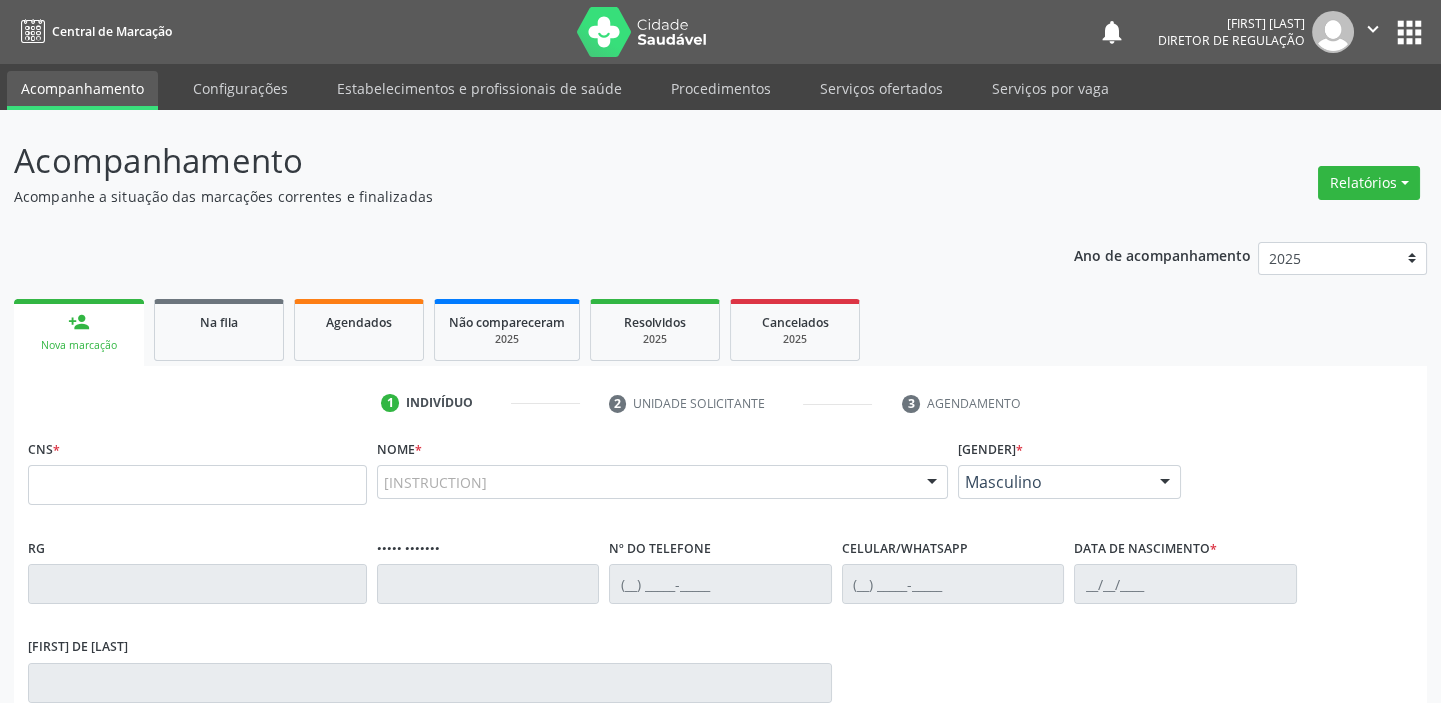 click on "Nova marcação" at bounding box center (79, 345) 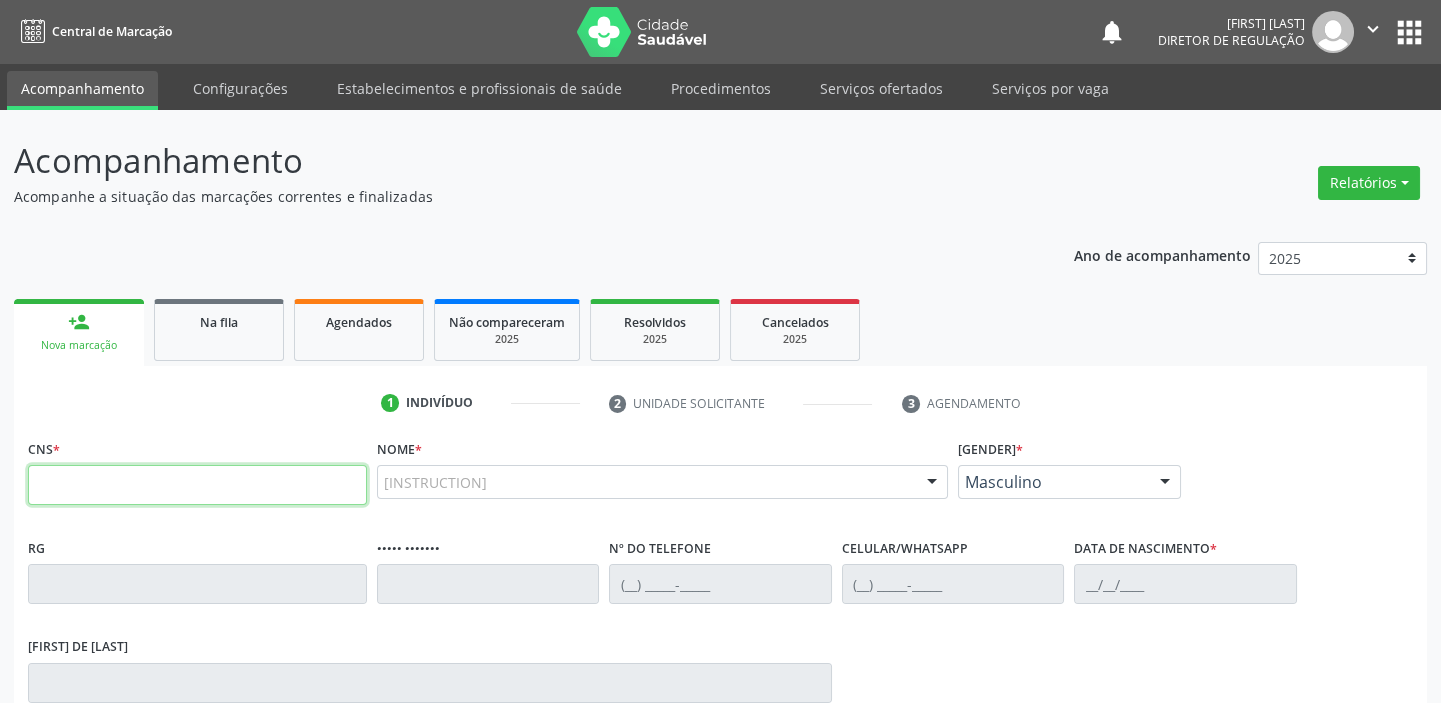 click at bounding box center (197, 485) 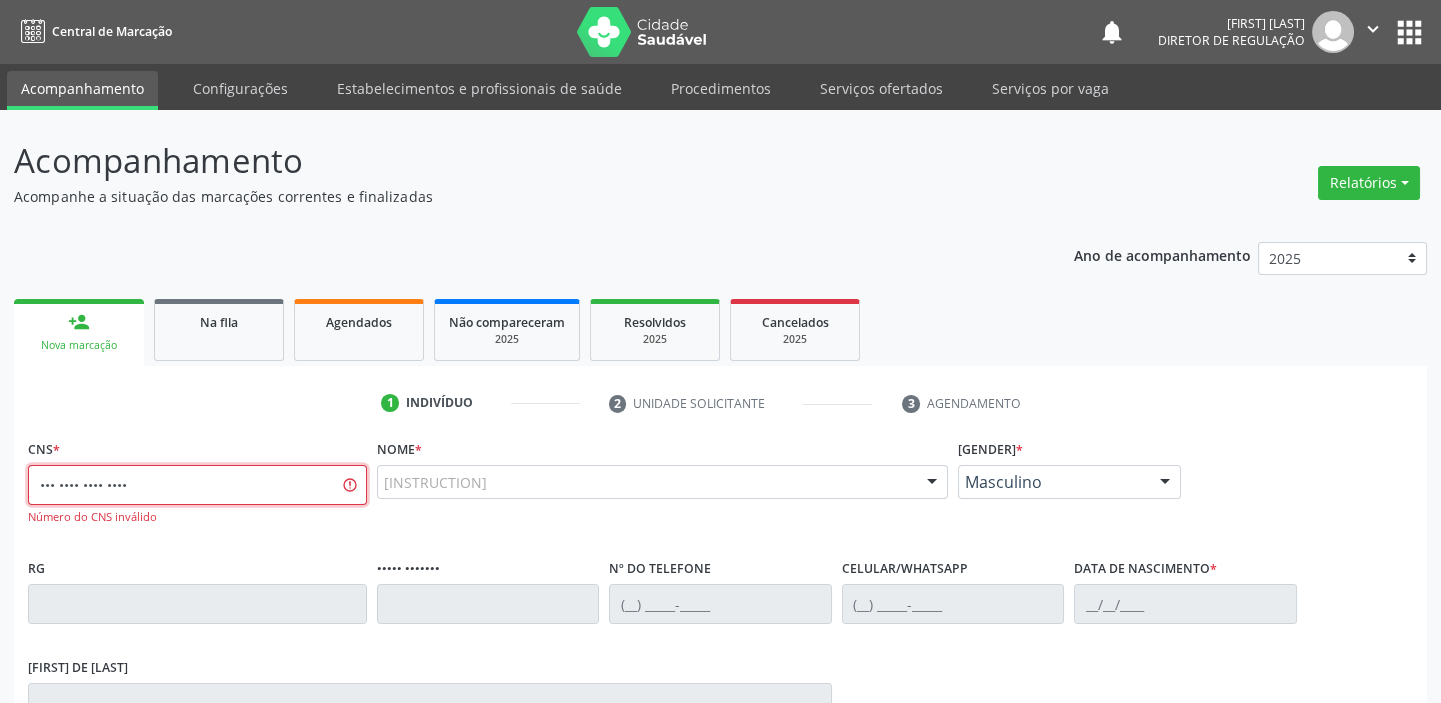 type on "••• •••• •••• ••••" 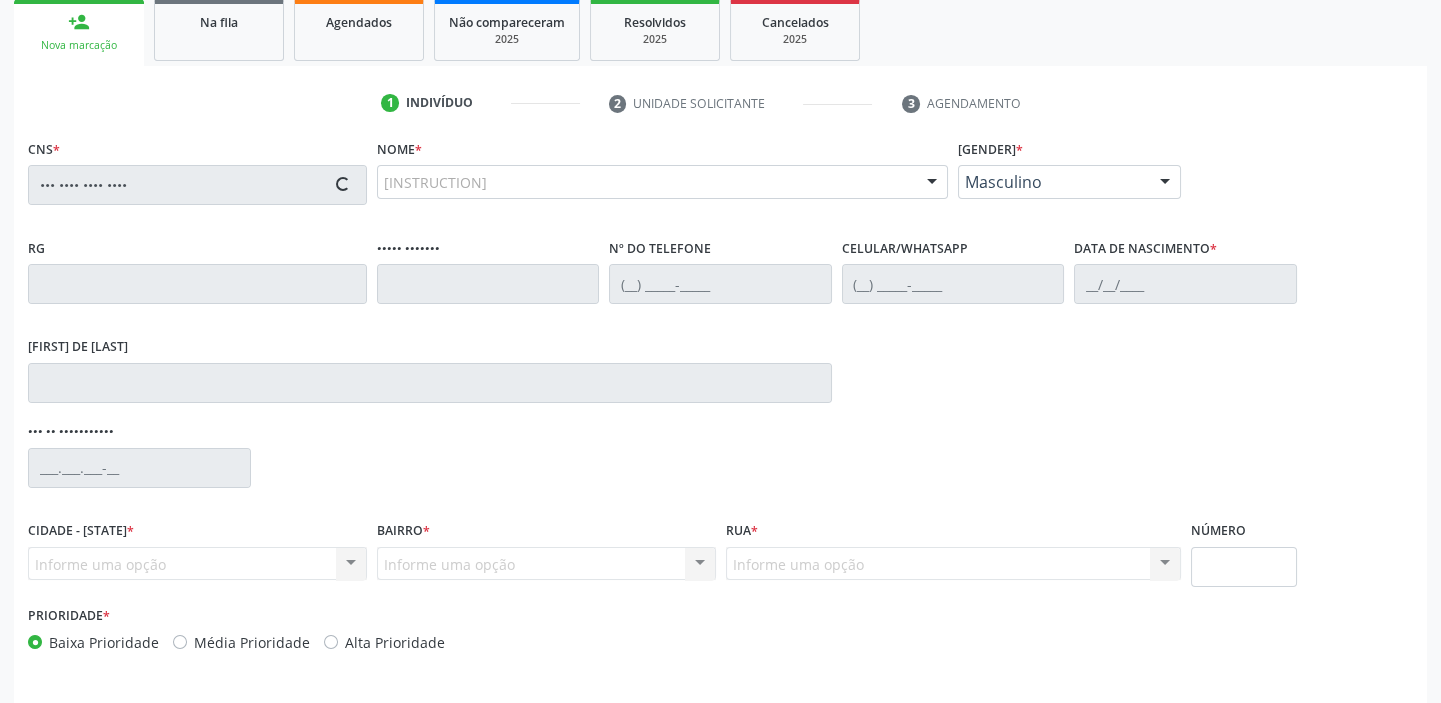 scroll, scrollTop: 366, scrollLeft: 0, axis: vertical 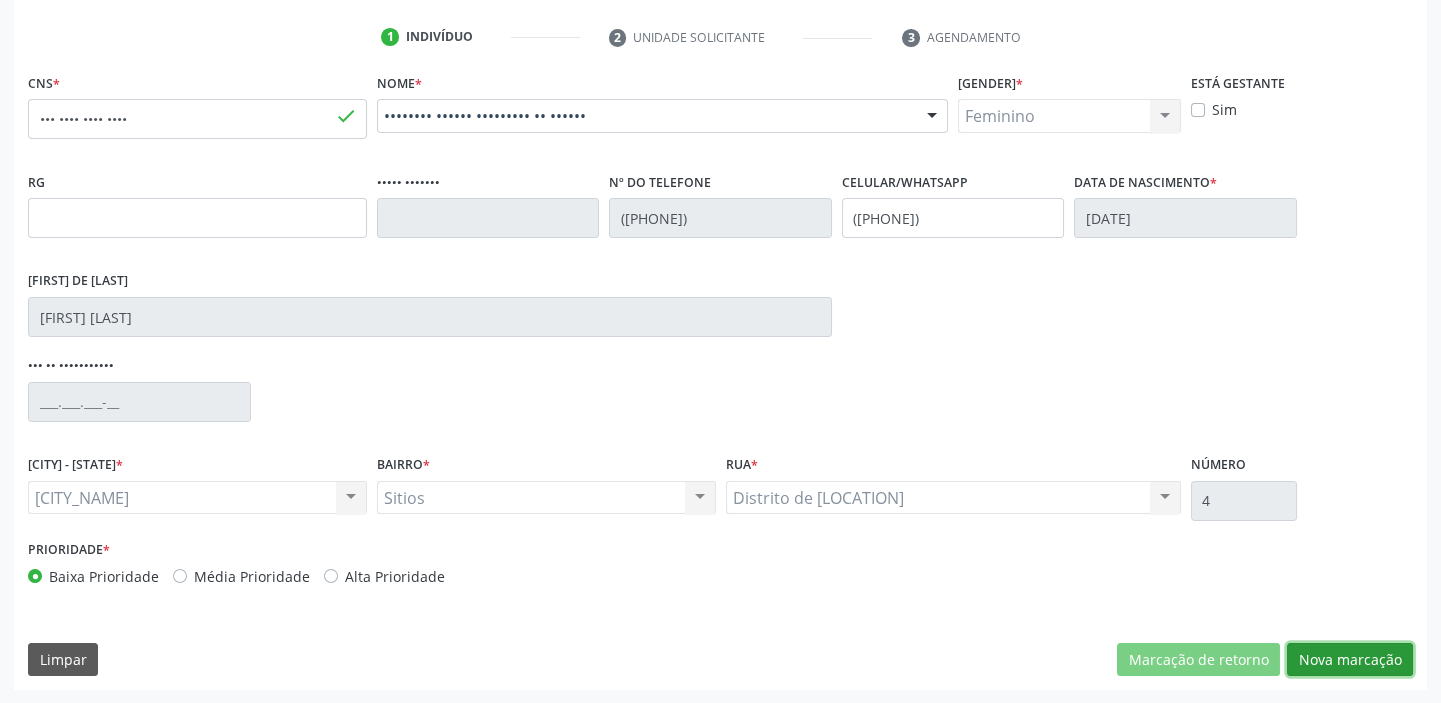 drag, startPoint x: 1337, startPoint y: 658, endPoint x: 1326, endPoint y: 637, distance: 23.70654 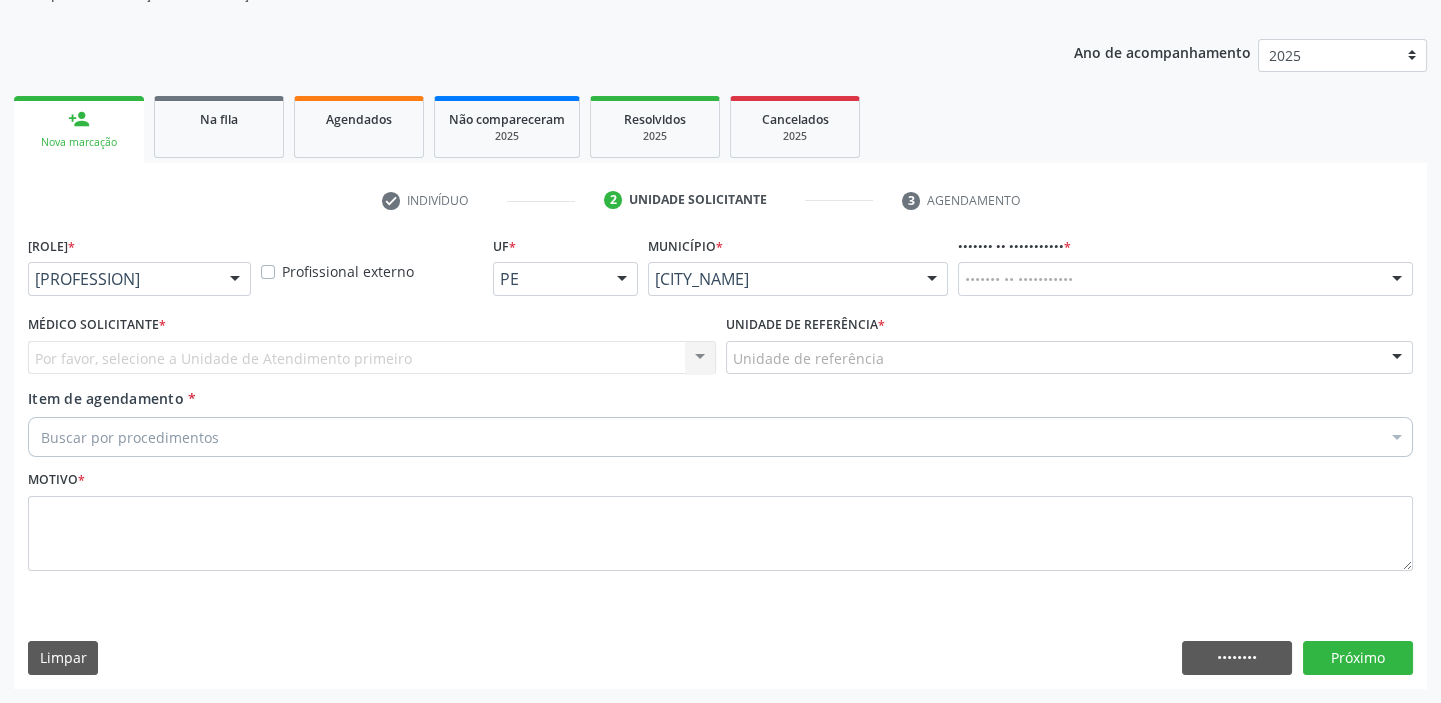 scroll, scrollTop: 201, scrollLeft: 0, axis: vertical 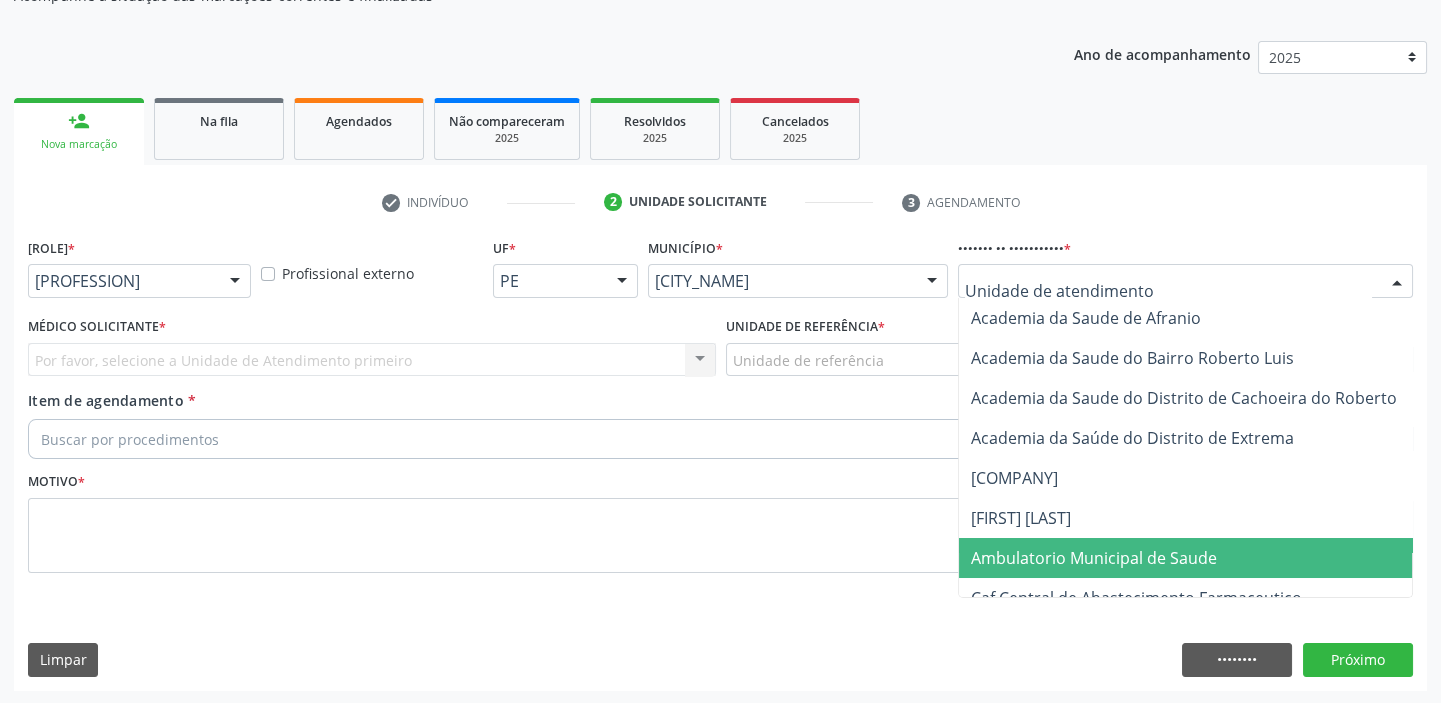 drag, startPoint x: 1023, startPoint y: 540, endPoint x: 1020, endPoint y: 530, distance: 10.440307 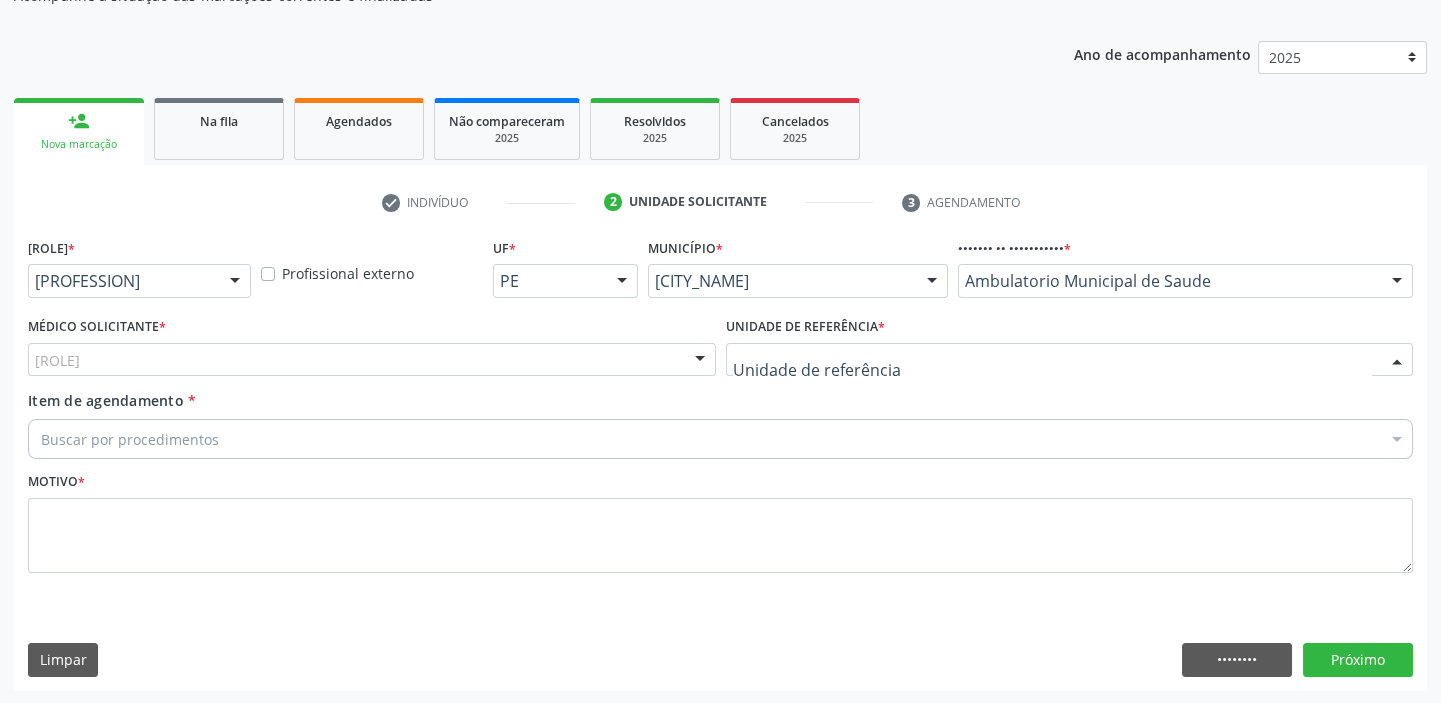 drag, startPoint x: 735, startPoint y: 355, endPoint x: 763, endPoint y: 469, distance: 117.388245 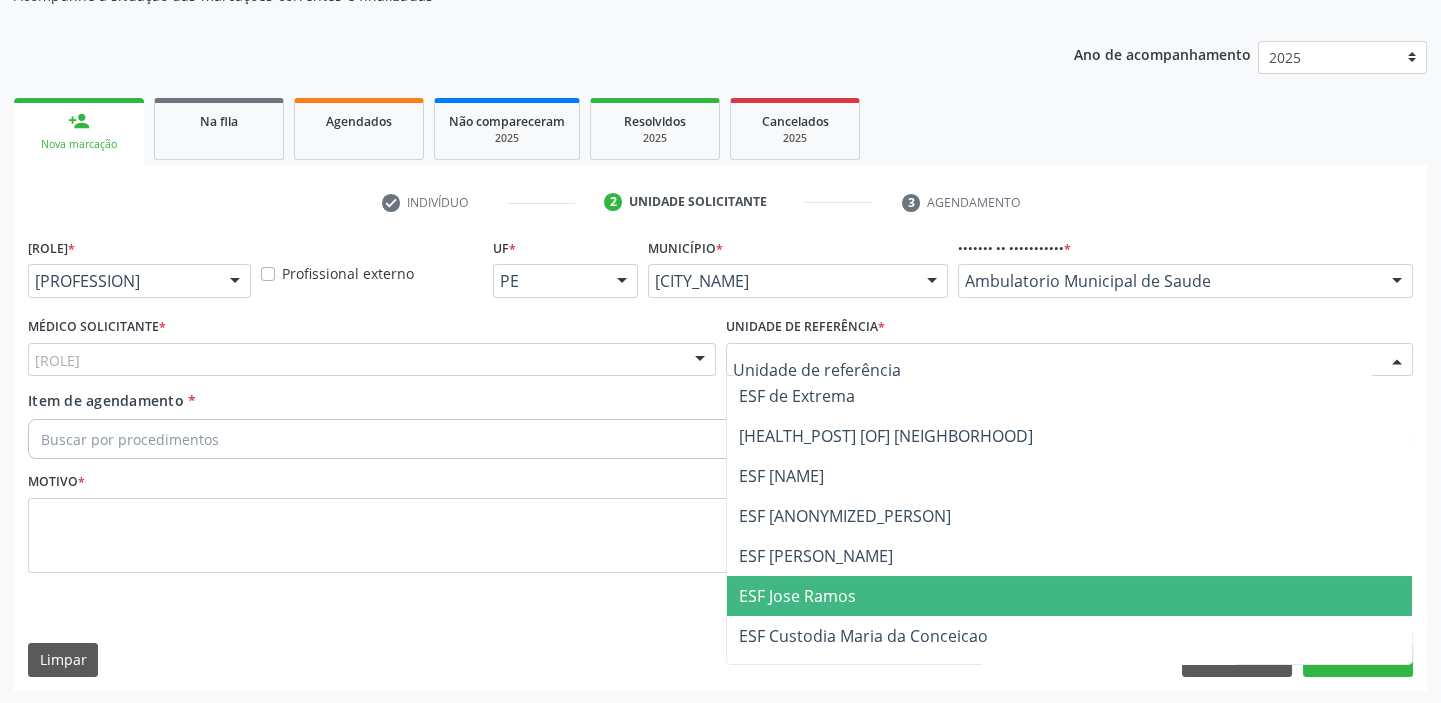 drag, startPoint x: 777, startPoint y: 580, endPoint x: 723, endPoint y: 570, distance: 54.91812 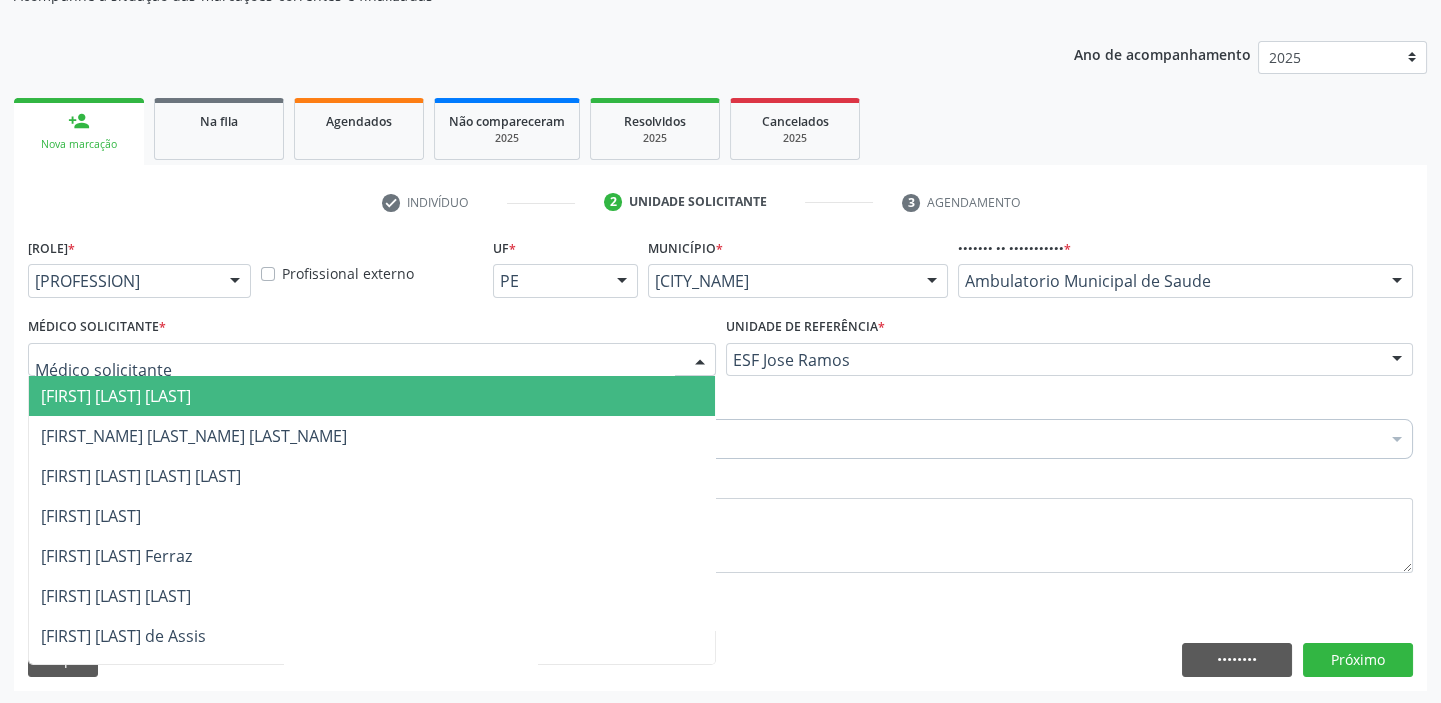click at bounding box center [372, 360] 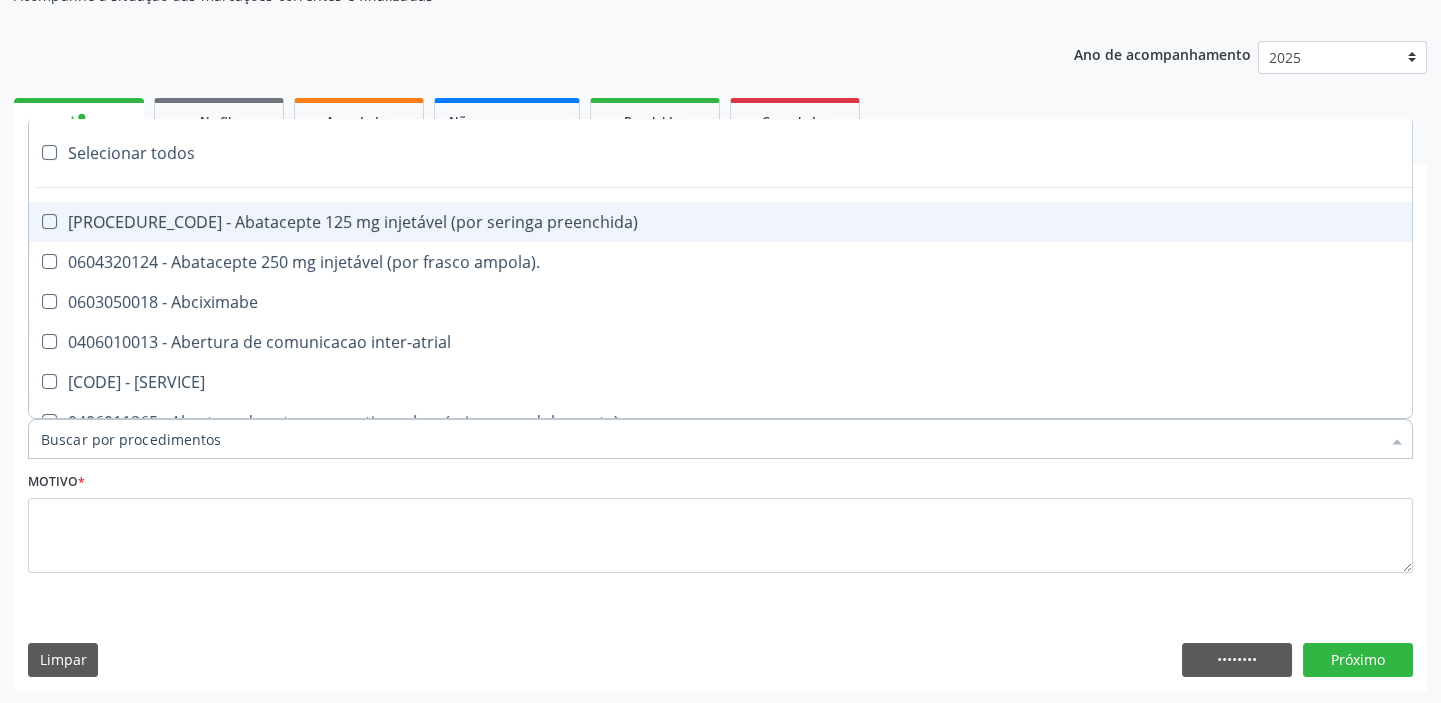 paste on "mamaria" 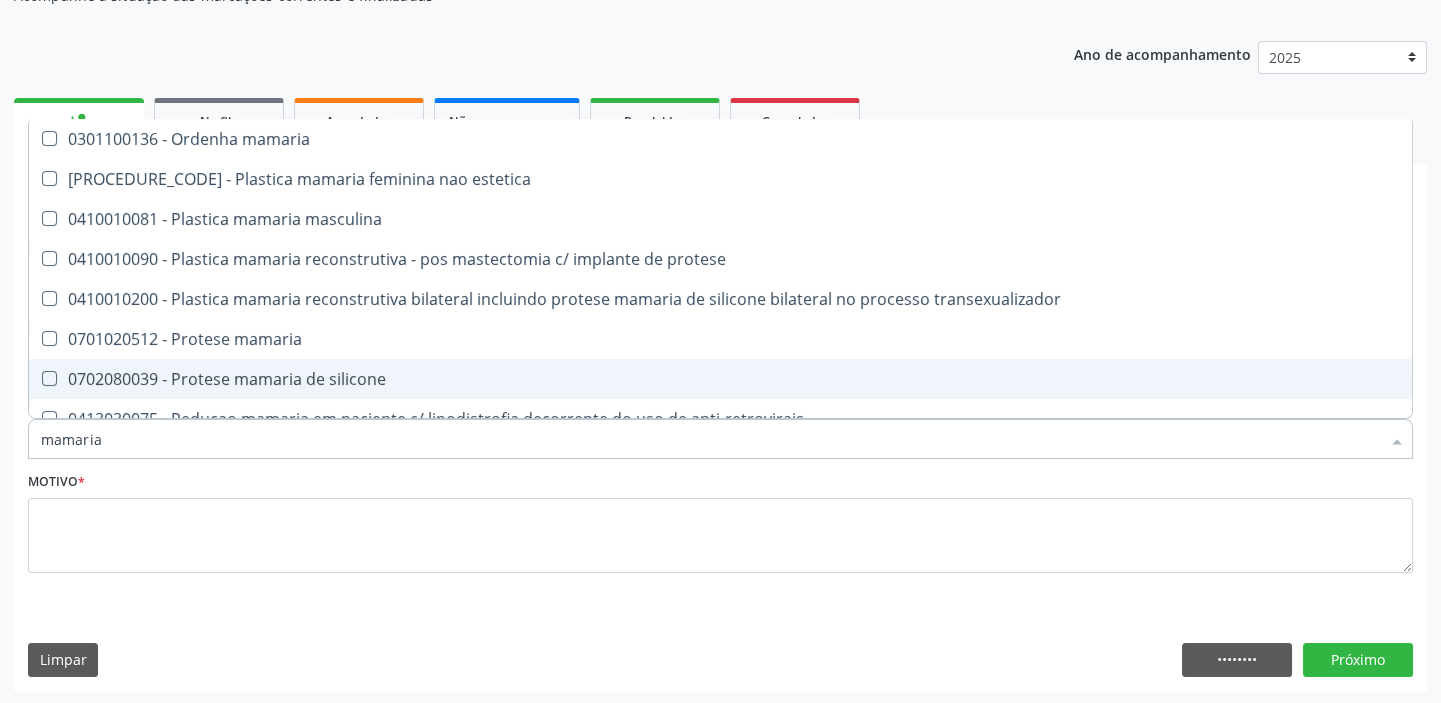 scroll, scrollTop: 60, scrollLeft: 0, axis: vertical 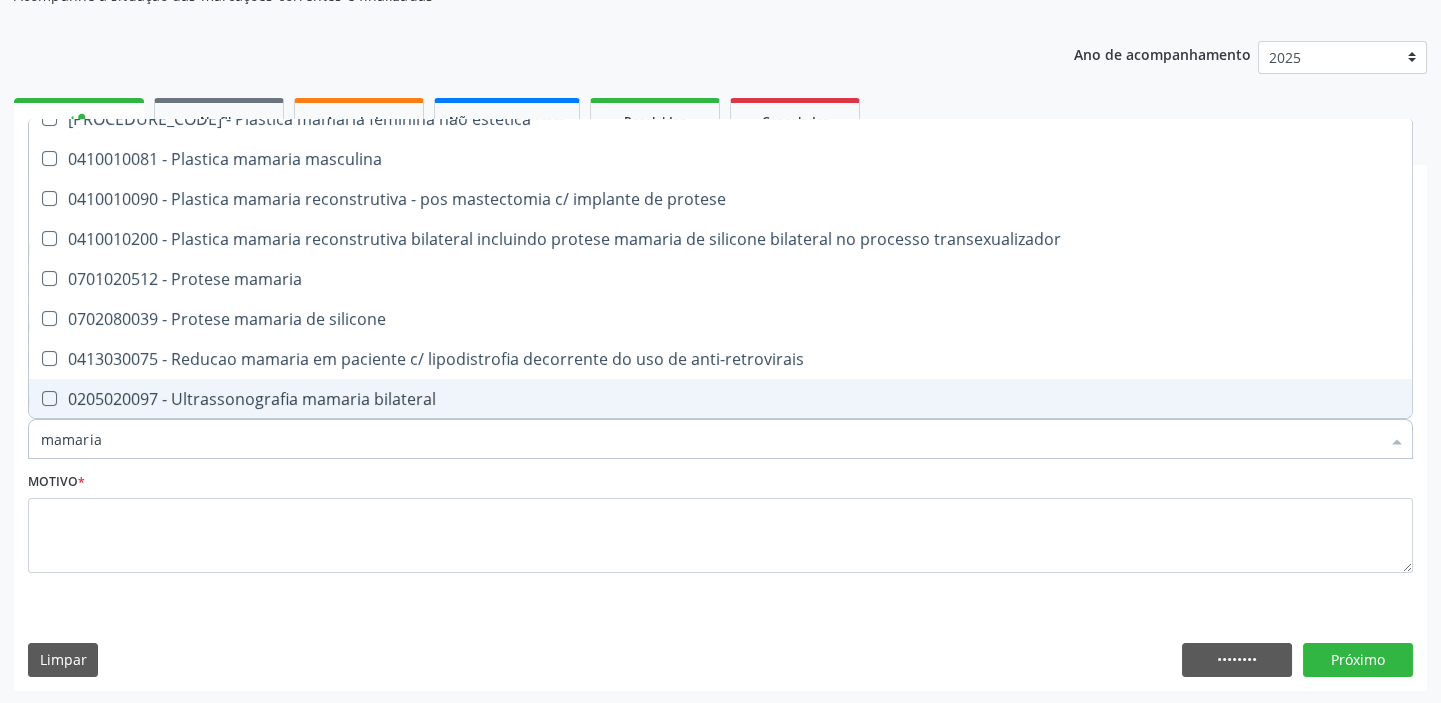 click on "0205020097 - Ultrassonografia mamaria bilateral" at bounding box center [720, 399] 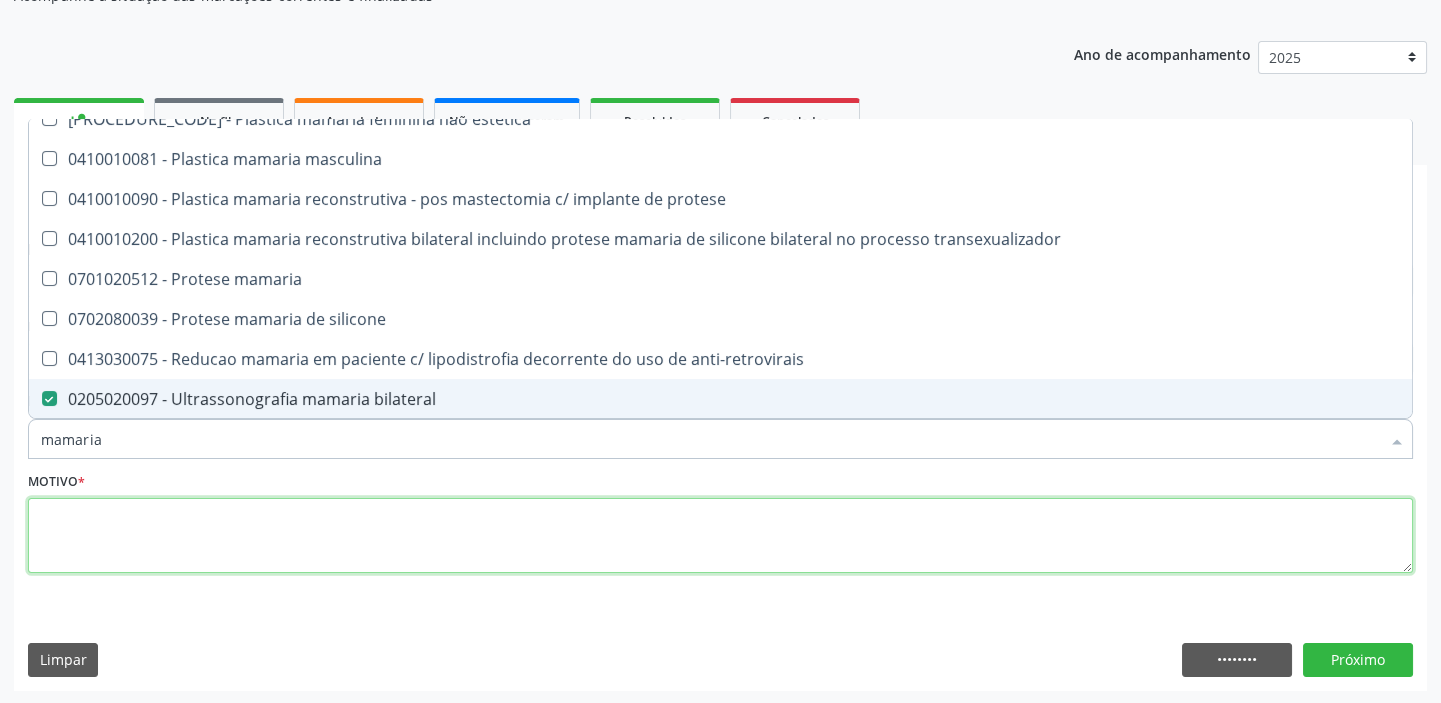 click at bounding box center (720, 536) 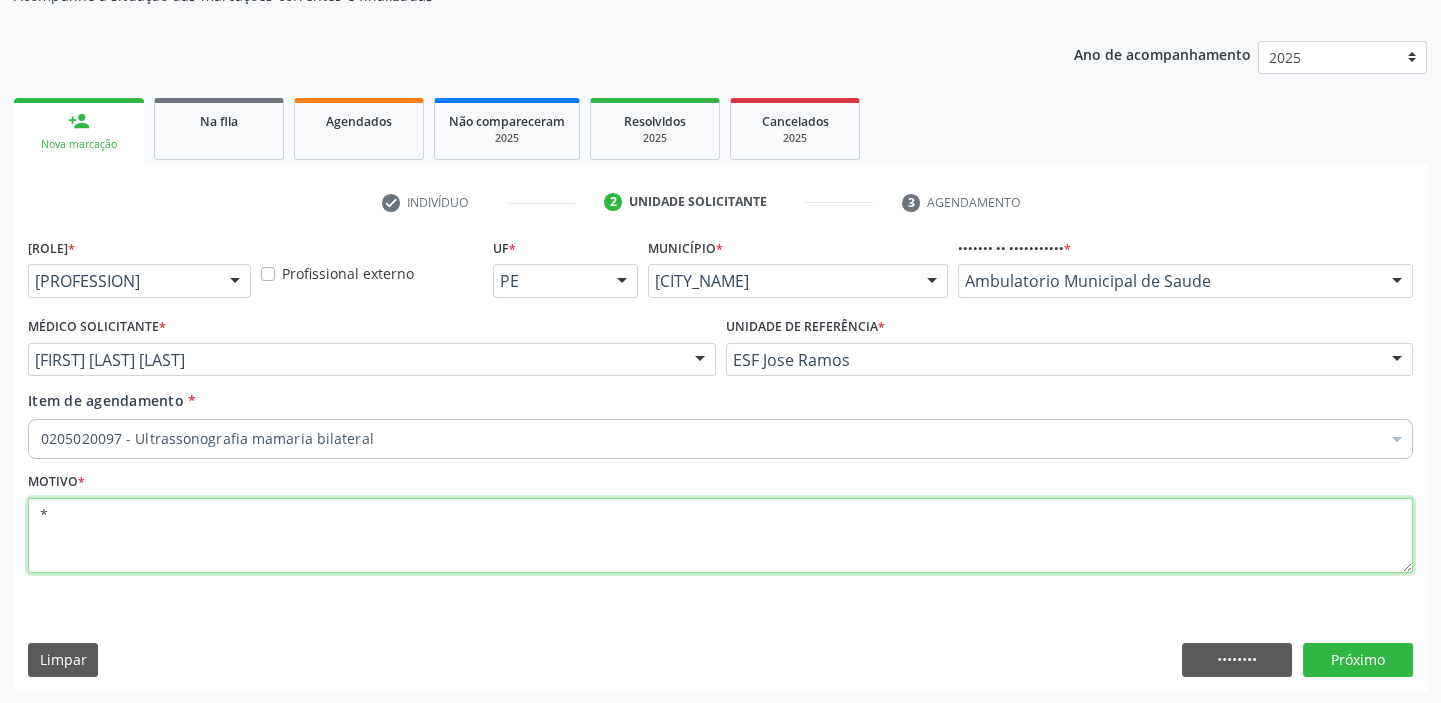 scroll, scrollTop: 0, scrollLeft: 0, axis: both 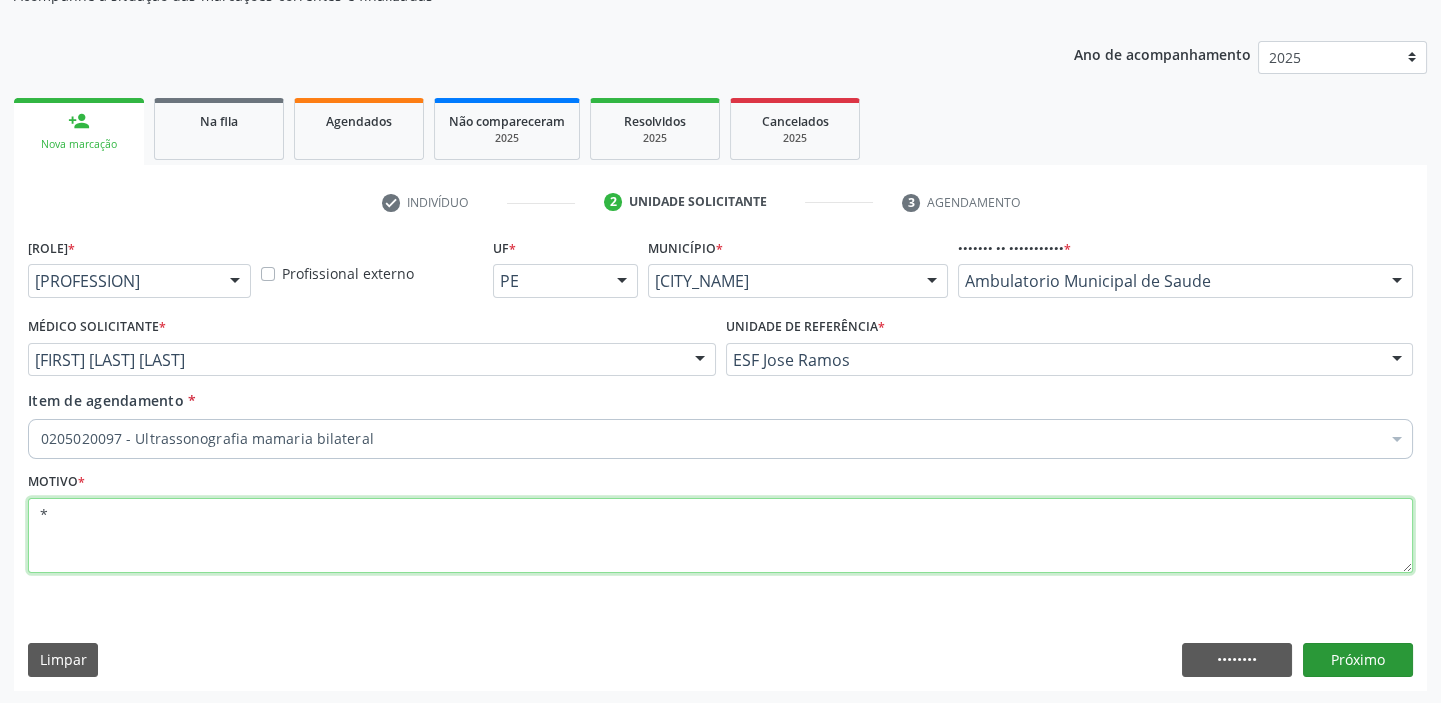 type on "*" 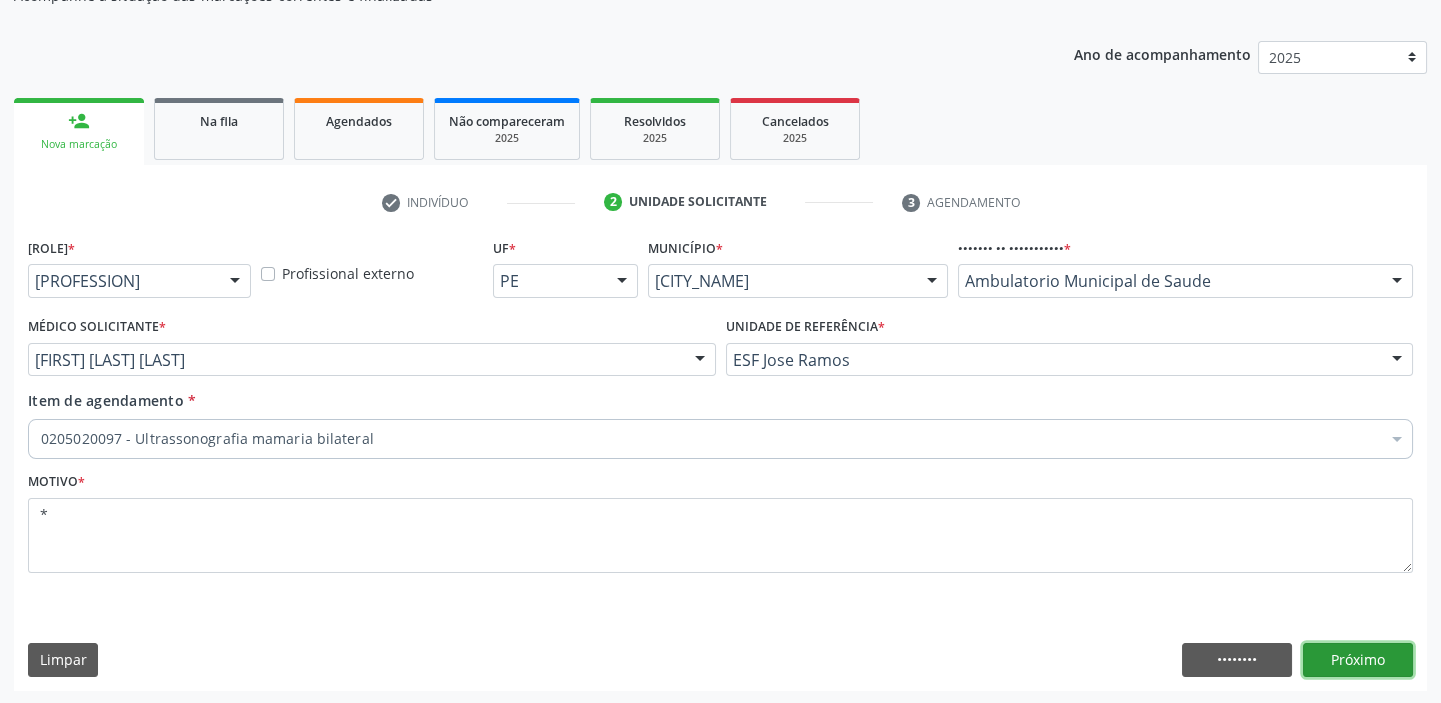 click on "Próximo" at bounding box center [1358, 660] 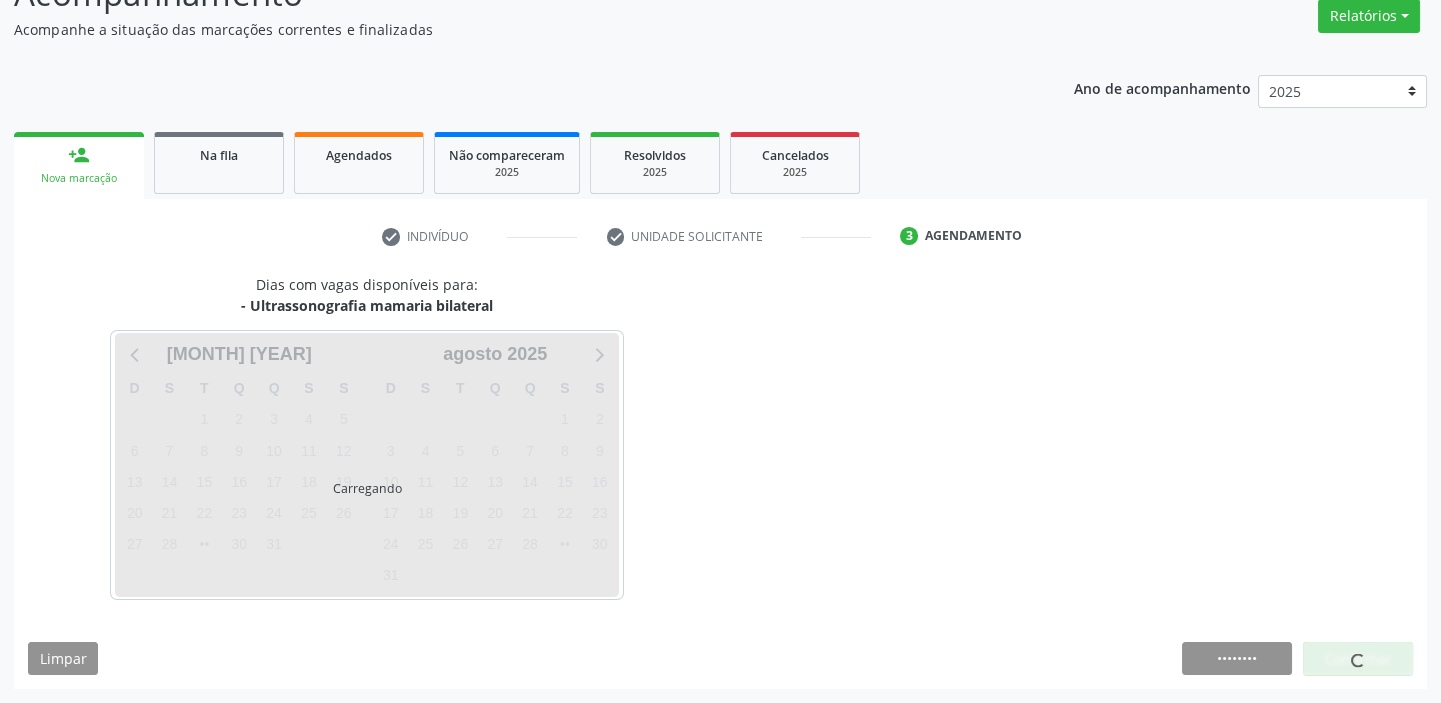 scroll, scrollTop: 166, scrollLeft: 0, axis: vertical 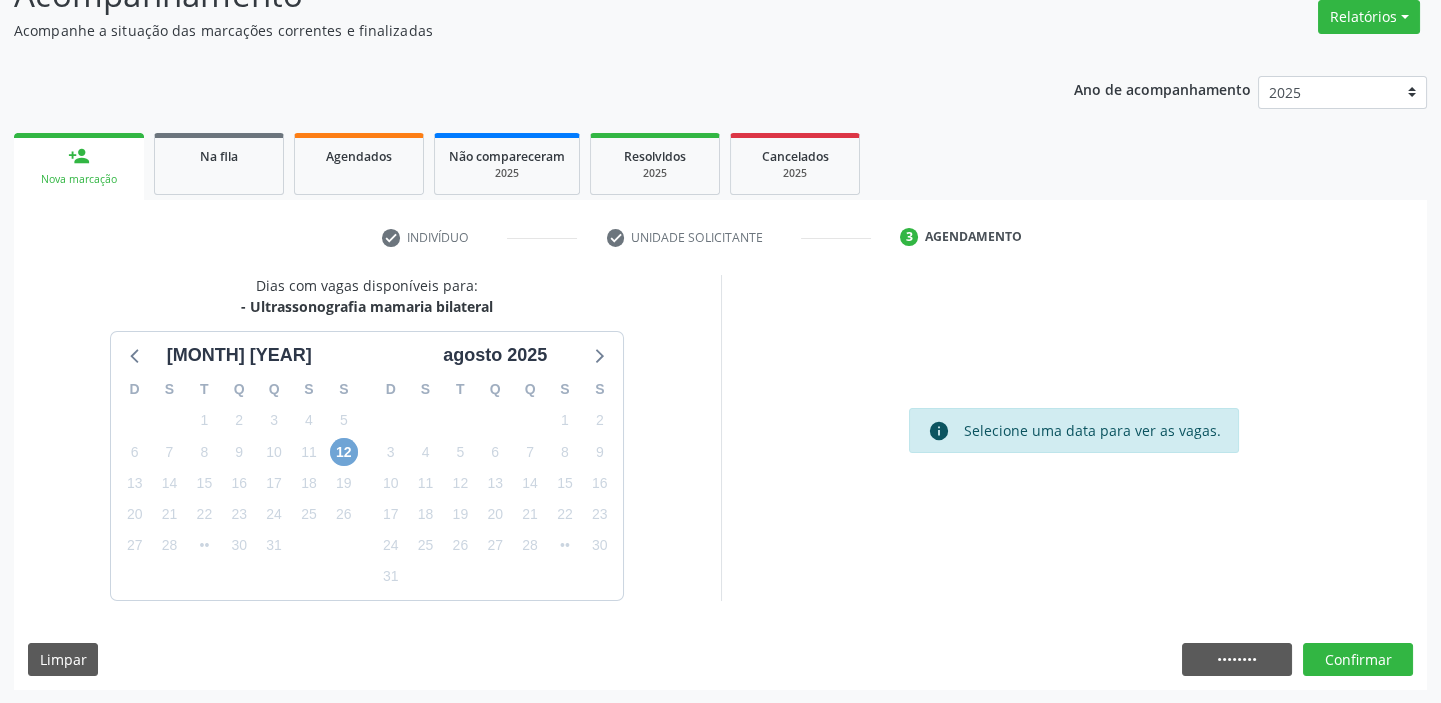 click on "12" at bounding box center (344, 452) 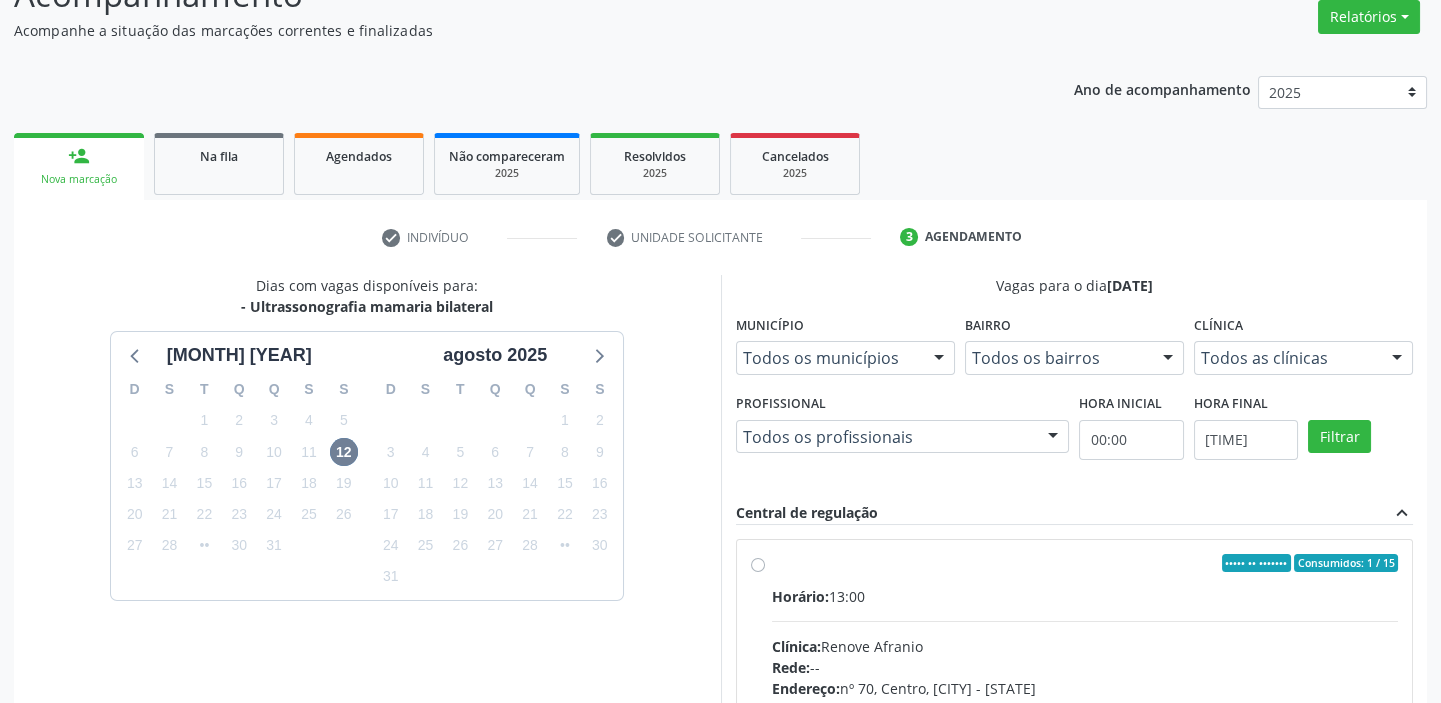 click on "Horário:   13:00
Clínica:  Renove Afranio
Rede:
--
Endereço:   nº 70, Centro, Afrânio - PE
Telefone:   (87) [PHONE]
Profissional:
--
Informações adicionais sobre o atendimento
Idade de atendimento:
Sem restrição
Gênero(s) atendido(s):
Sem restrição
Informações adicionais:
--" at bounding box center (1085, 723) 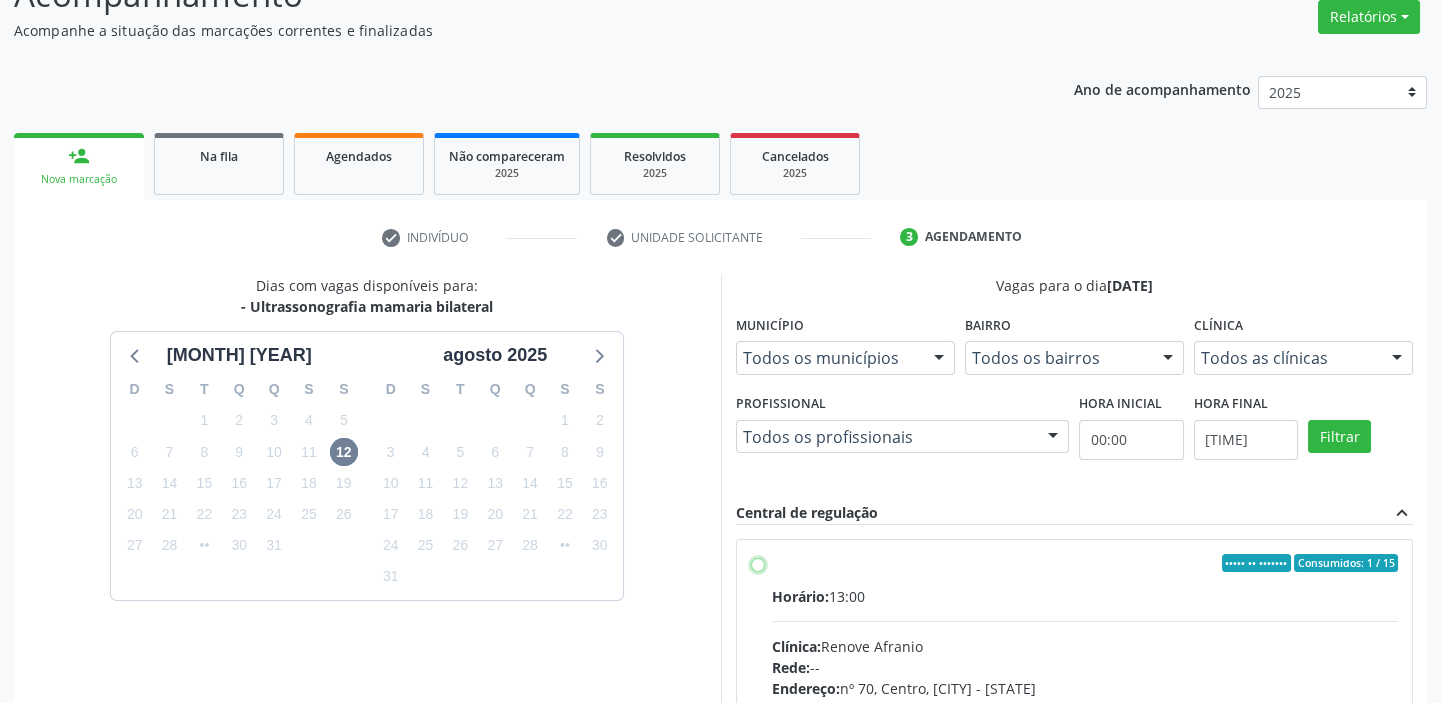 click on "Ordem de chegada
Consumidos: 1 / 15
Horário:   13:00
Clínica:  [CLINIC_NAME]
Rede:
--
Endereço:   nº 70, Centro, [CITY] - [STATE]
Telefone:   [PHONE]
Profissional:
--
Informações adicionais sobre o atendimento
Idade de atendimento:
Sem restrição
Gênero(s) atendido(s):
Sem restrição
Informações adicionais:
--" at bounding box center (758, 563) 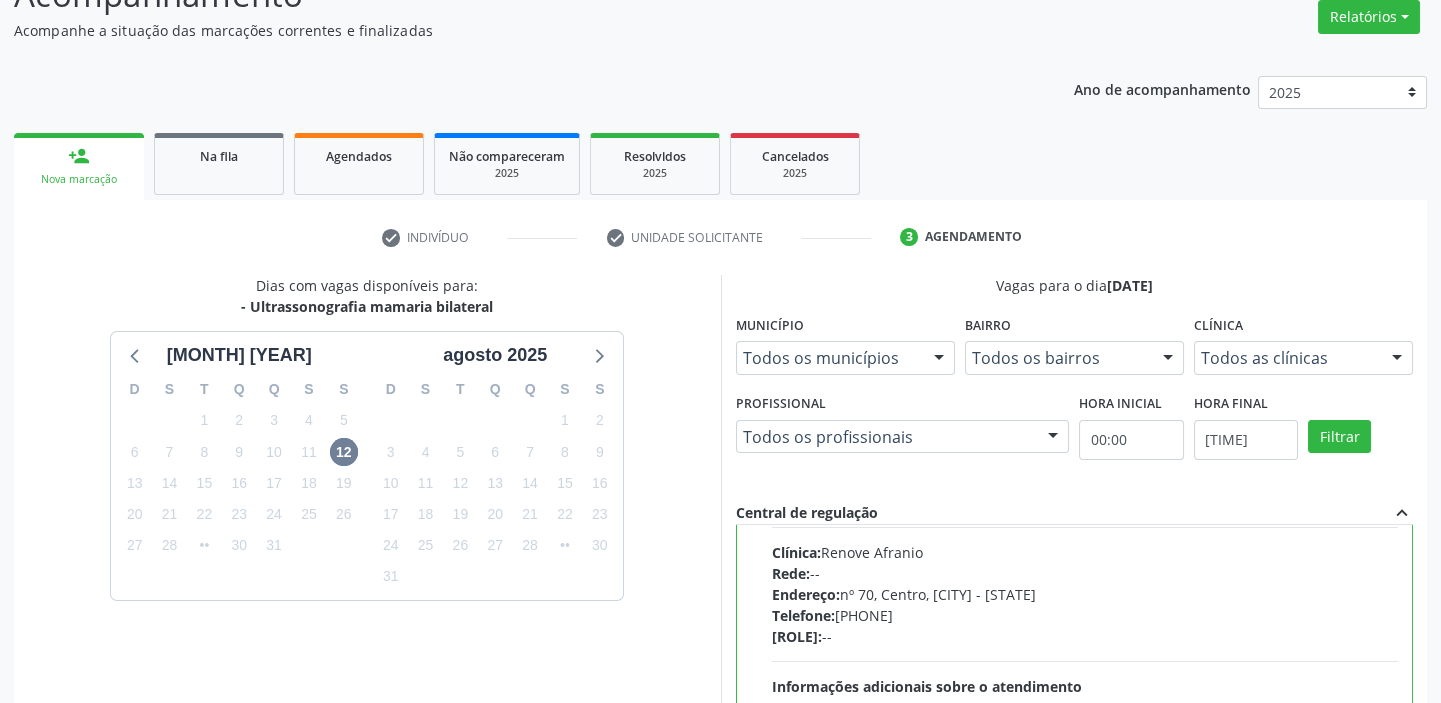 scroll, scrollTop: 99, scrollLeft: 0, axis: vertical 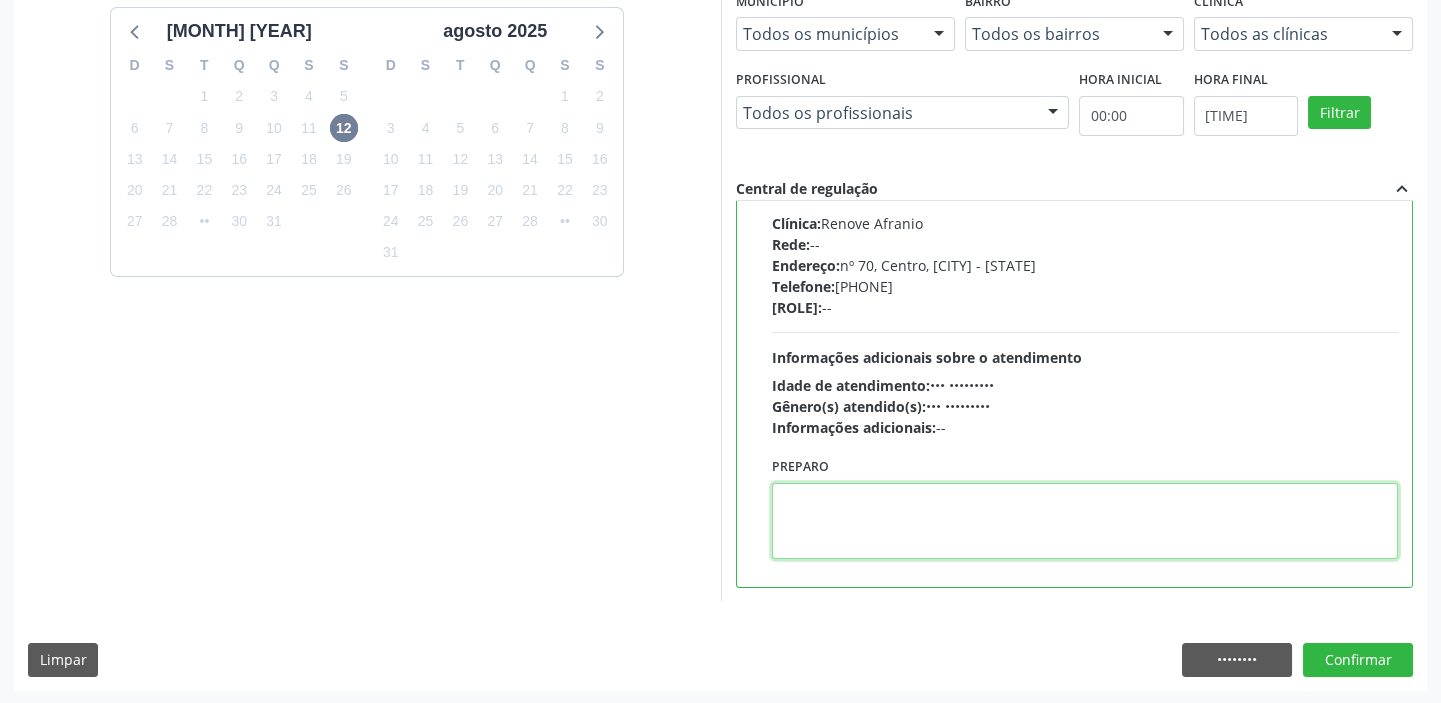click at bounding box center [1085, 521] 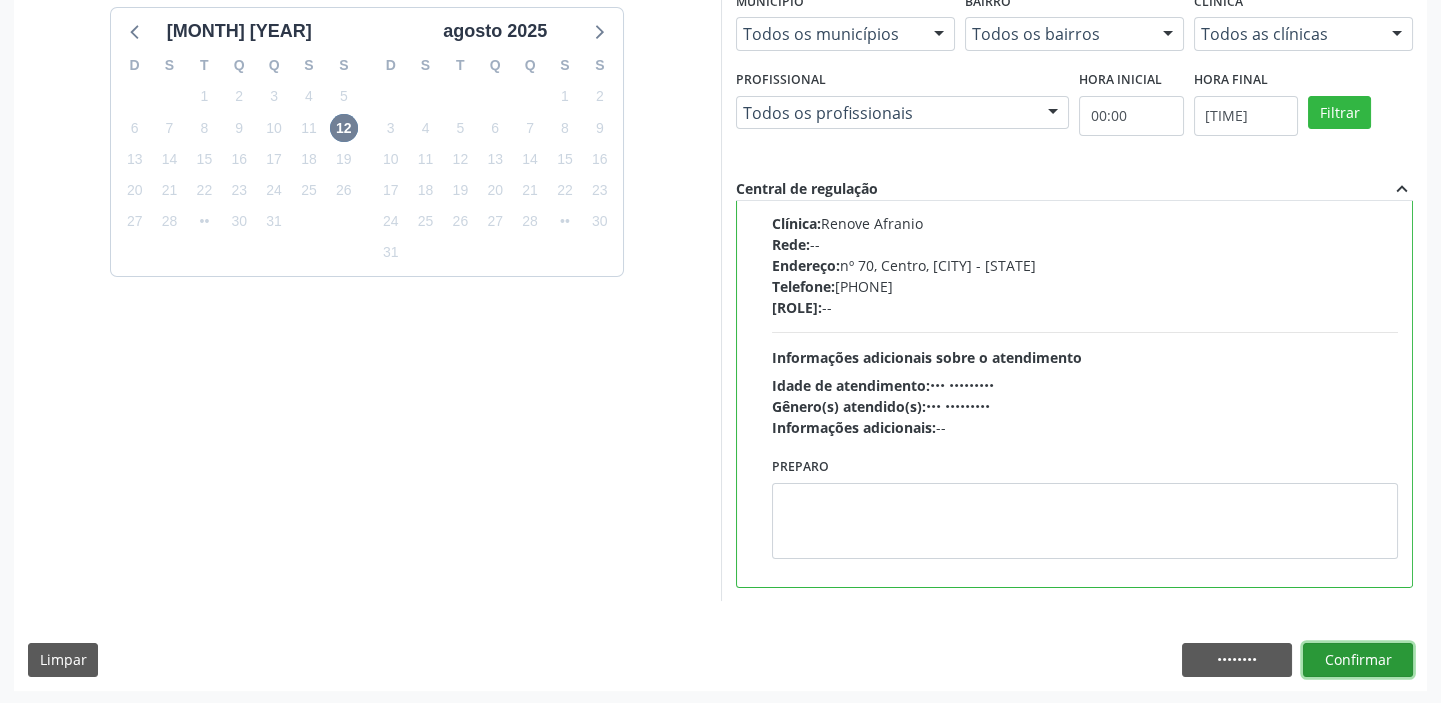 click on "Confirmar" at bounding box center [1358, 660] 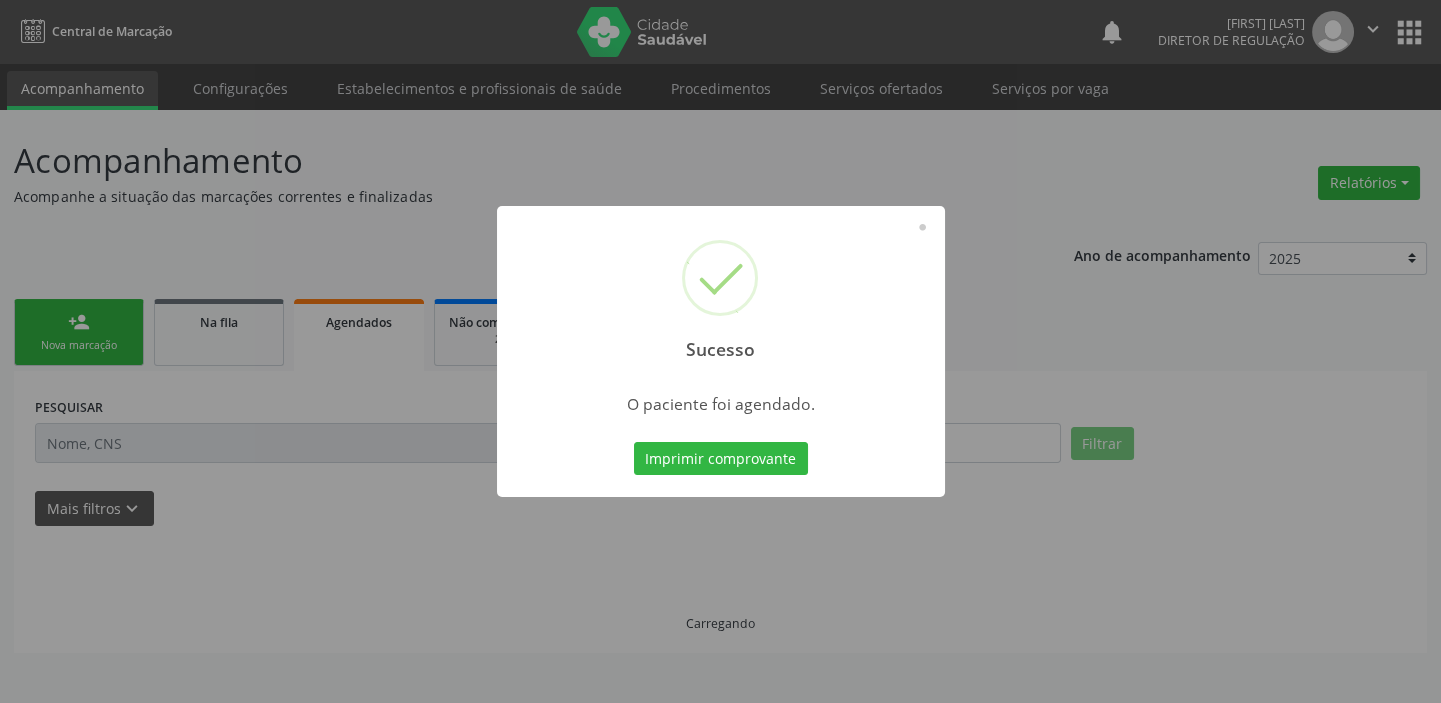 scroll, scrollTop: 0, scrollLeft: 0, axis: both 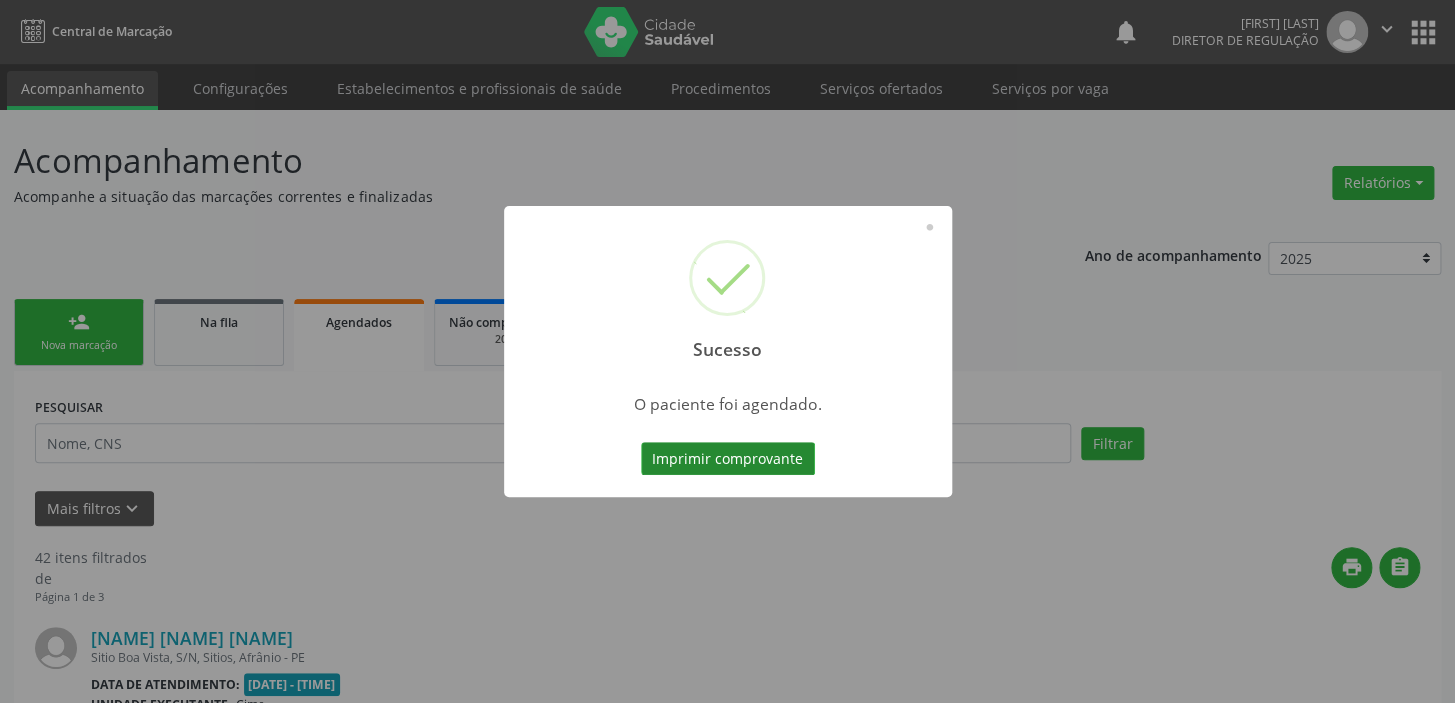 click on "Imprimir comprovante" at bounding box center [728, 459] 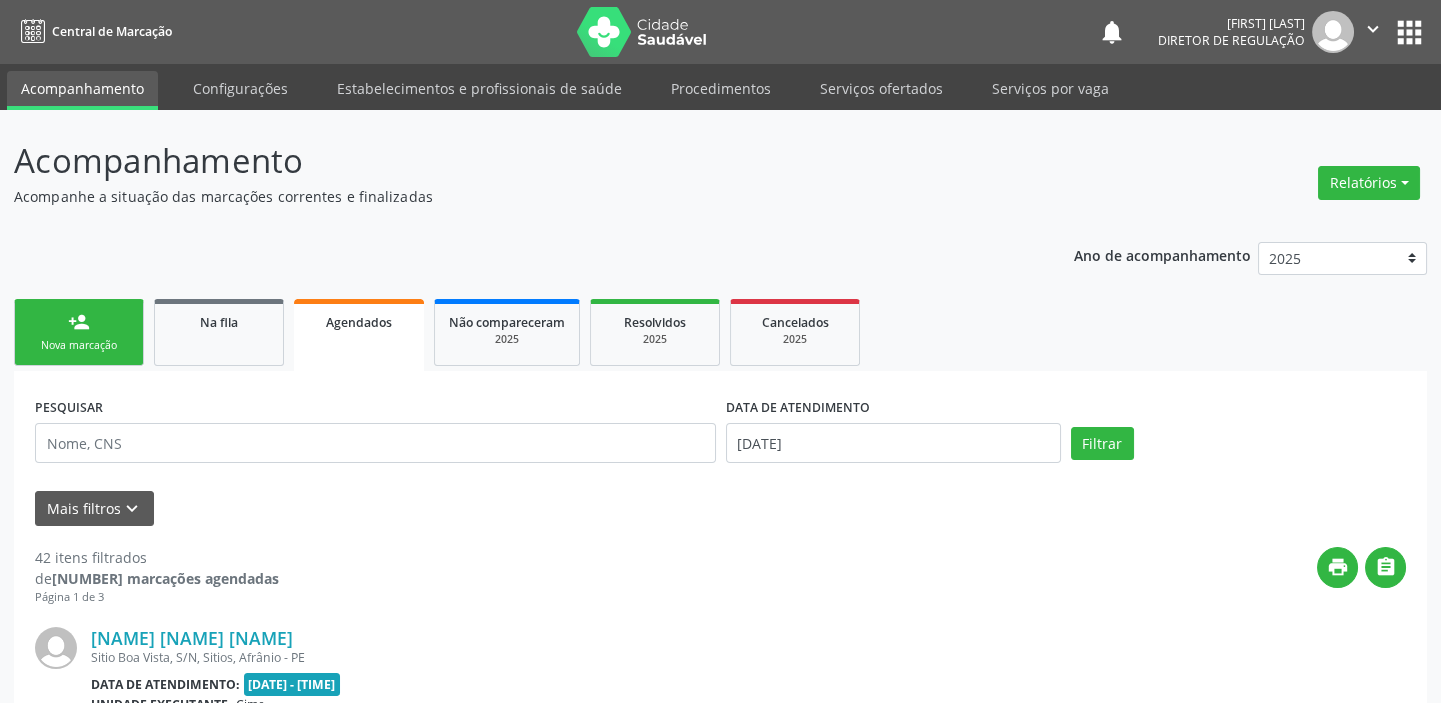 click on "Nova marcação" at bounding box center [79, 345] 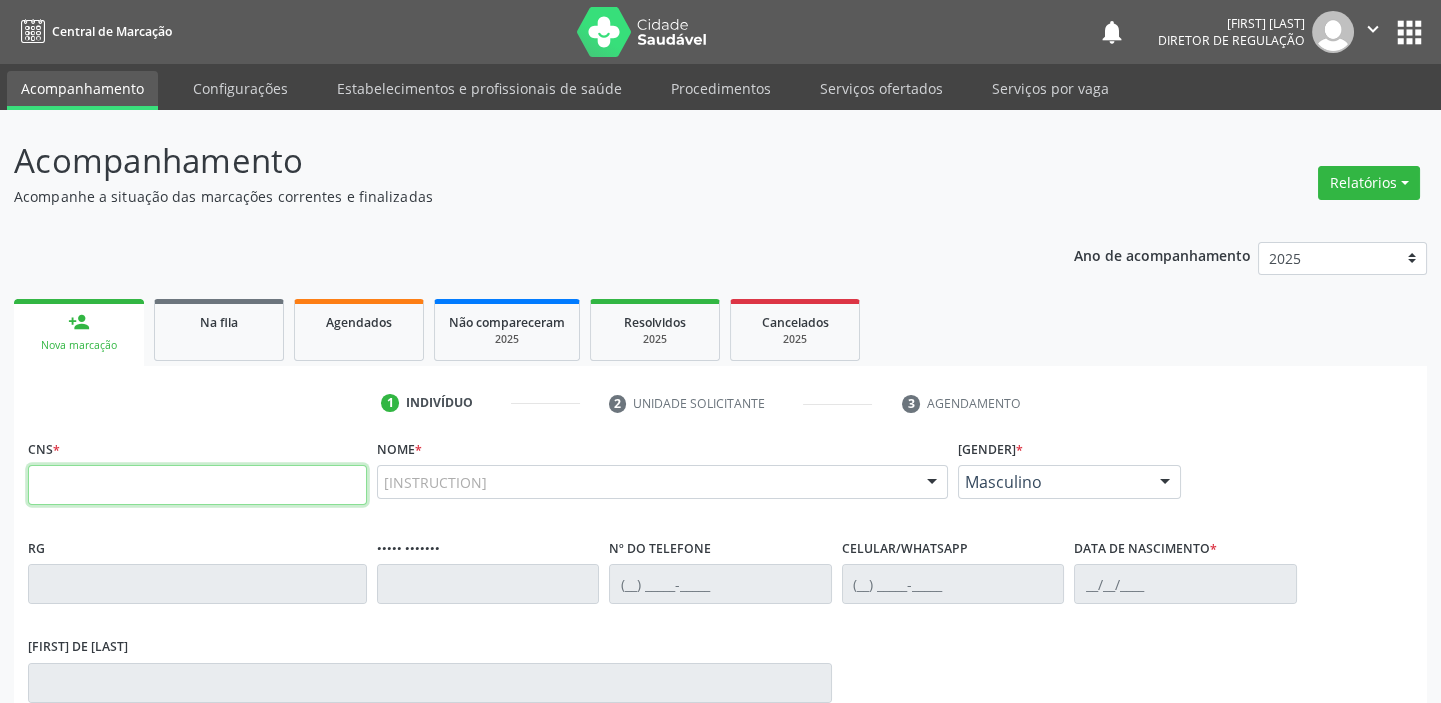 click at bounding box center (197, 485) 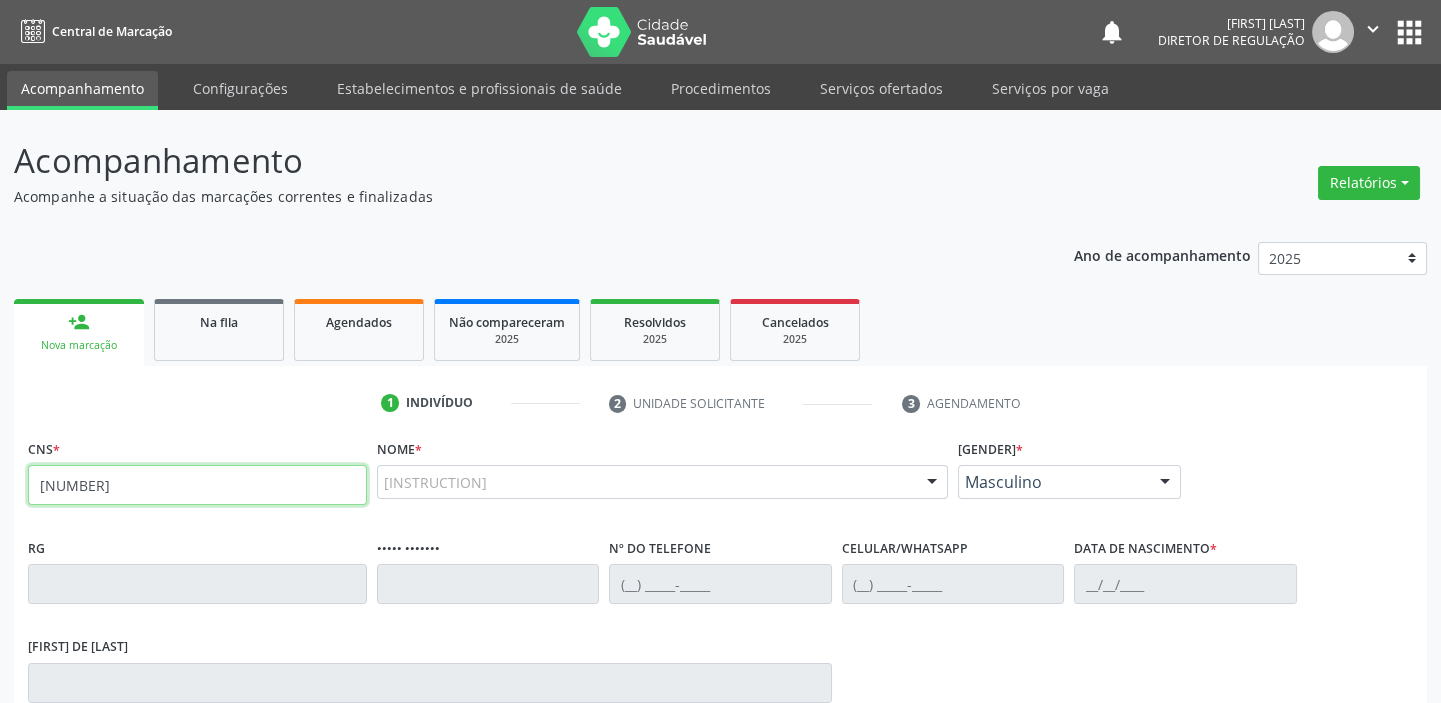 type on "[NUMBER]" 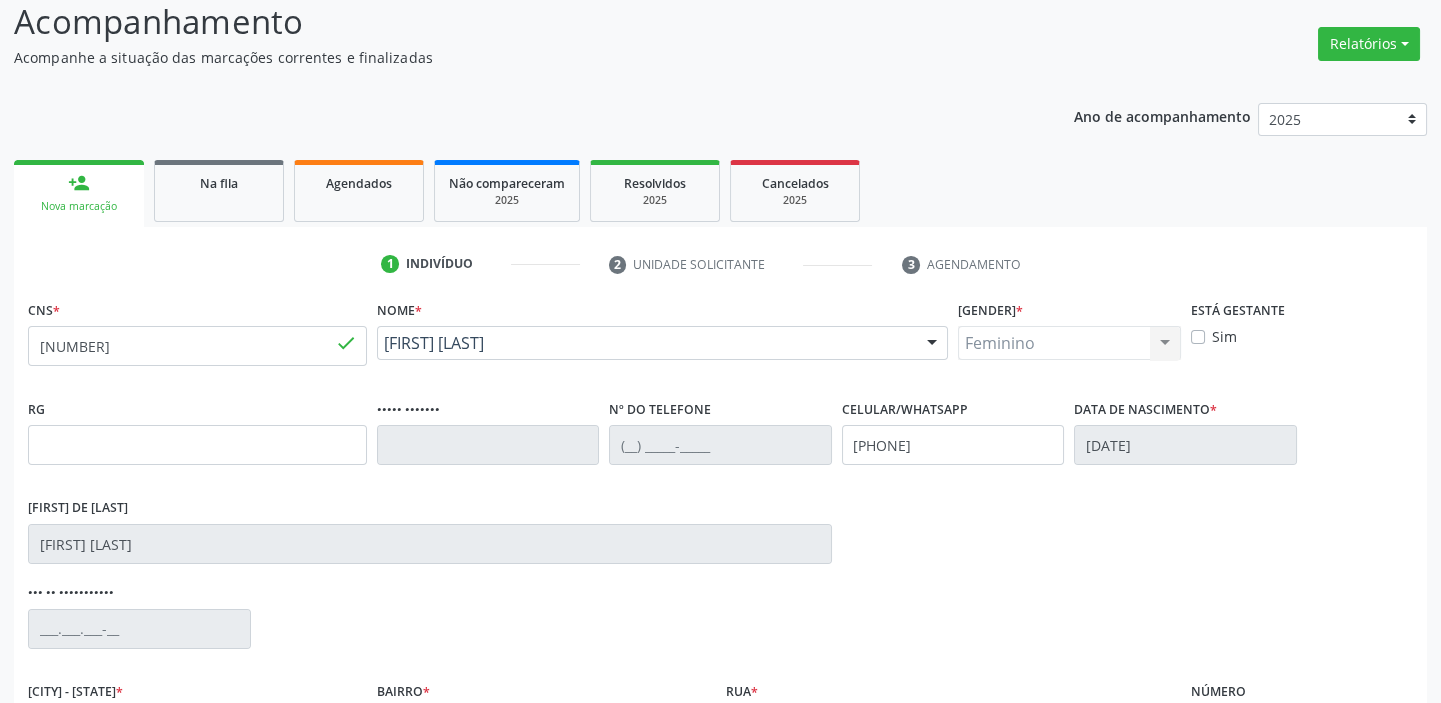scroll, scrollTop: 366, scrollLeft: 0, axis: vertical 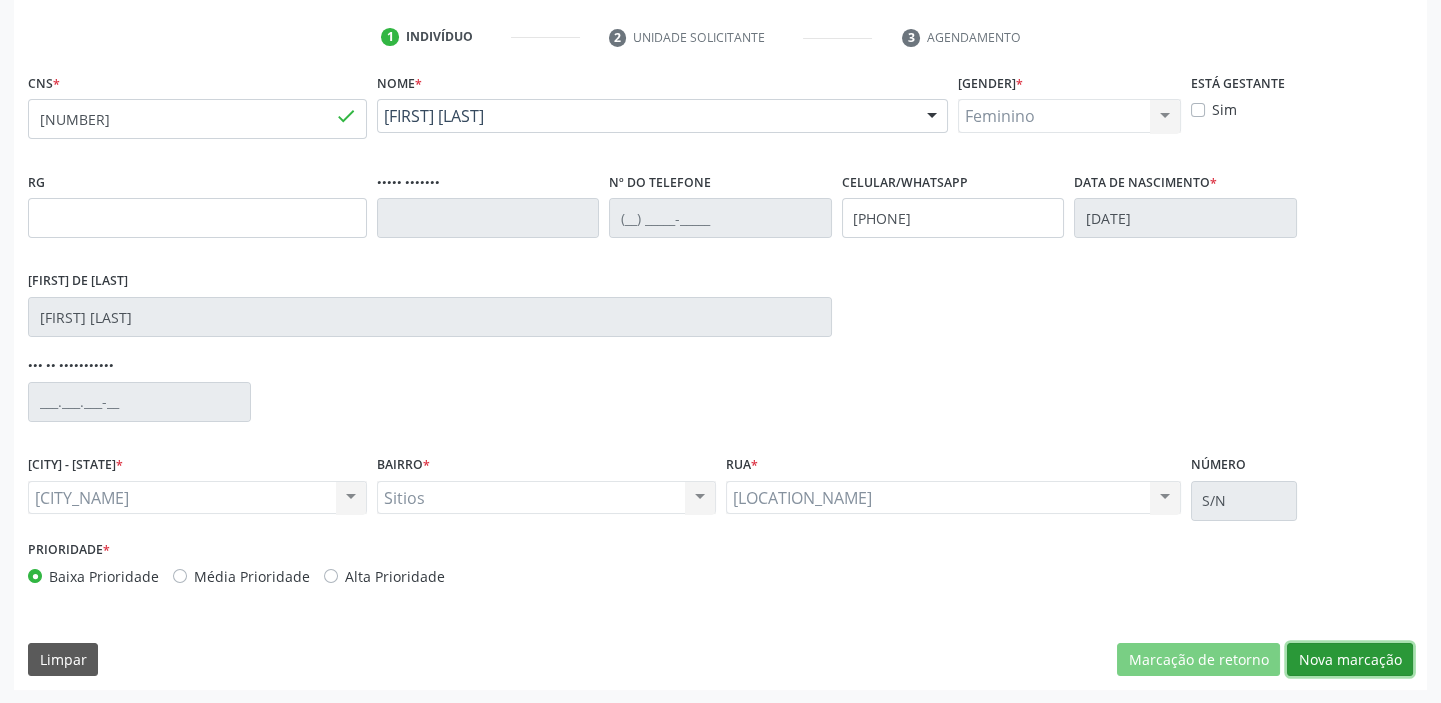 click on "Nova marcação" at bounding box center (1198, 660) 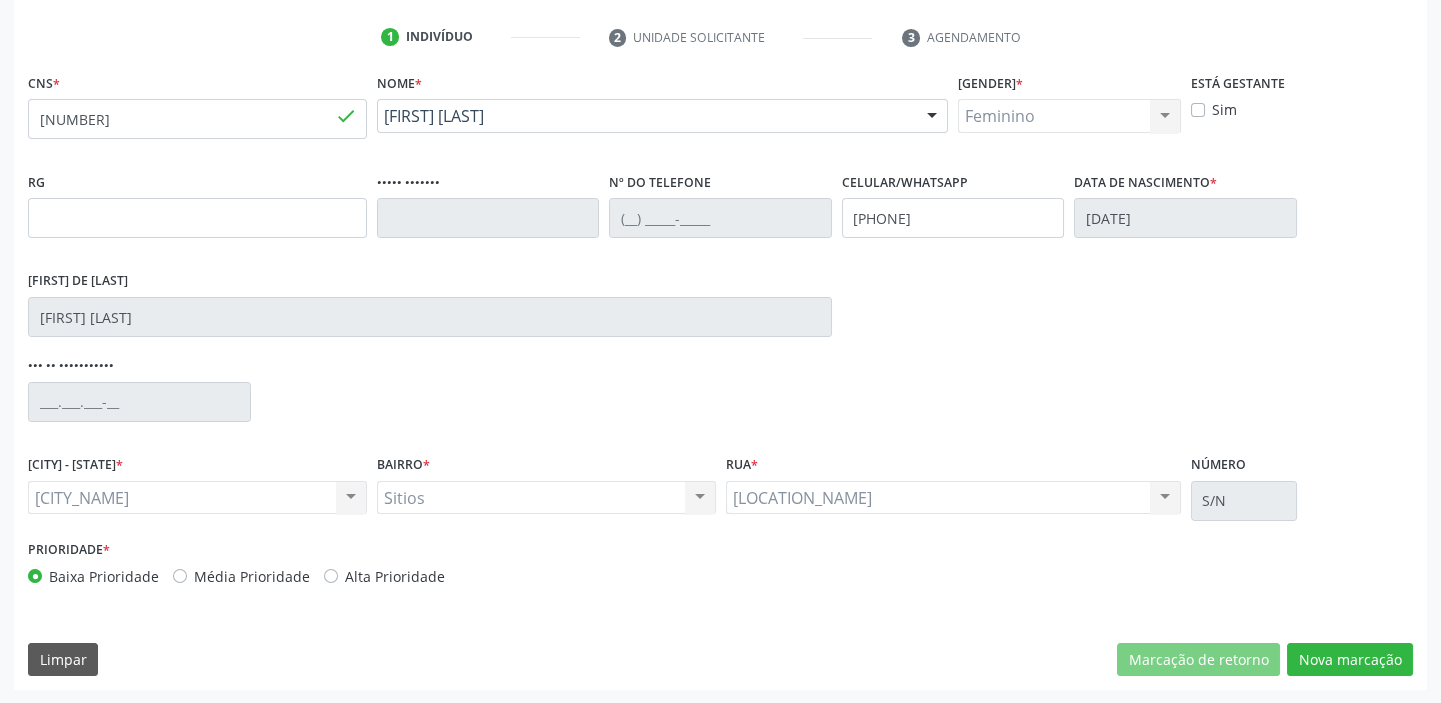 scroll, scrollTop: 201, scrollLeft: 0, axis: vertical 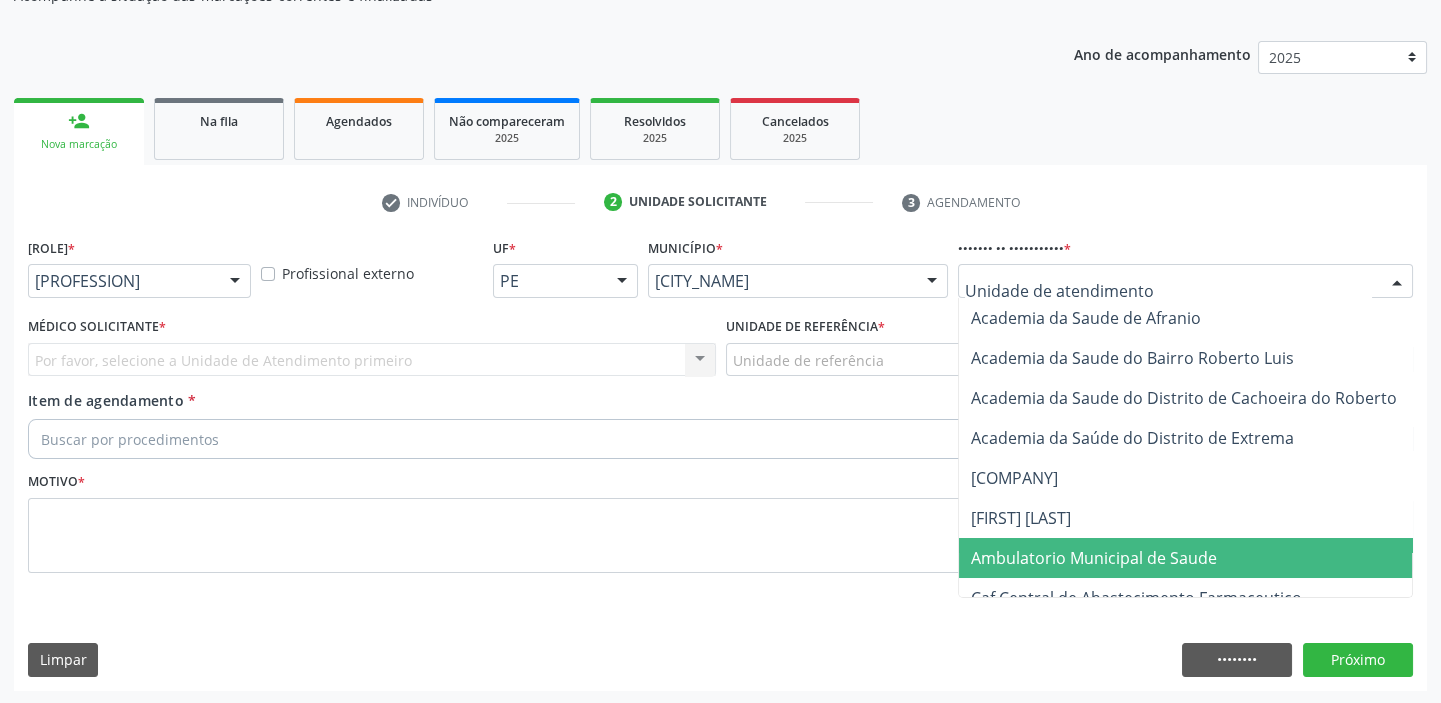 click on "Ambulatorio Municipal de Saude" at bounding box center [1094, 558] 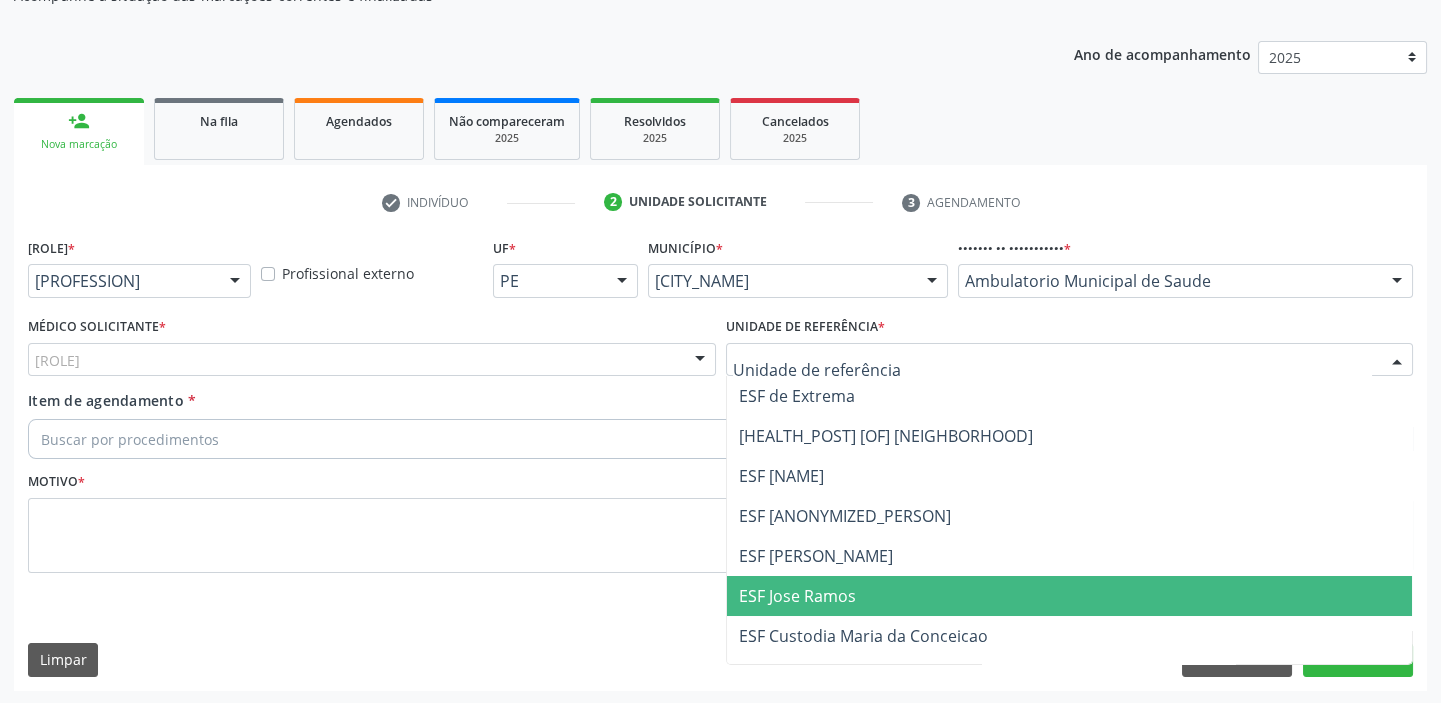 click on "ESF Jose Ramos" at bounding box center [797, 596] 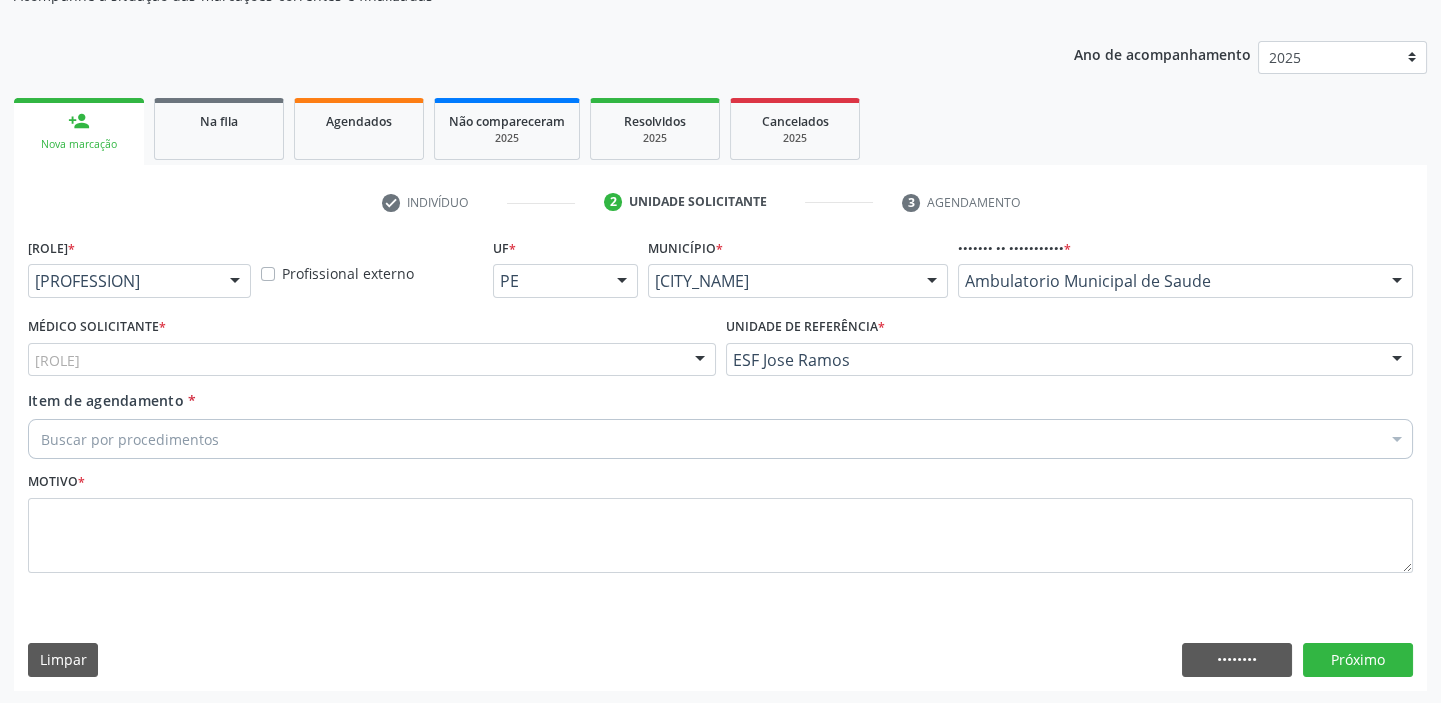 drag, startPoint x: 29, startPoint y: 343, endPoint x: 41, endPoint y: 360, distance: 20.808653 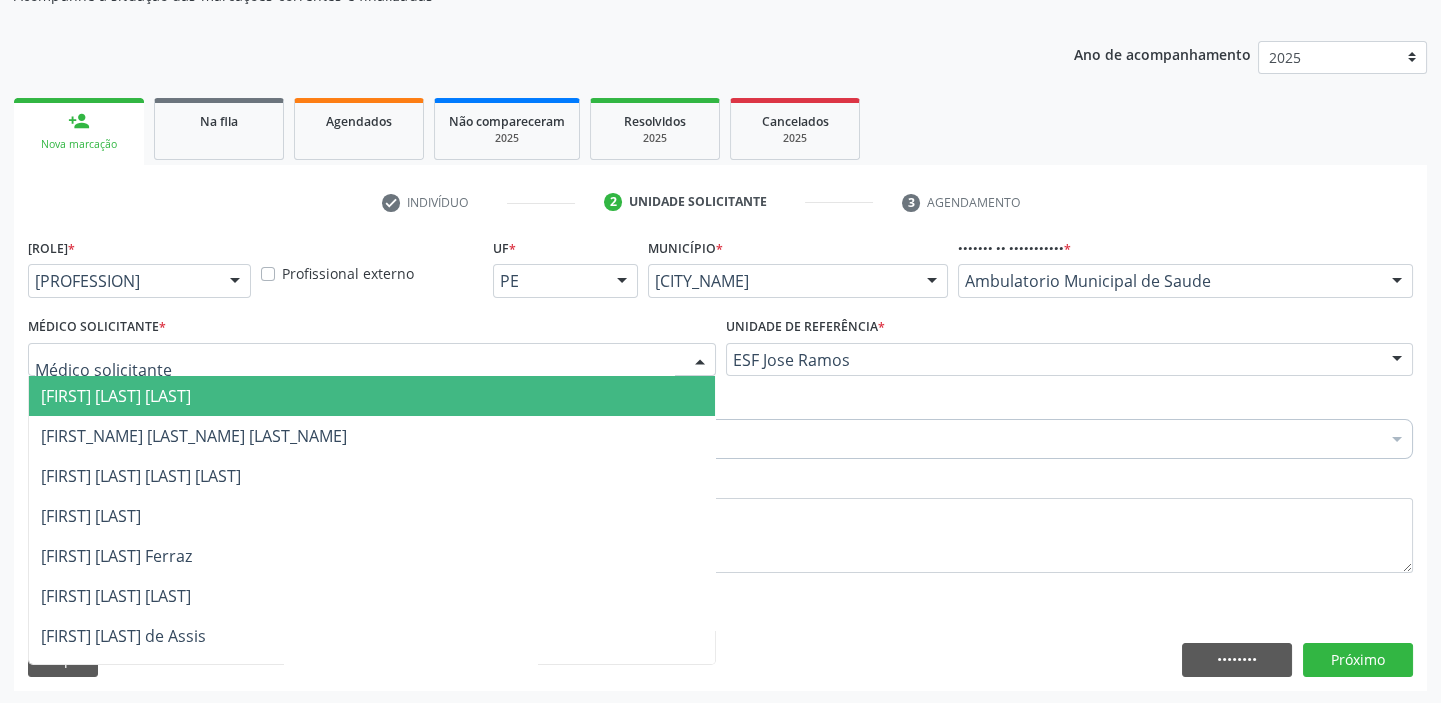 click on "[FIRST] [LAST] [LAST]" at bounding box center (116, 396) 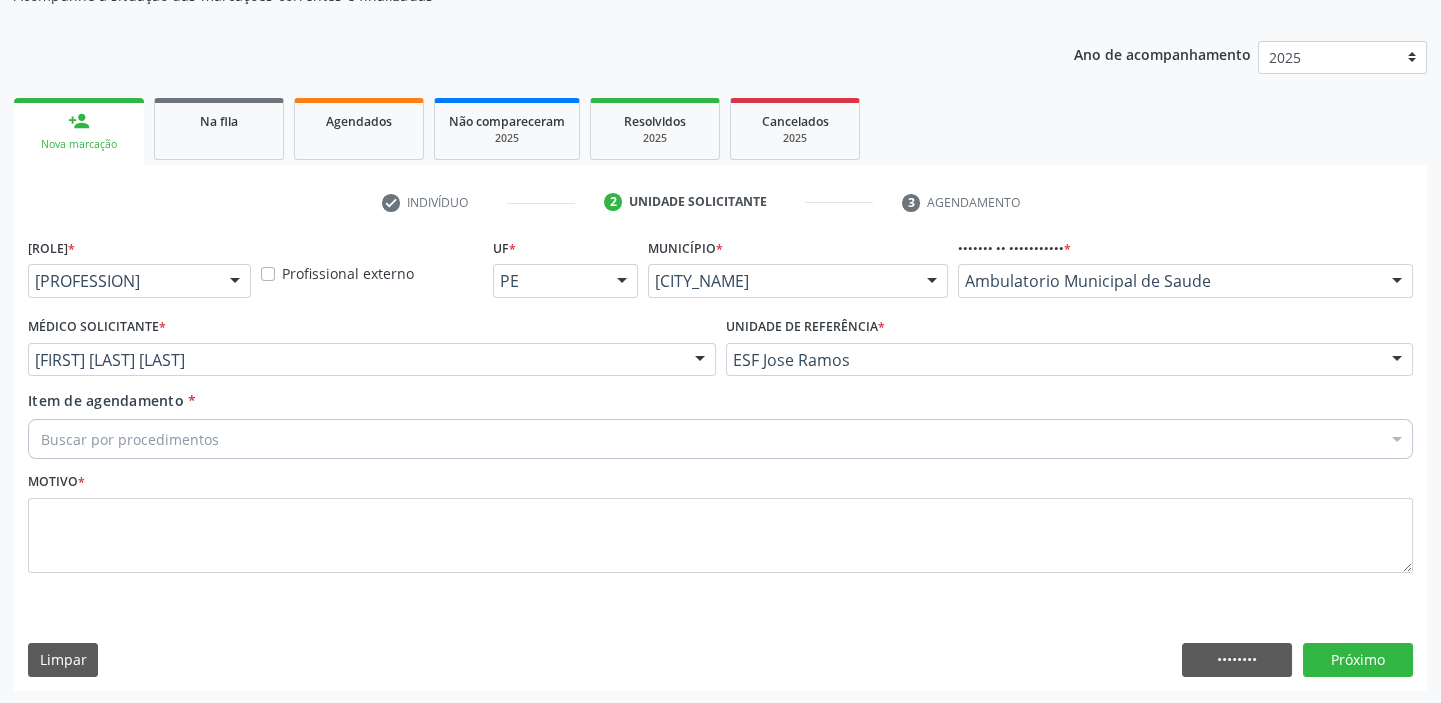 click on "Buscar por procedimentos" at bounding box center (720, 439) 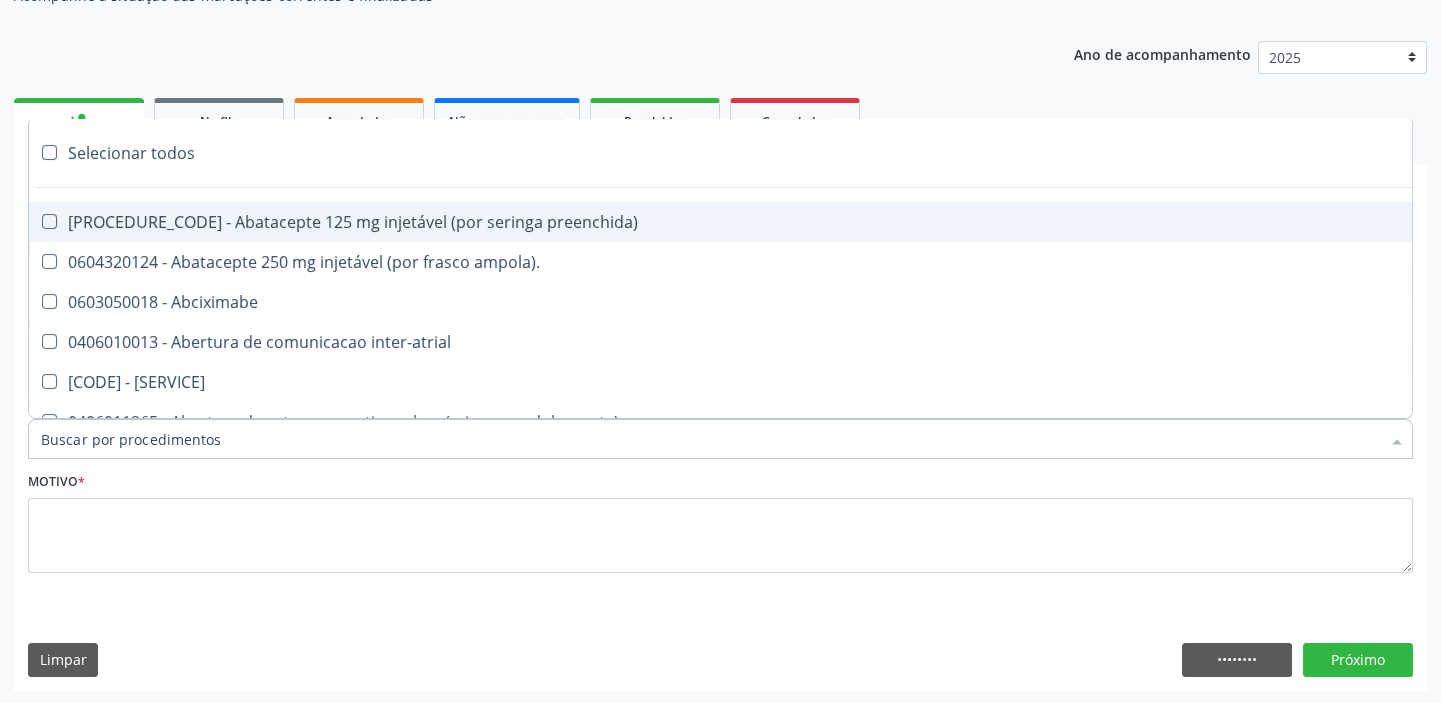 paste on "mamaria" 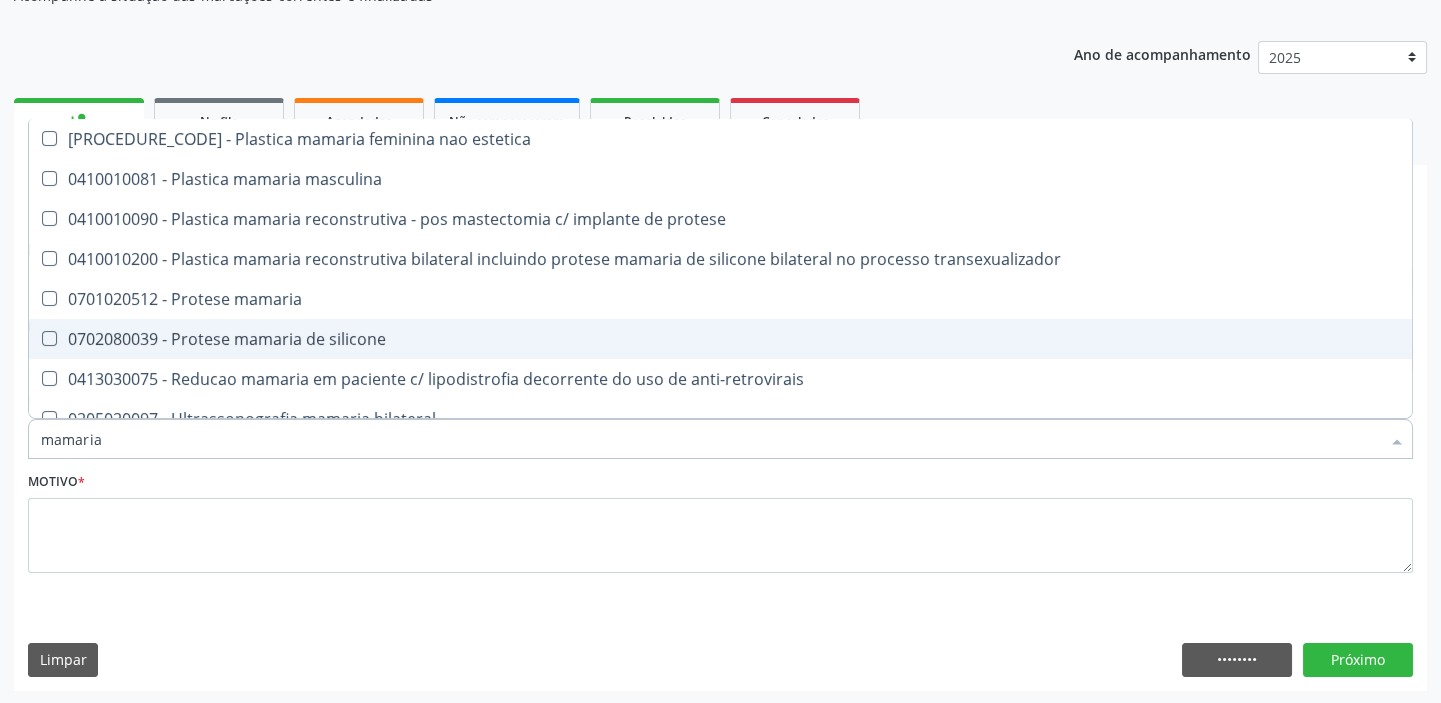 scroll, scrollTop: 60, scrollLeft: 0, axis: vertical 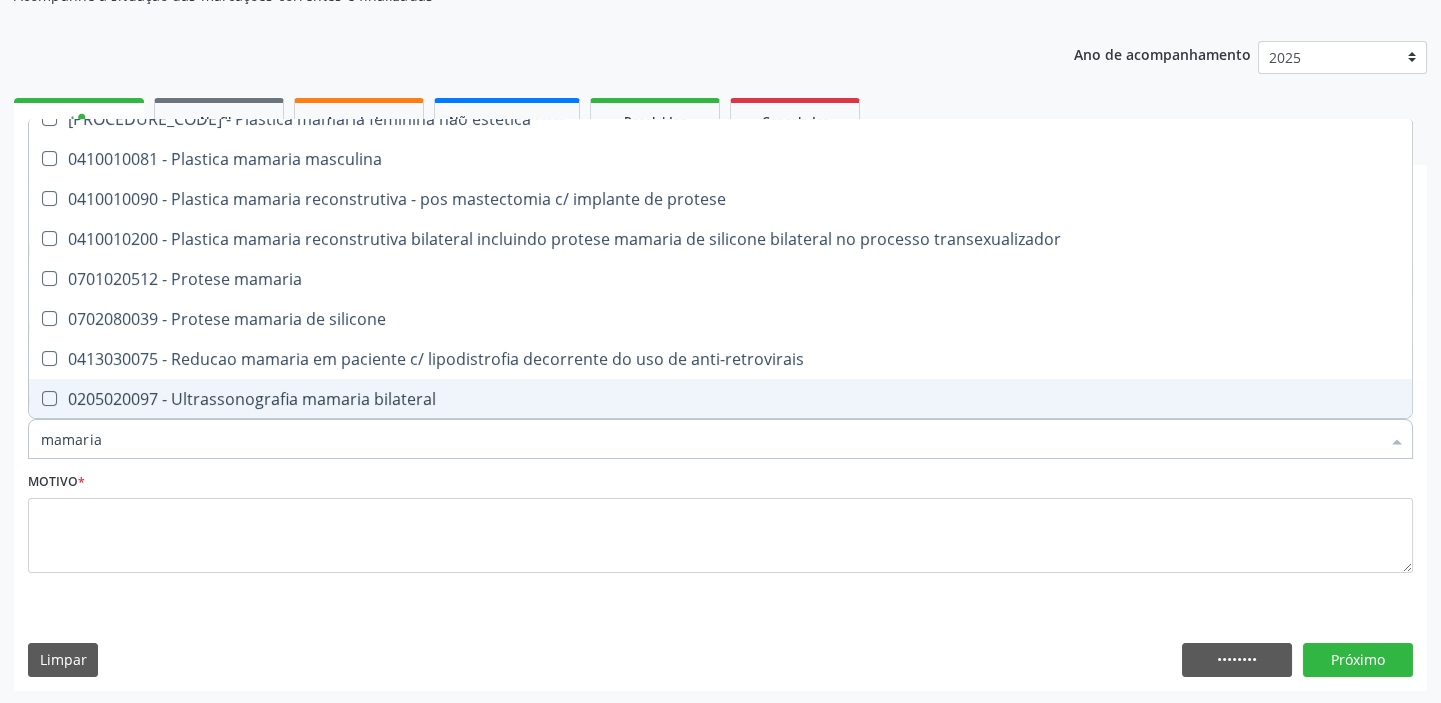 click on "0205020097 - Ultrassonografia mamaria bilateral" at bounding box center [720, 399] 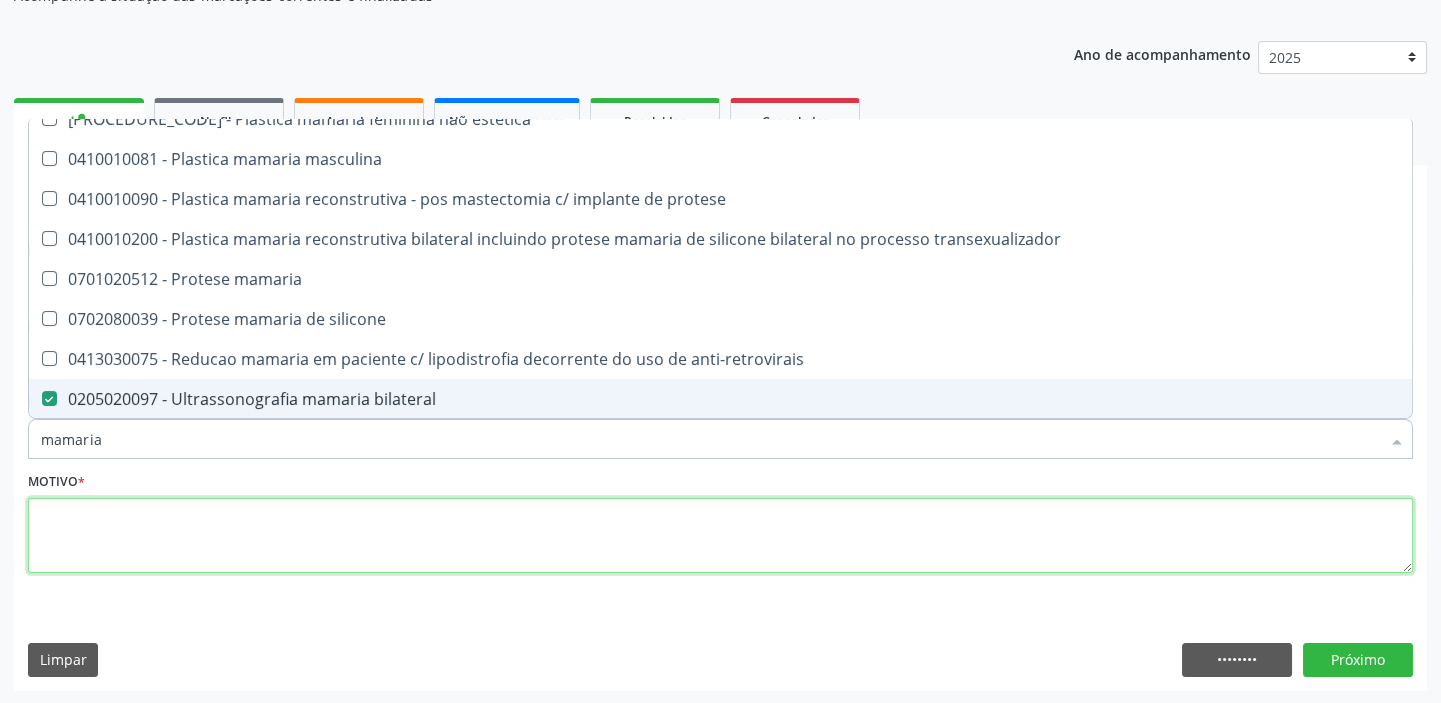 click at bounding box center (720, 536) 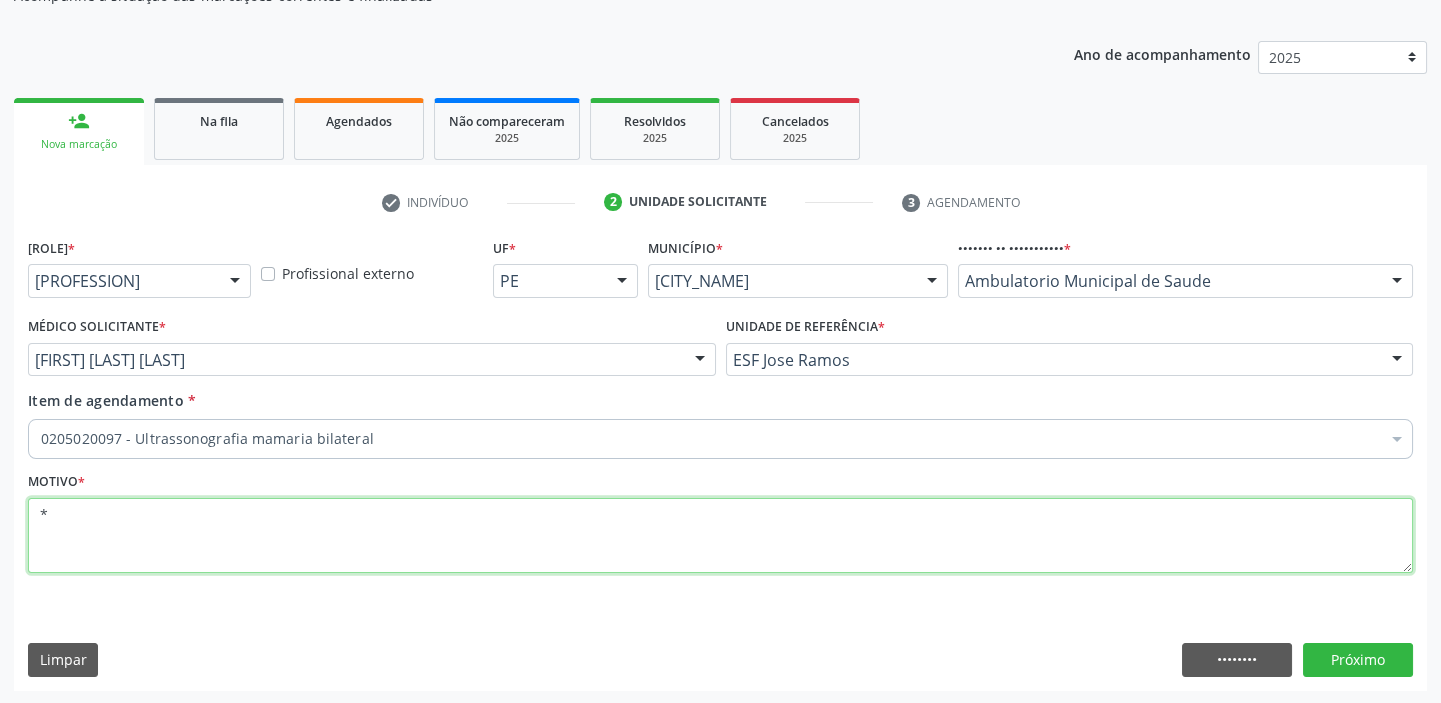 scroll, scrollTop: 0, scrollLeft: 0, axis: both 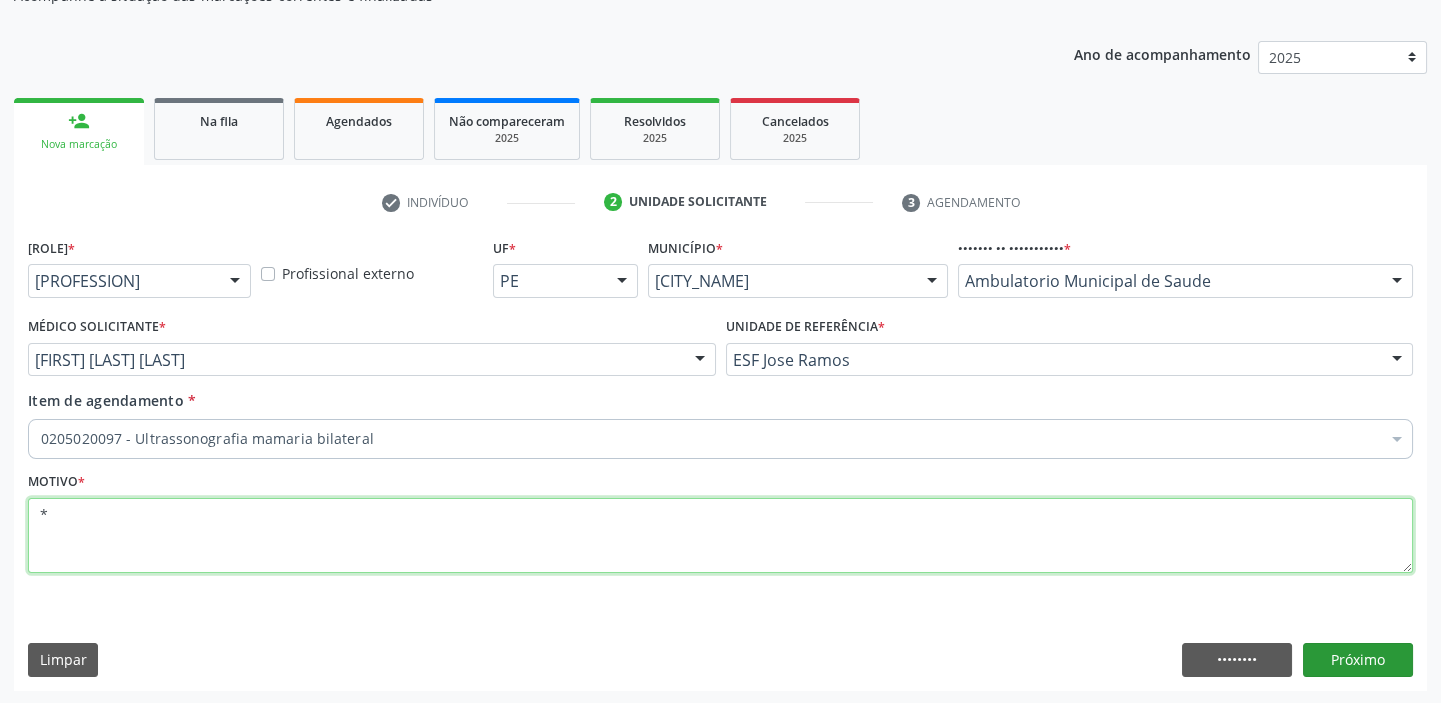 type on "*" 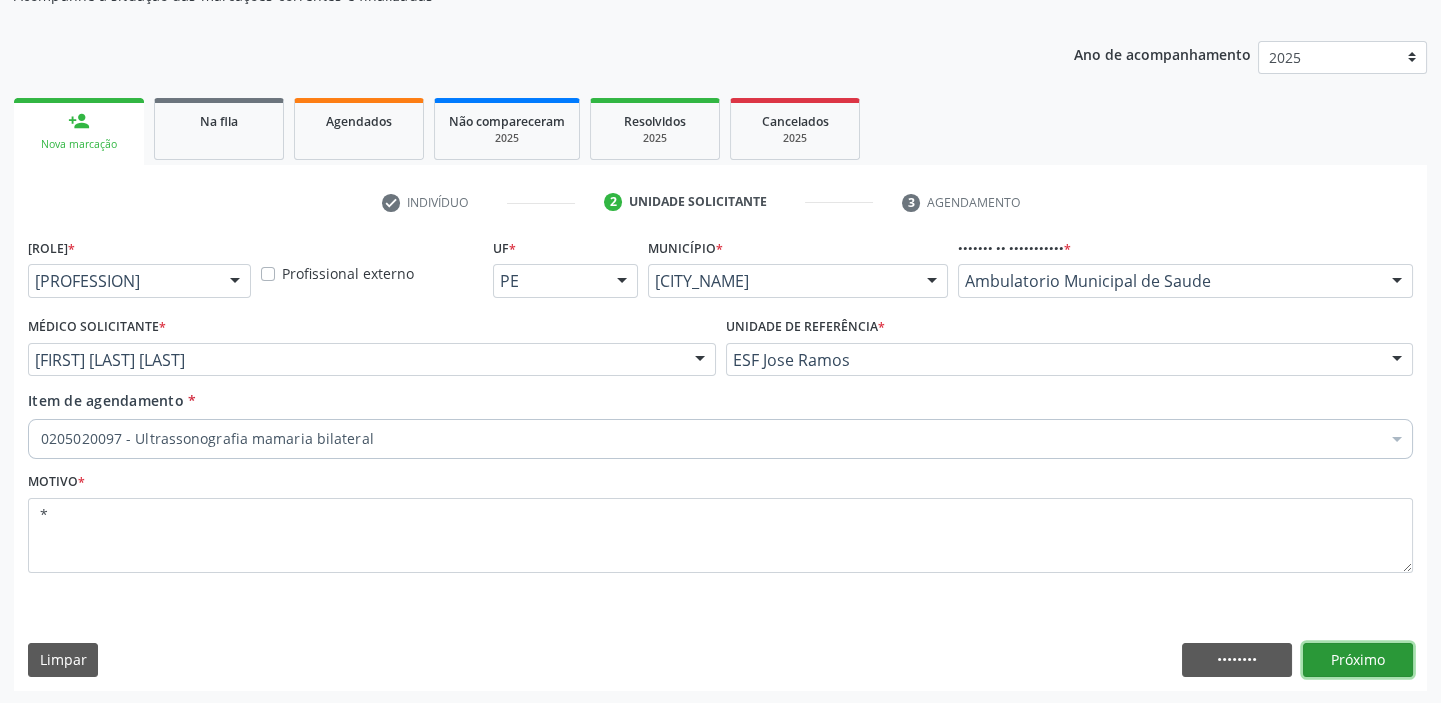 click on "Próximo" at bounding box center (1358, 660) 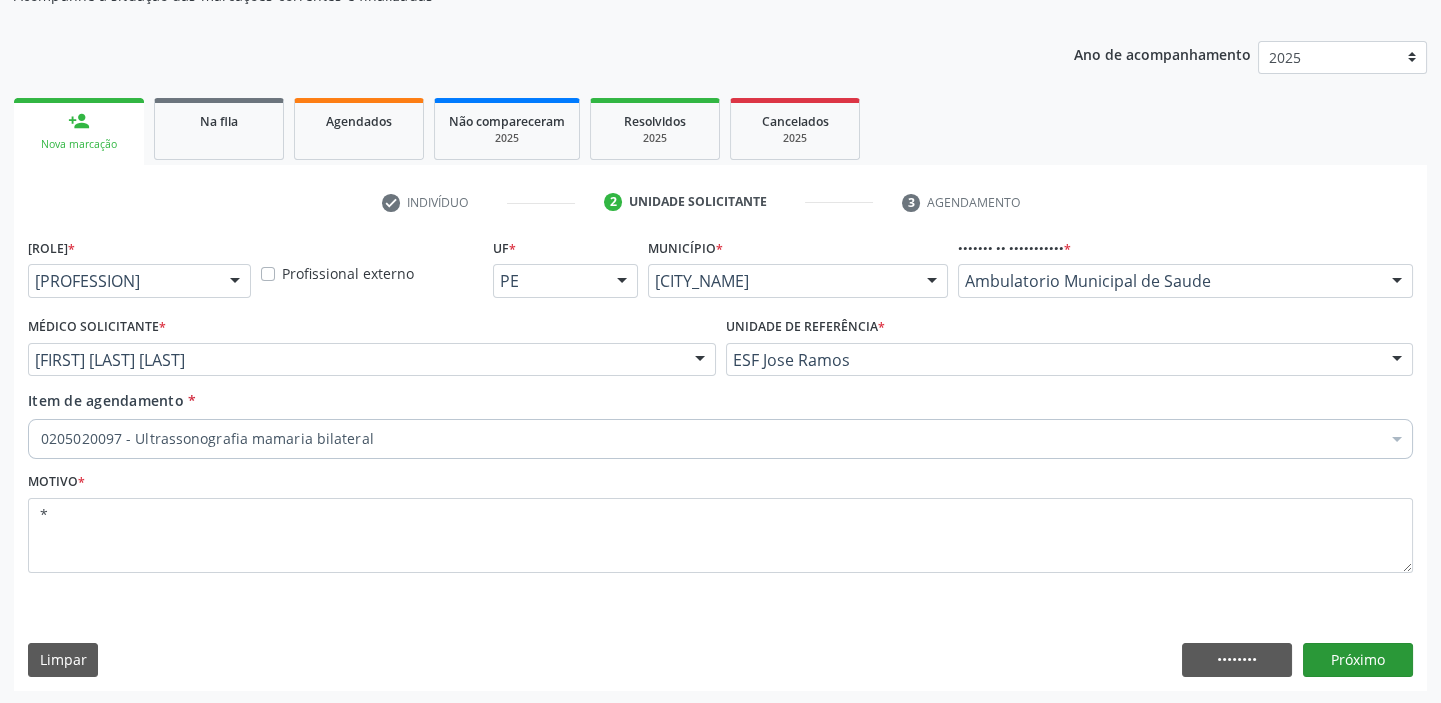 scroll, scrollTop: 166, scrollLeft: 0, axis: vertical 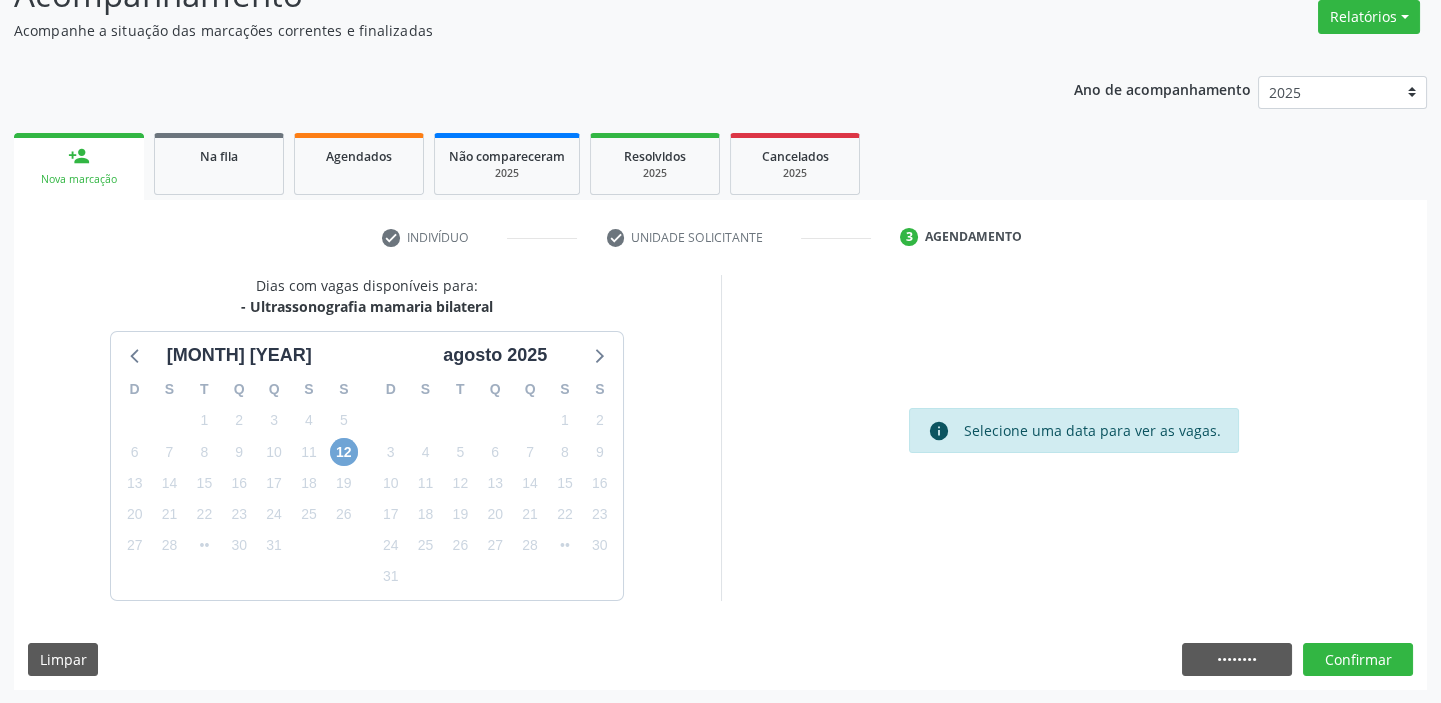 click on "12" at bounding box center [344, 452] 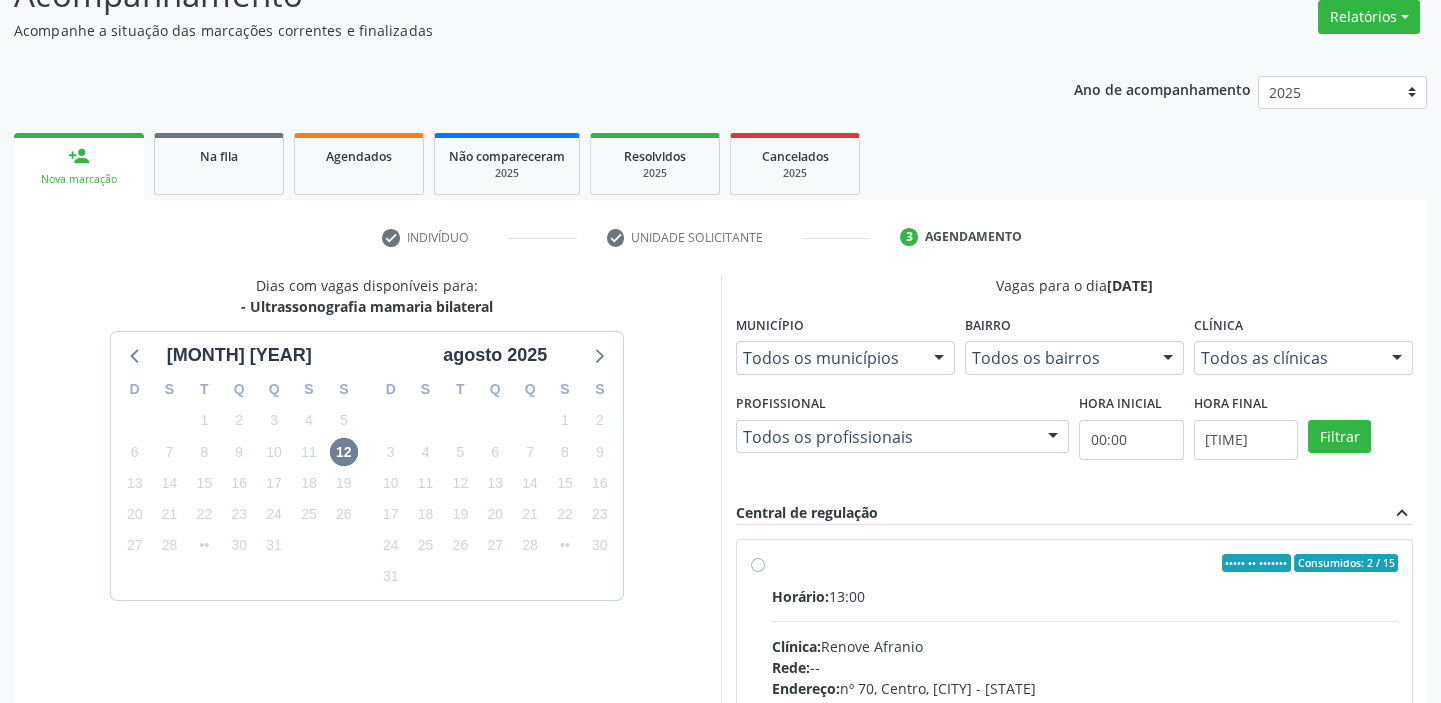 click on "[ORDER] [OF] [ARRIVAL]
[CONSUMED]: [PHONE] / [PHONE]" at bounding box center [1085, 563] 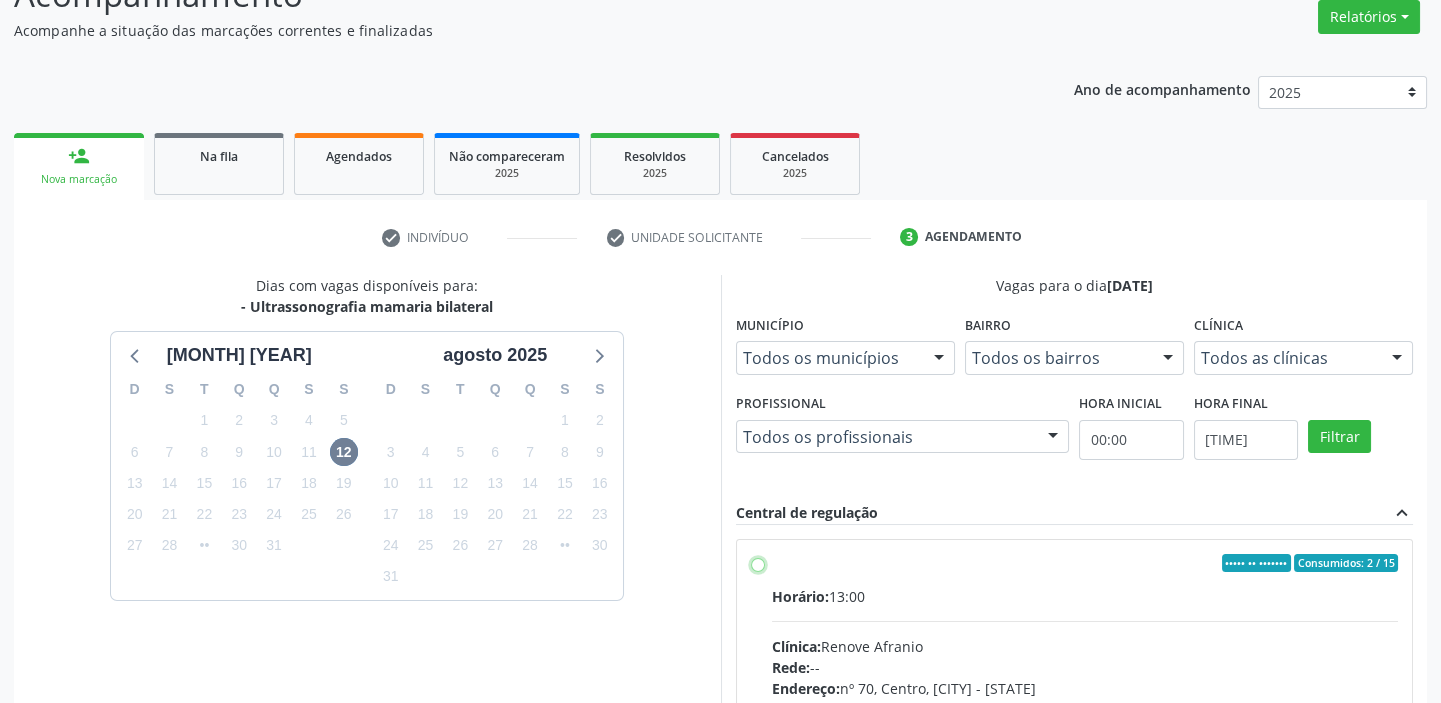 click on "Ordem de chegada
Consumidos: 2 / 15
Horário:   13:00
Clínica:  Renove [CITY]
Rede:
--
Endereço:   nº 70, Centro, [CITY] - [STATE]
Telefone:   ([PHONE_AREA]) [PHONE_NUMBER]
Profissional:
--
Informações adicionais sobre o atendimento
Idade de atendimento:
Sem restrição
Gênero(s) atendido(s):
Sem restrição
Informações adicionais:
--" at bounding box center (758, 563) 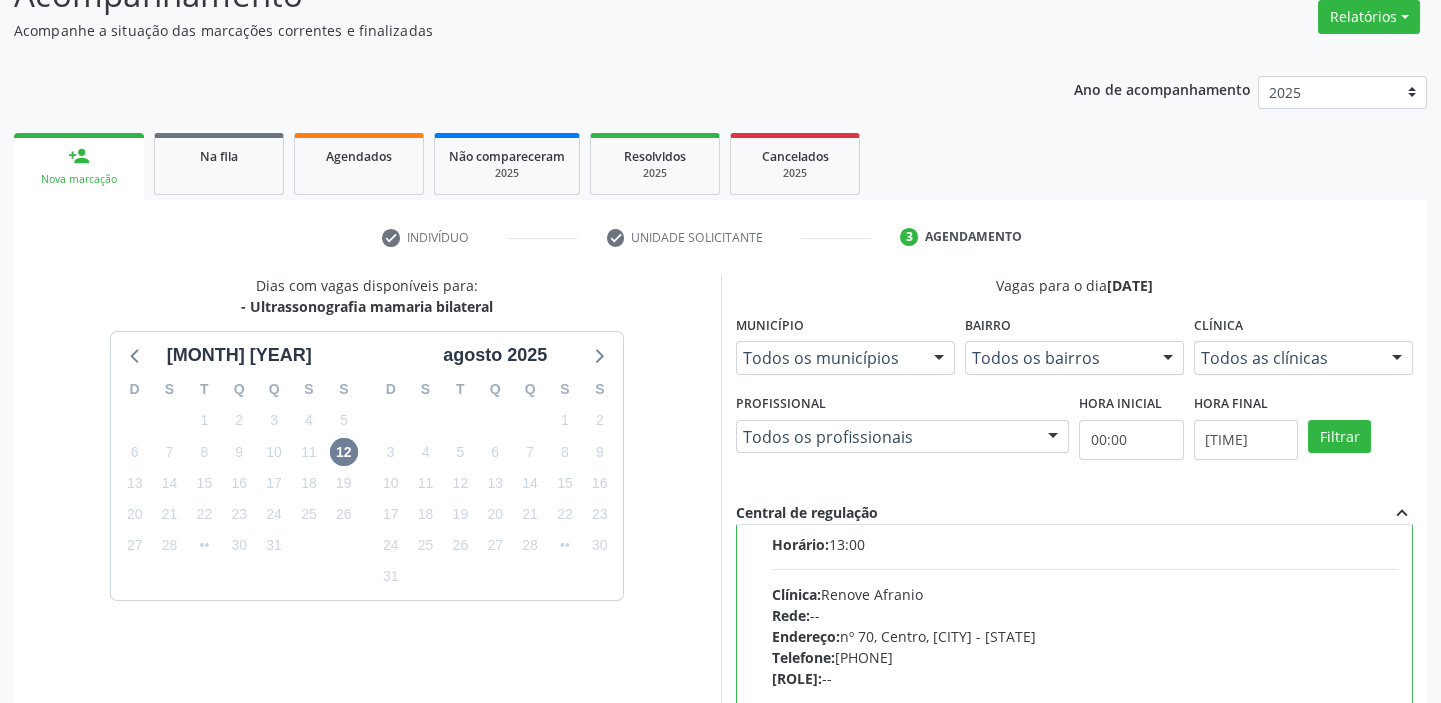 scroll, scrollTop: 99, scrollLeft: 0, axis: vertical 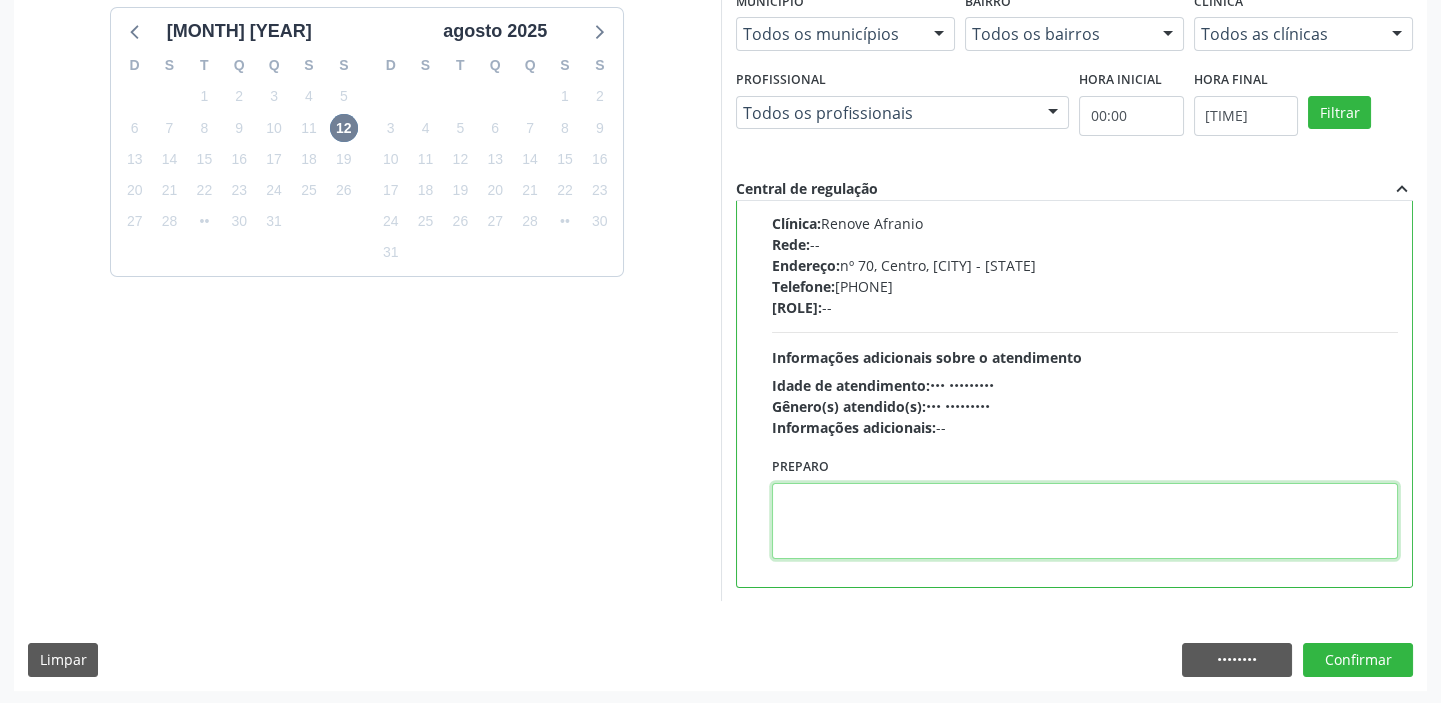 click at bounding box center (1085, 521) 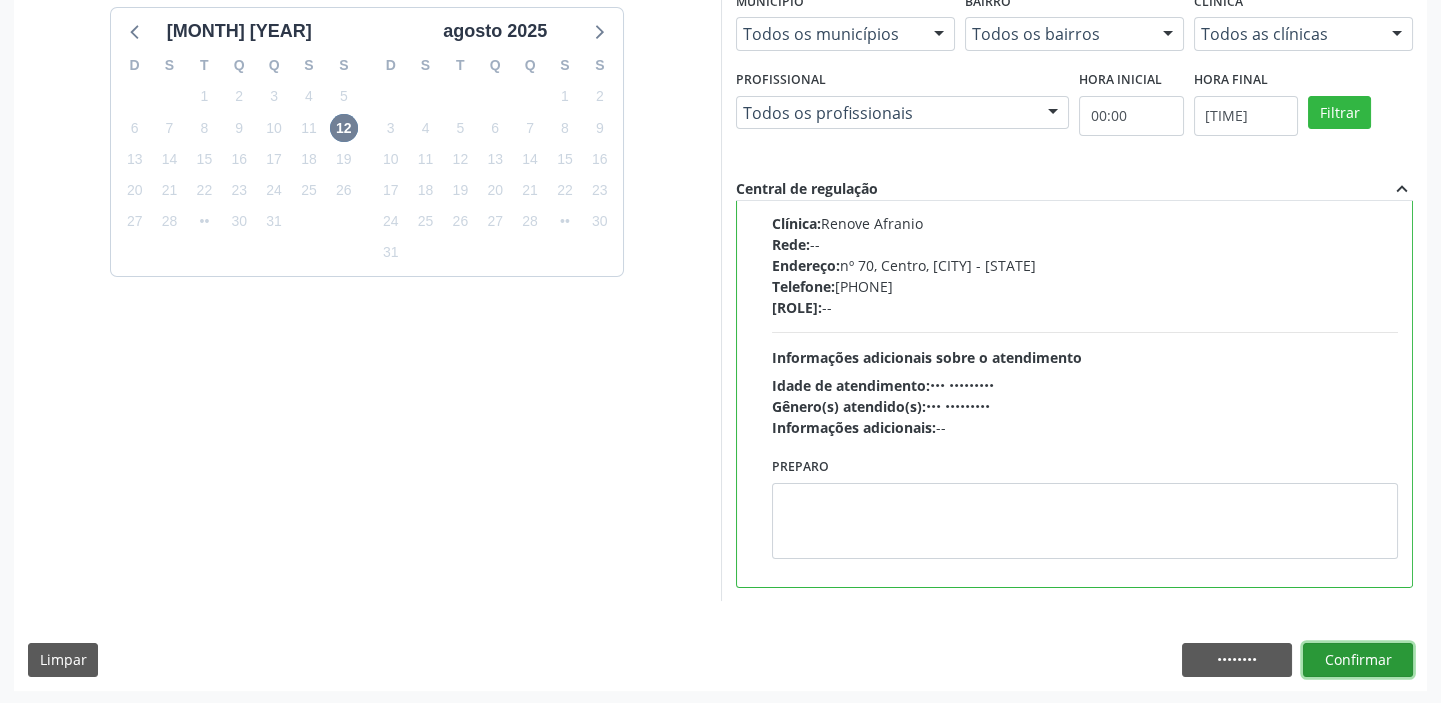 click on "Confirmar" at bounding box center [1358, 660] 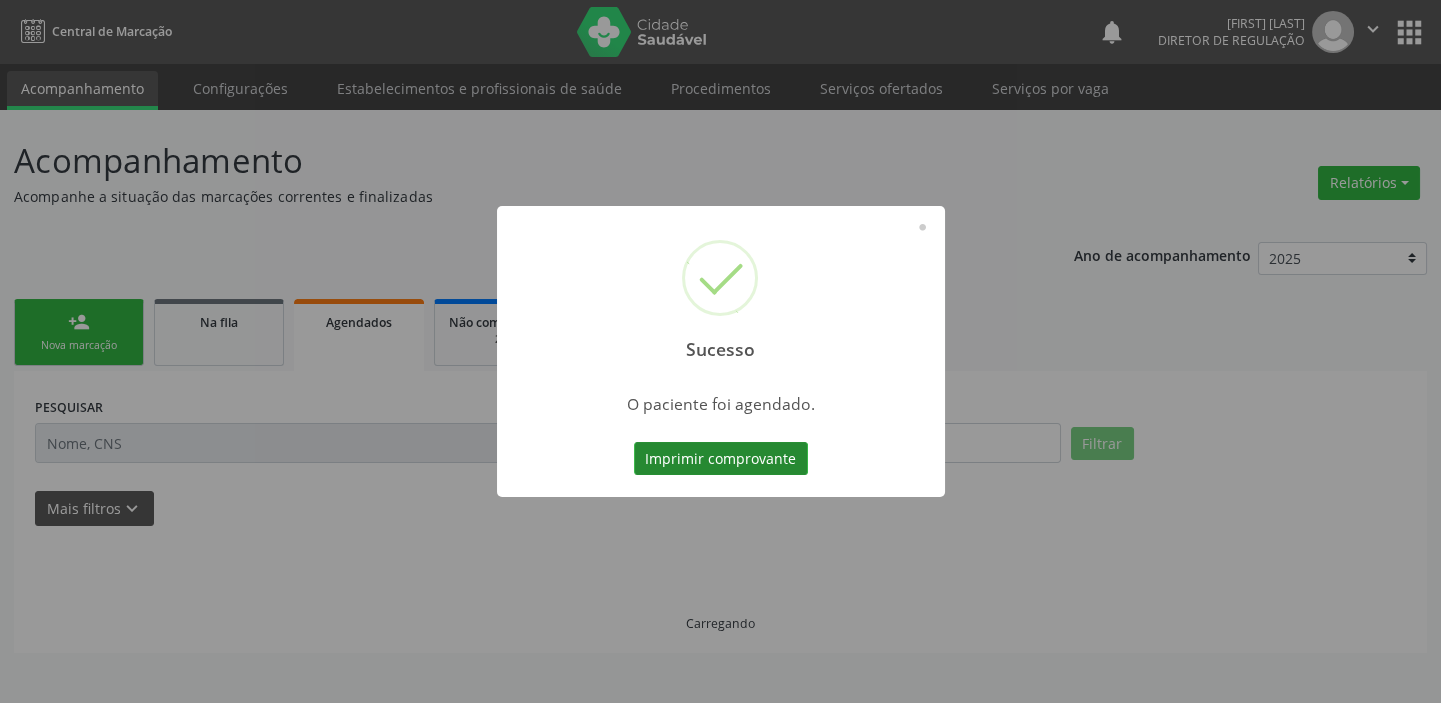 scroll, scrollTop: 0, scrollLeft: 0, axis: both 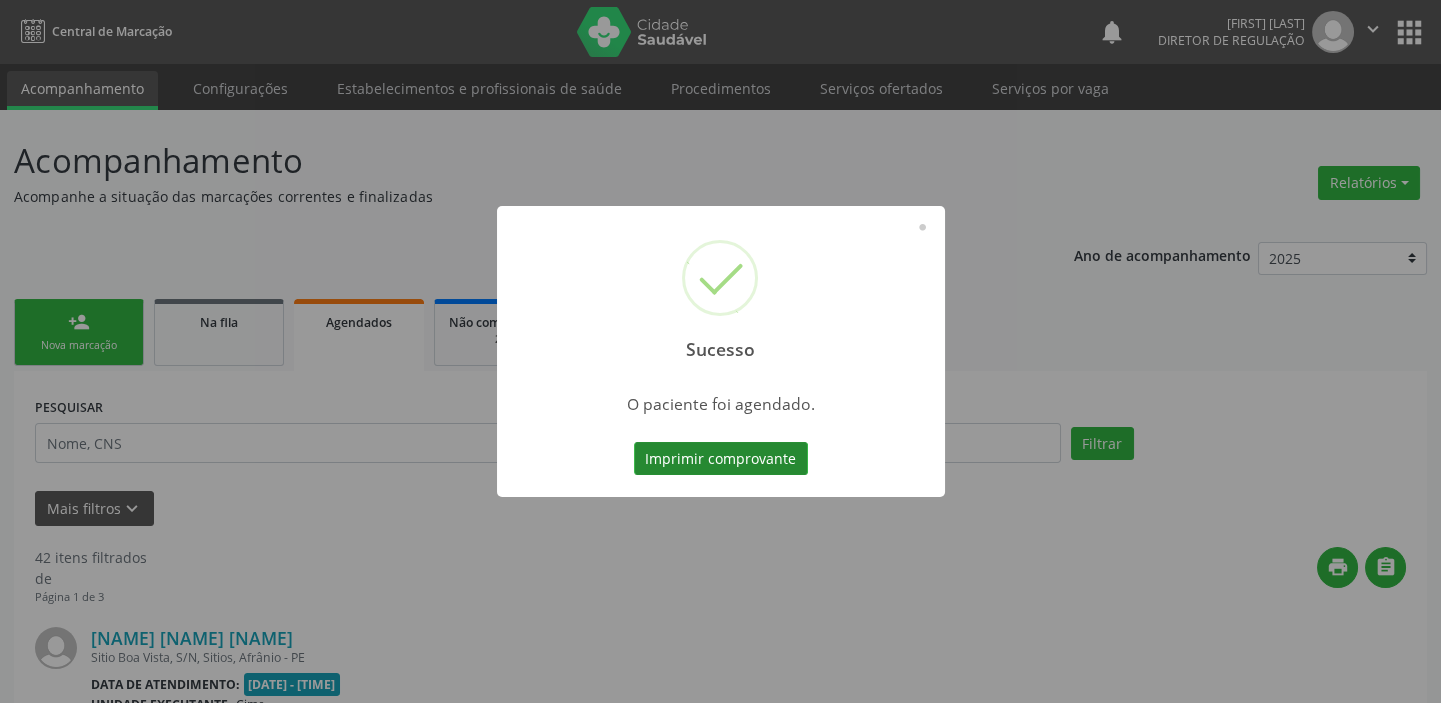 click on "Imprimir comprovante" at bounding box center (721, 459) 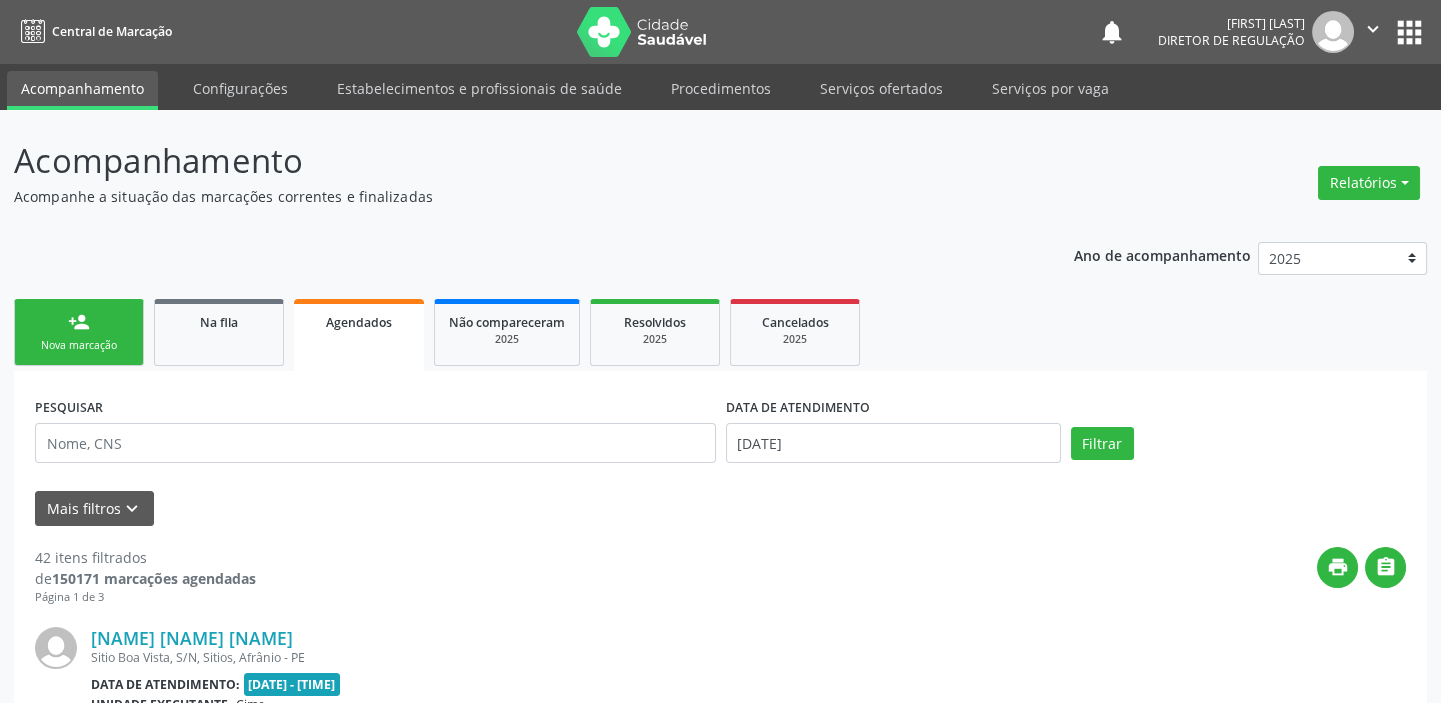 click on "Sucesso × O paciente foi agendado. Imprimir comprovante Cancel" at bounding box center (720, 351) 